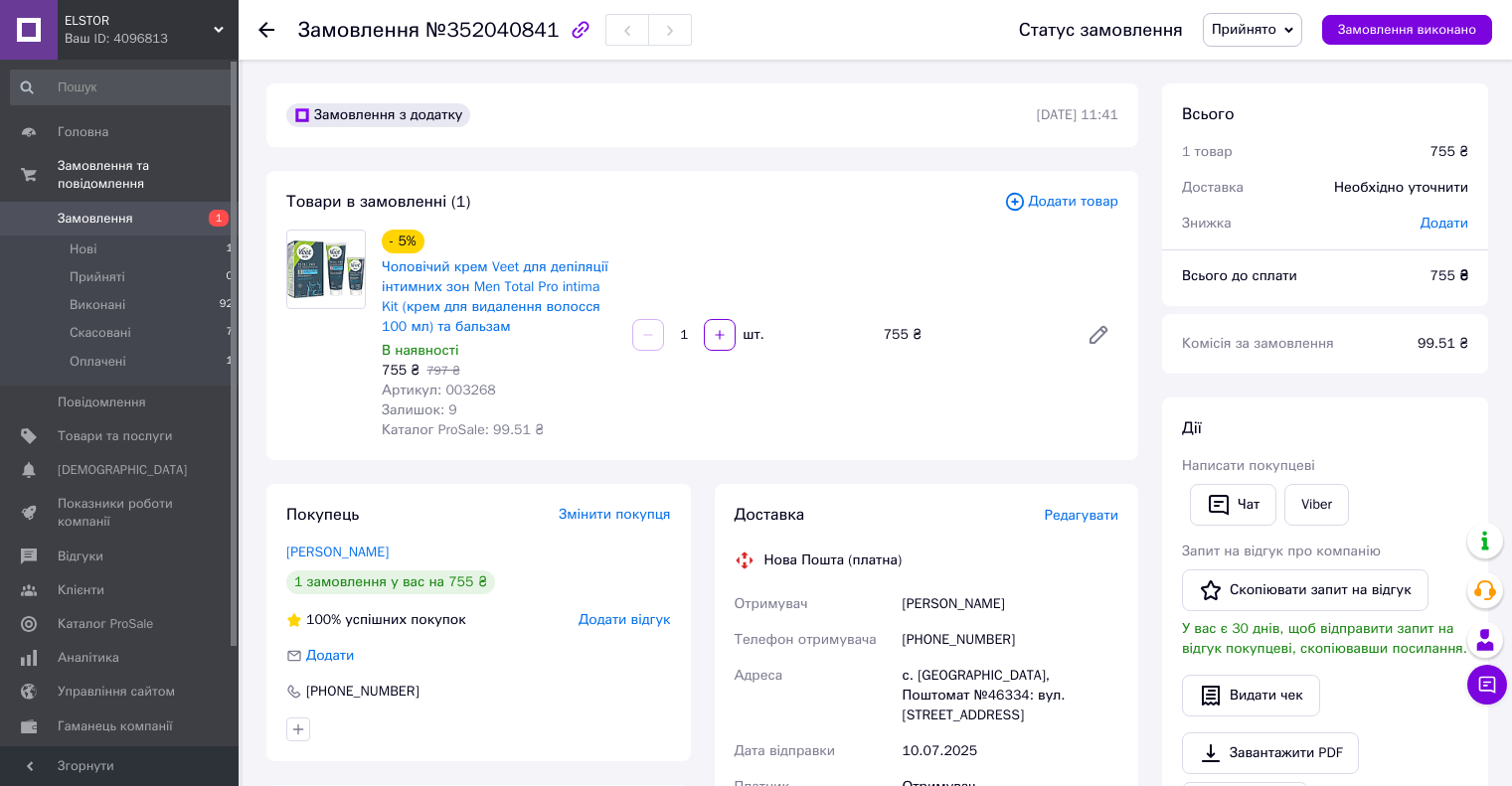 scroll, scrollTop: 0, scrollLeft: 0, axis: both 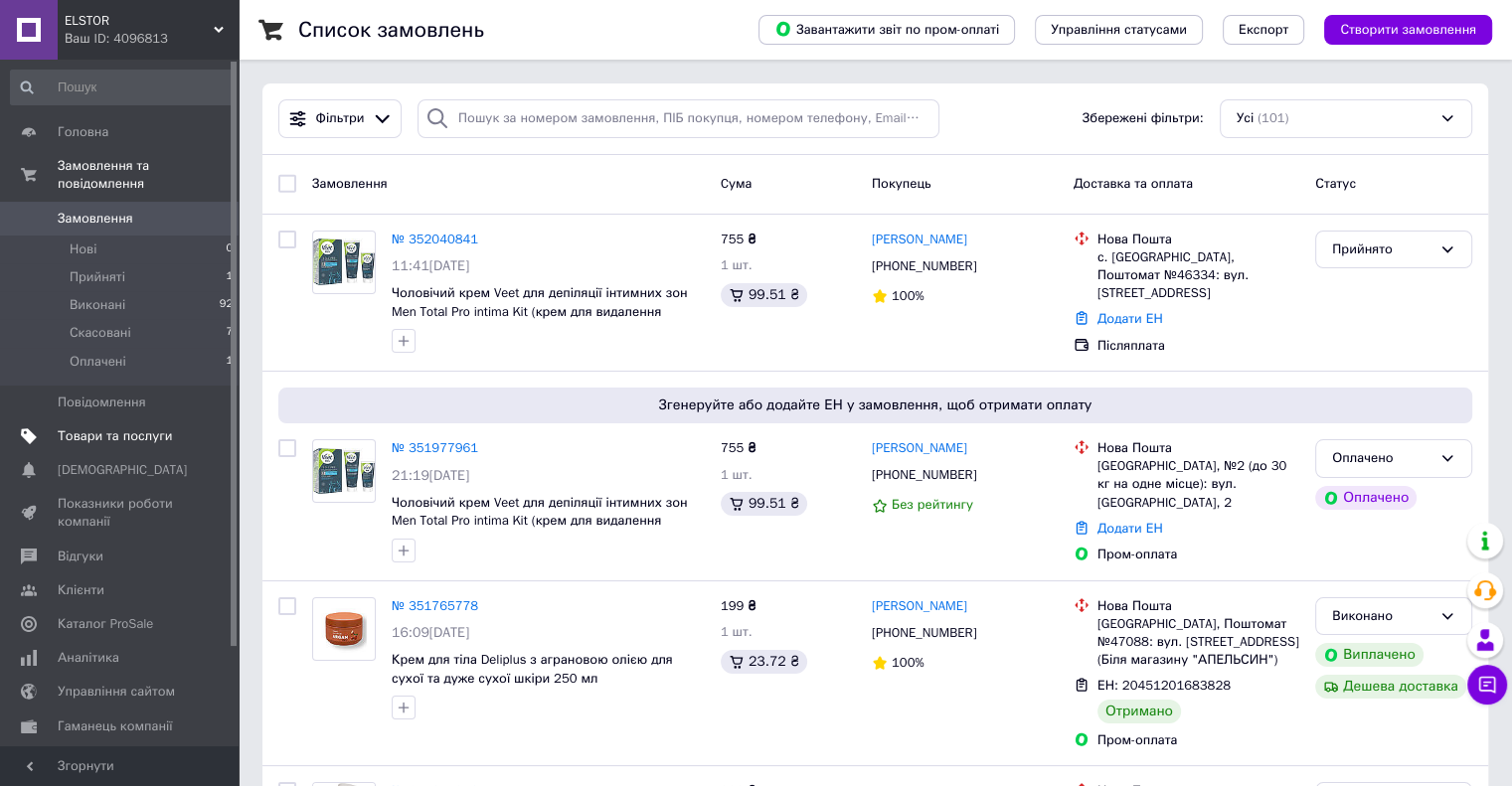 click on "Товари та послуги" at bounding box center [120, 436] 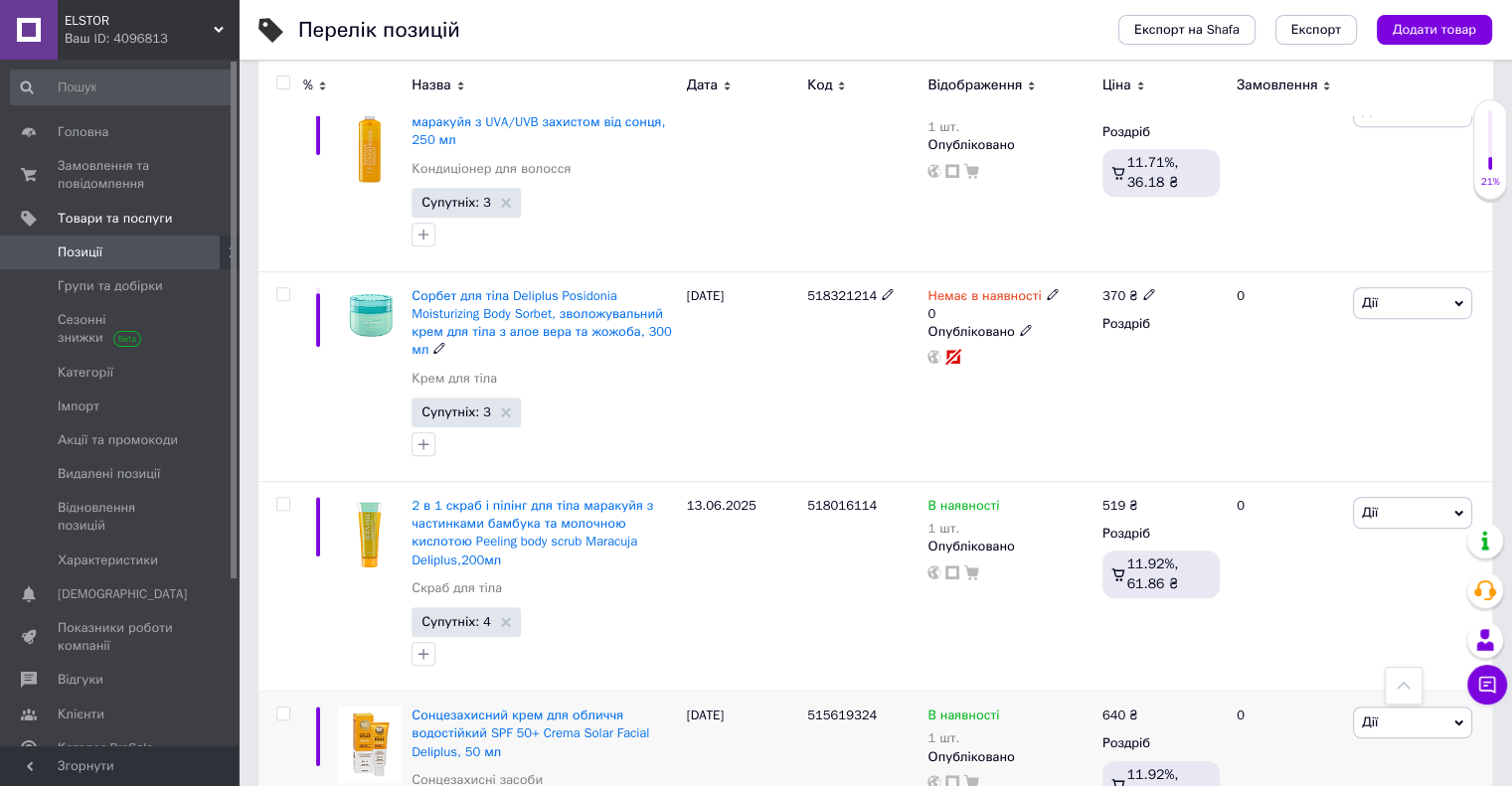 scroll, scrollTop: 1391, scrollLeft: 0, axis: vertical 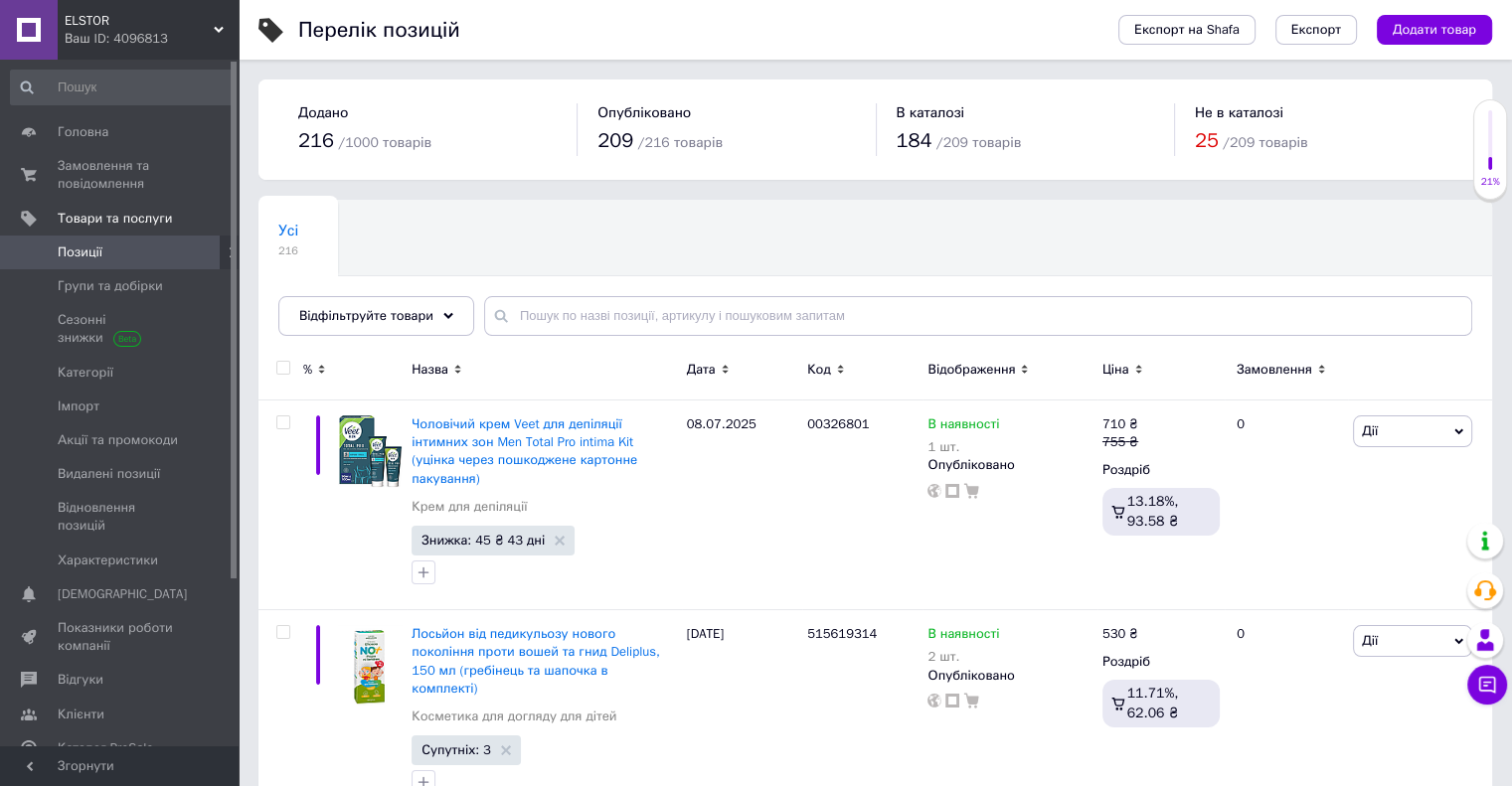 click on "Не в каталозі" at bounding box center [1239, 112] 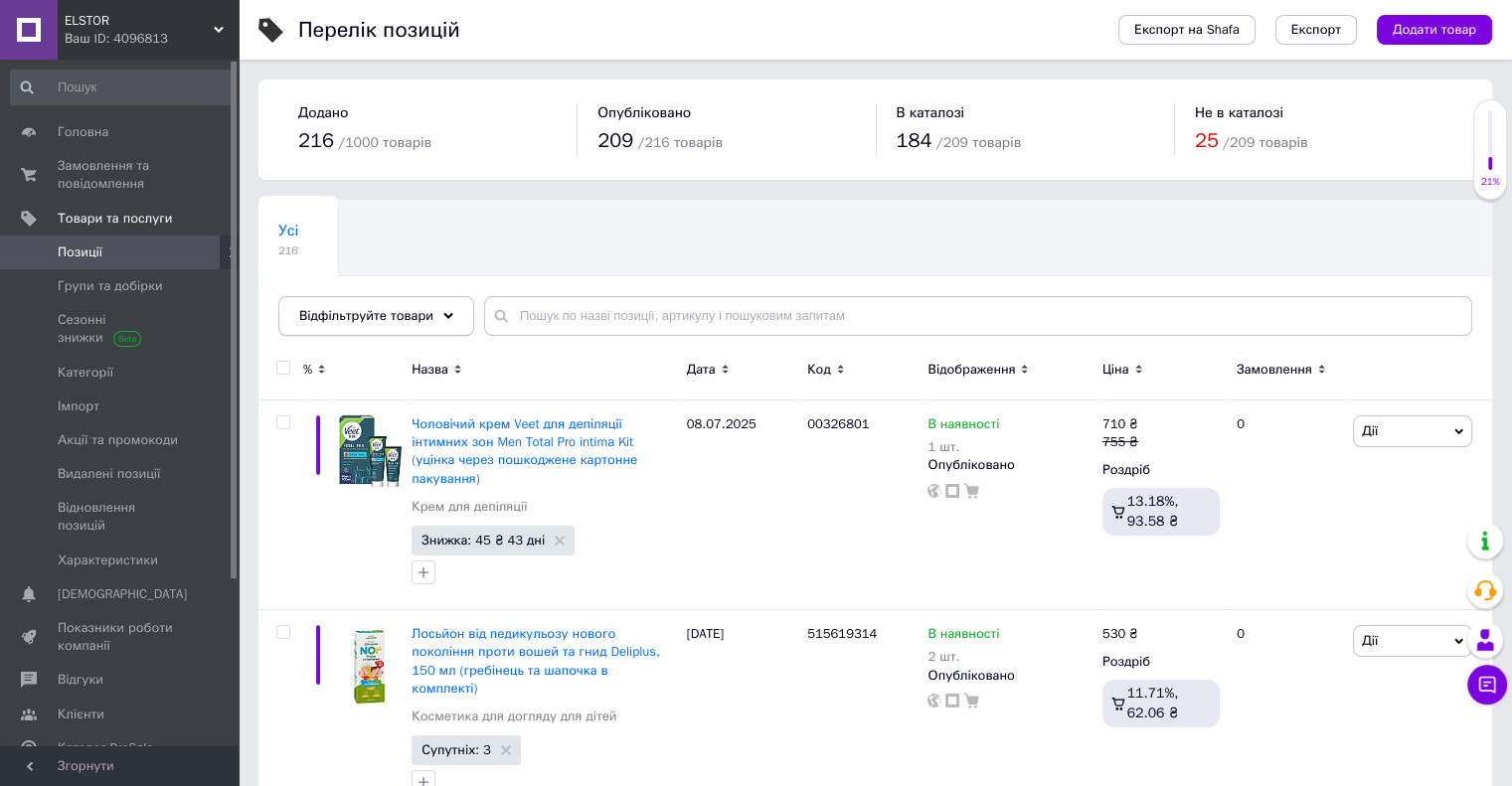 click on "Відфільтруйте товари" at bounding box center [366, 315] 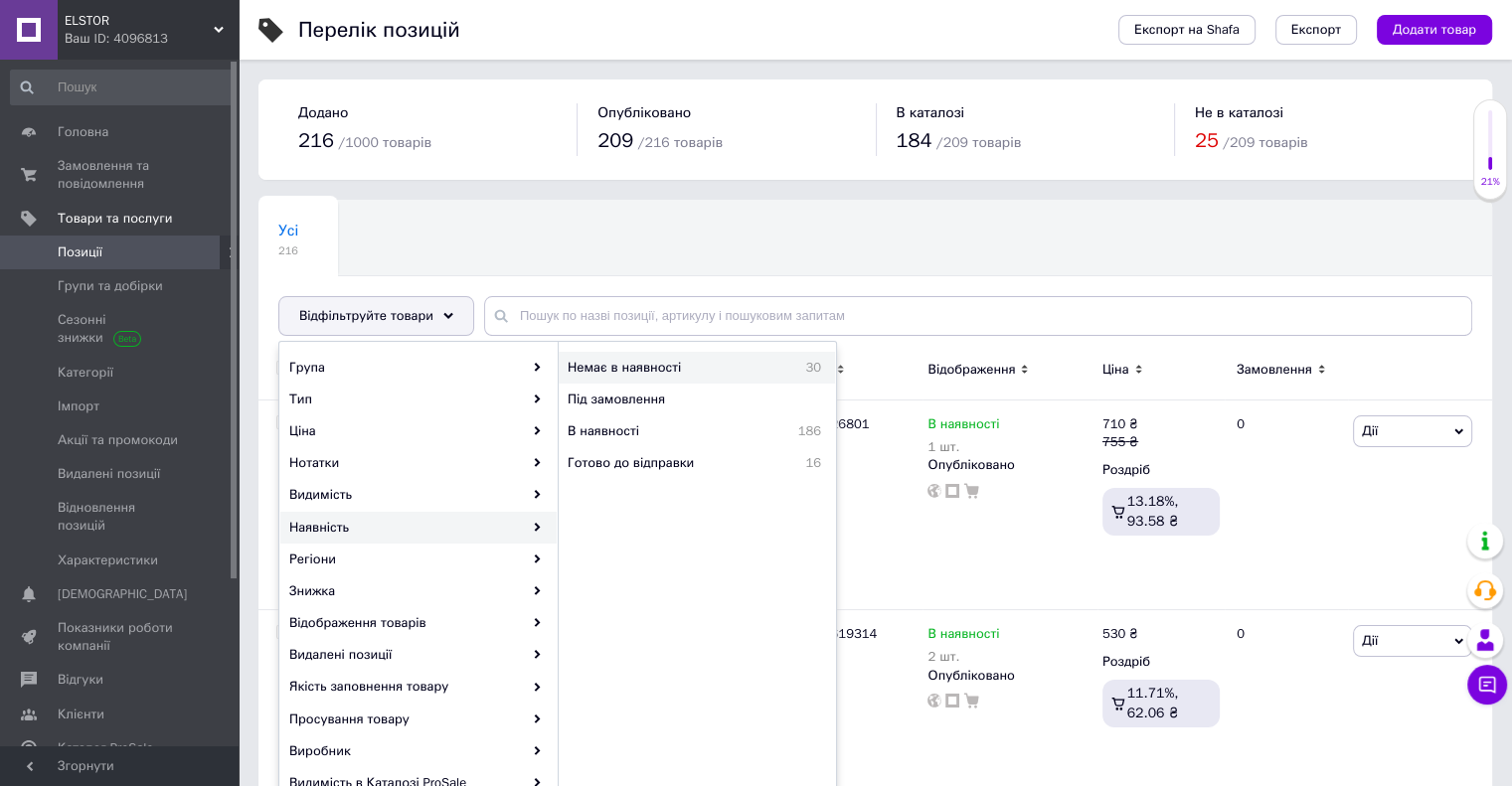 click on "Немає в наявності" at bounding box center (671, 368) 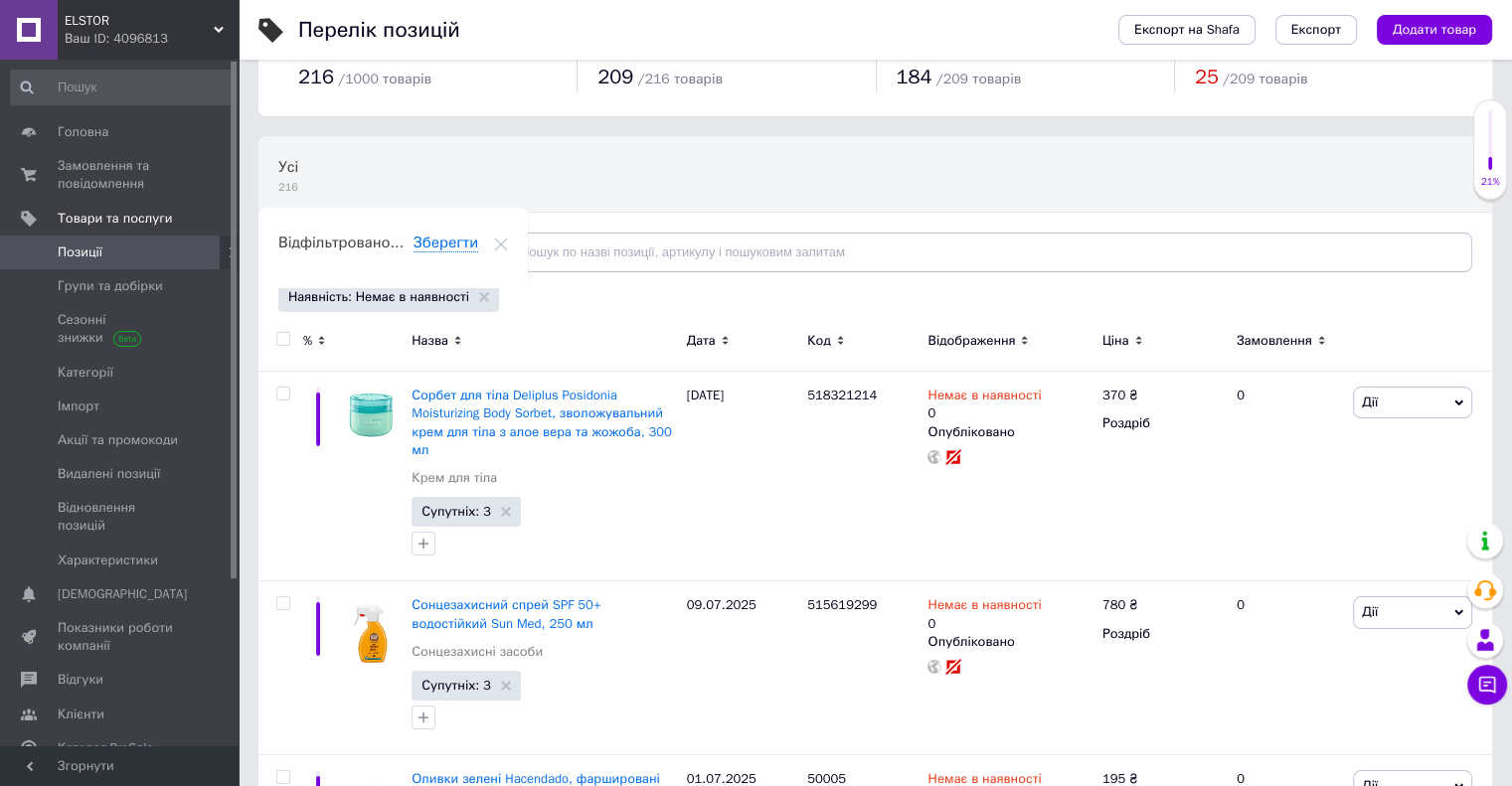 scroll, scrollTop: 99, scrollLeft: 0, axis: vertical 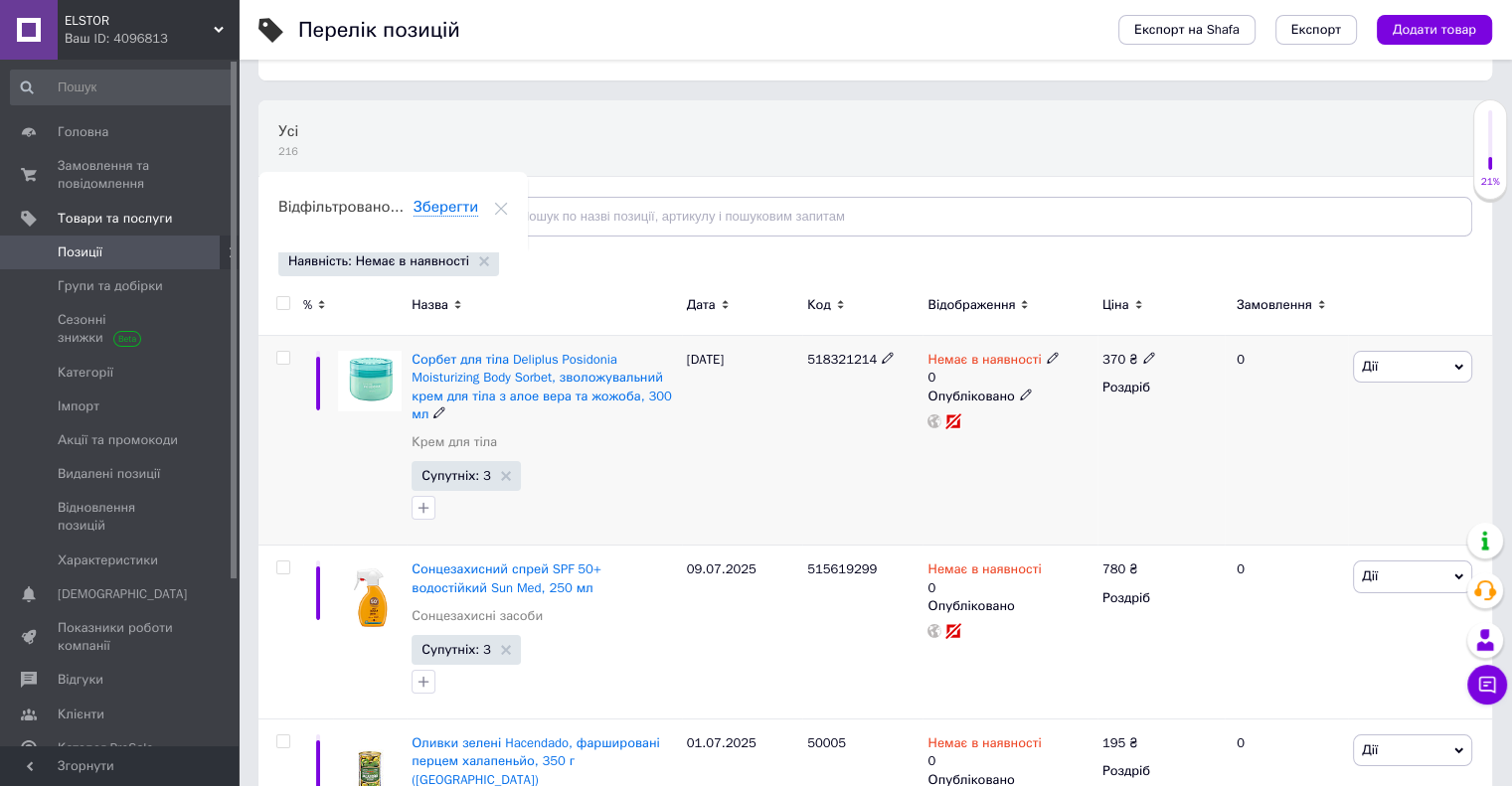 click on "Немає в наявності" at bounding box center [984, 362] 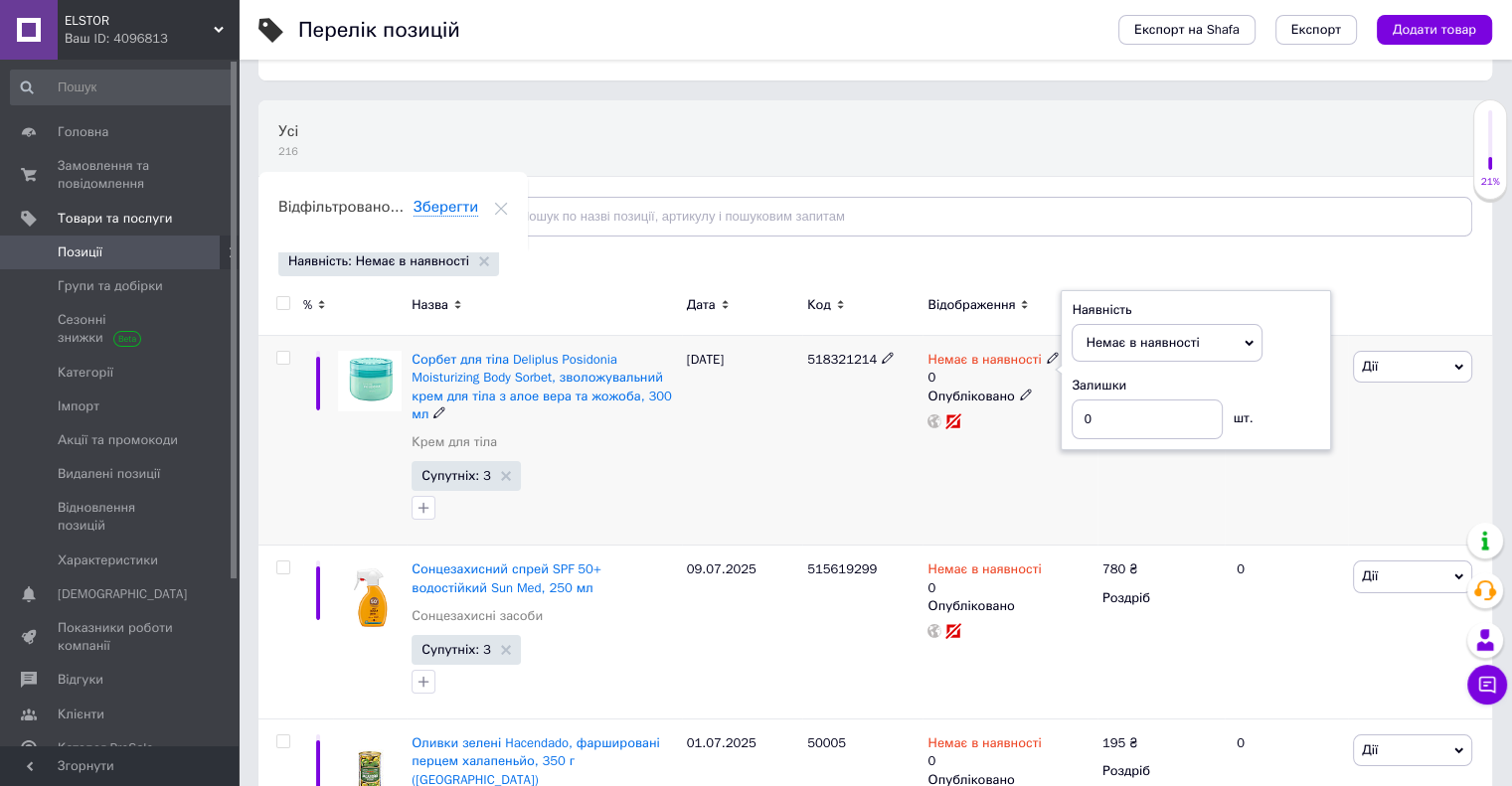 click on "Наявність Немає в наявності В наявності Під замовлення Готово до відправки Залишки 0 шт." at bounding box center [1196, 371] 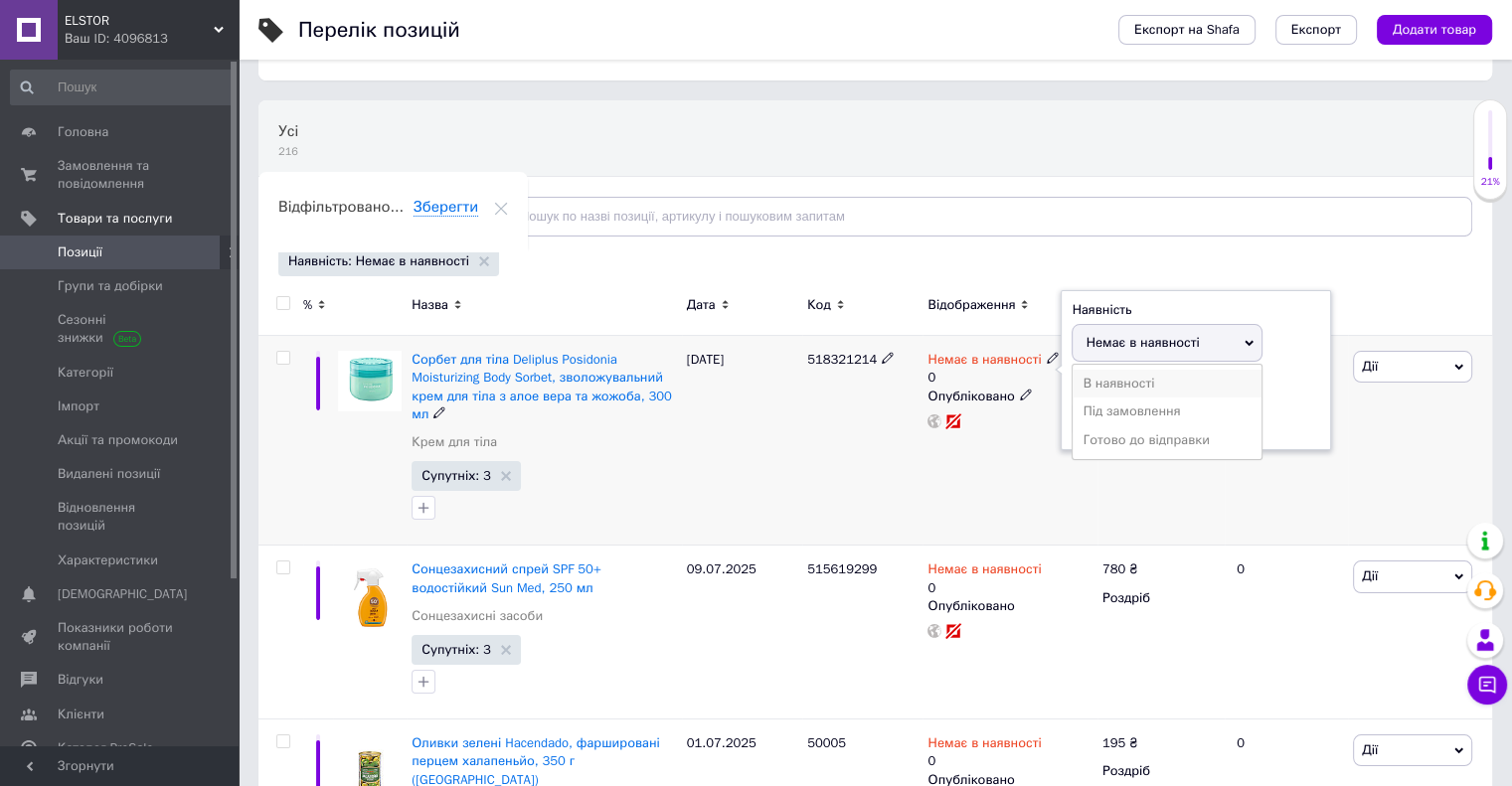 click on "В наявності" at bounding box center [1167, 384] 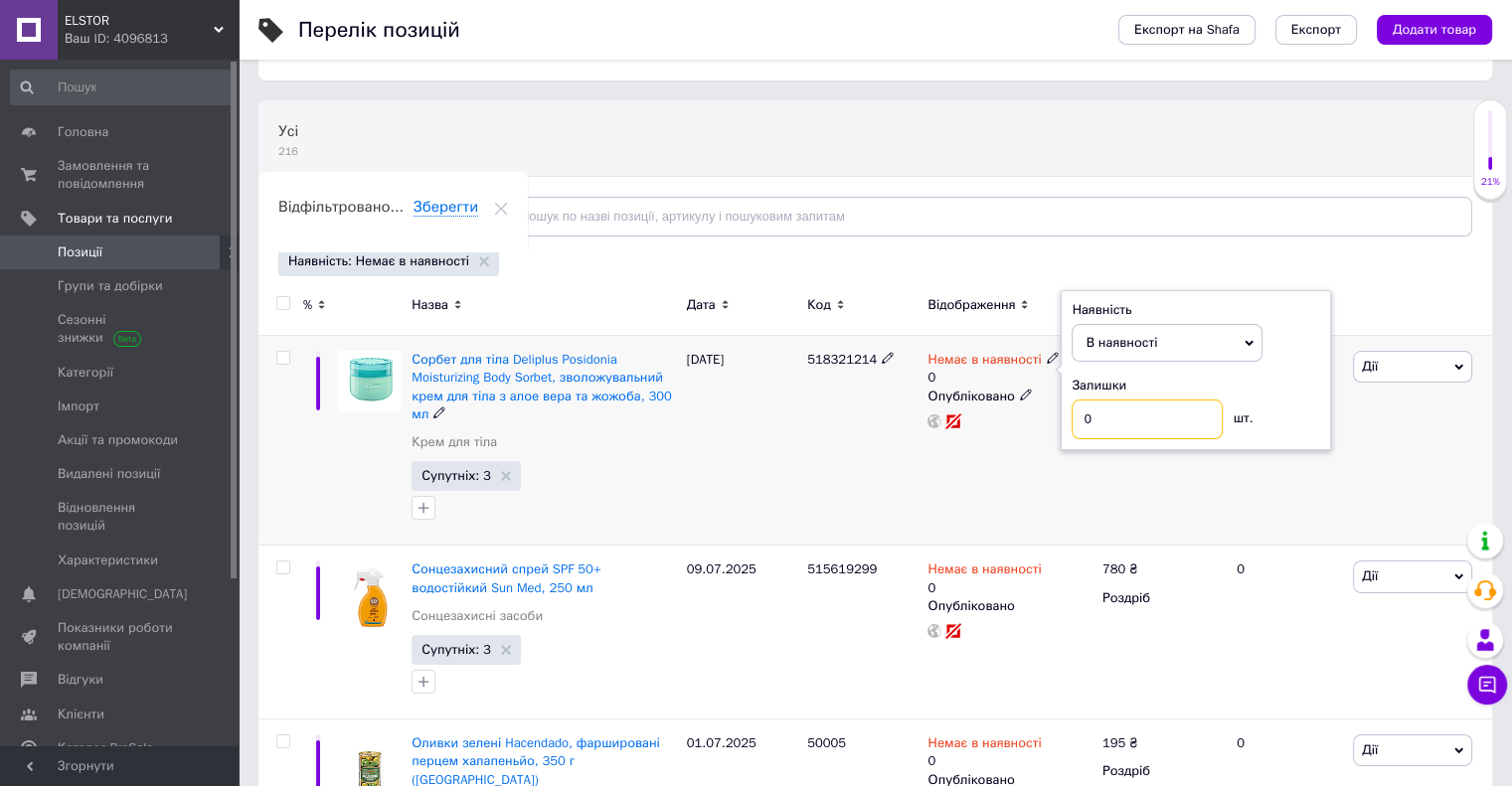 click on "0" at bounding box center (1147, 419) 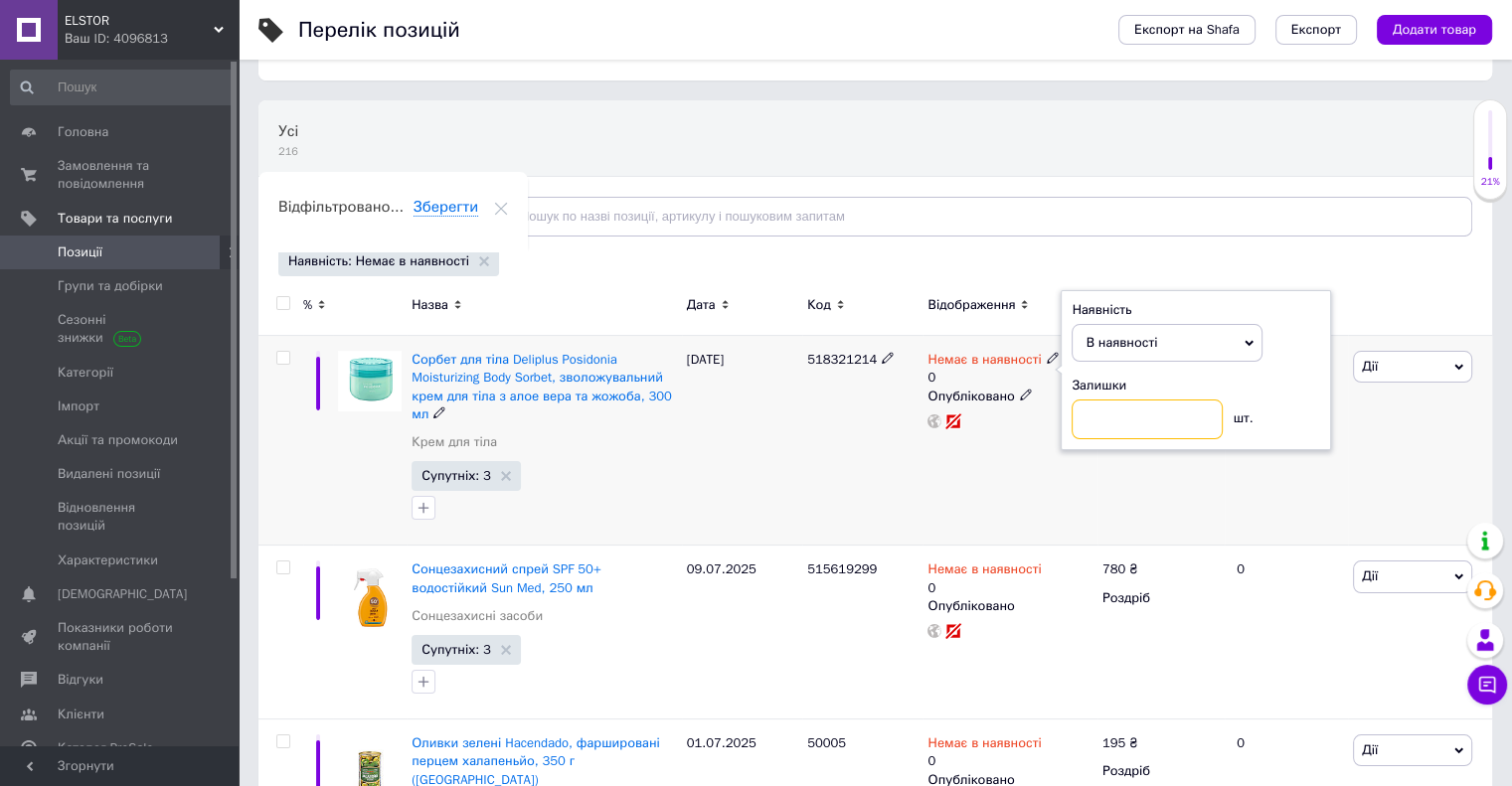 type on "2" 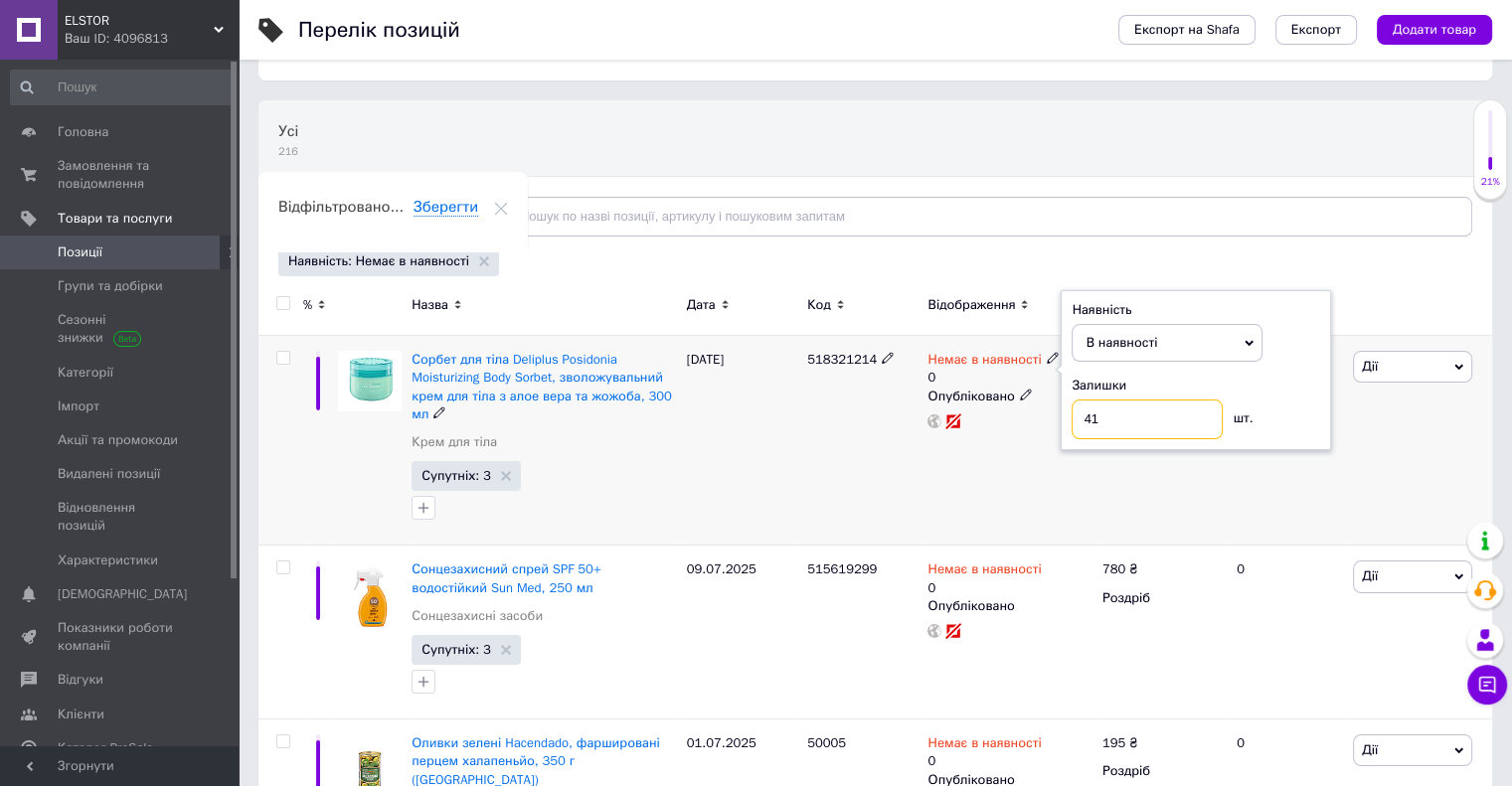 type on "4" 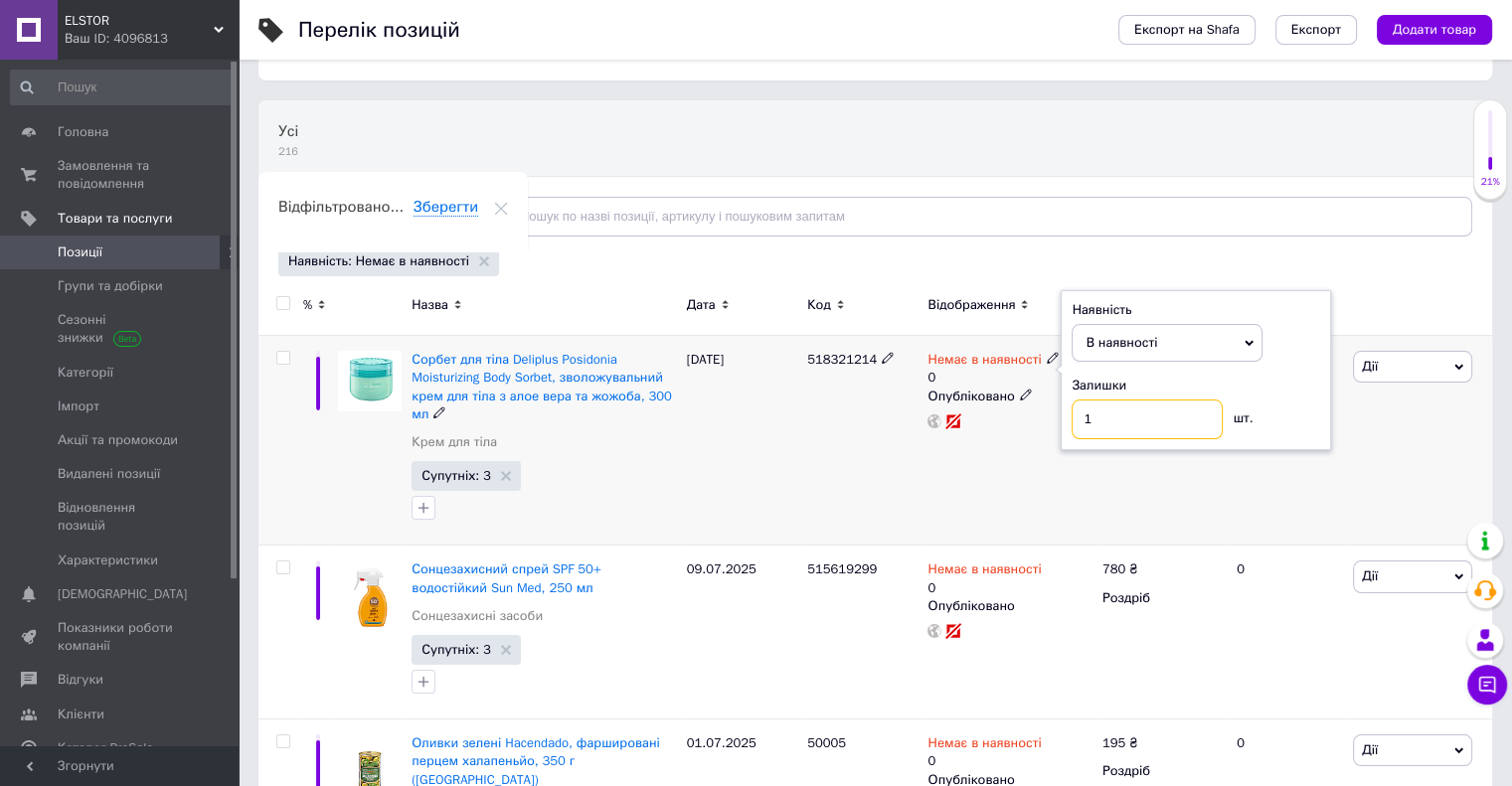 type on "1" 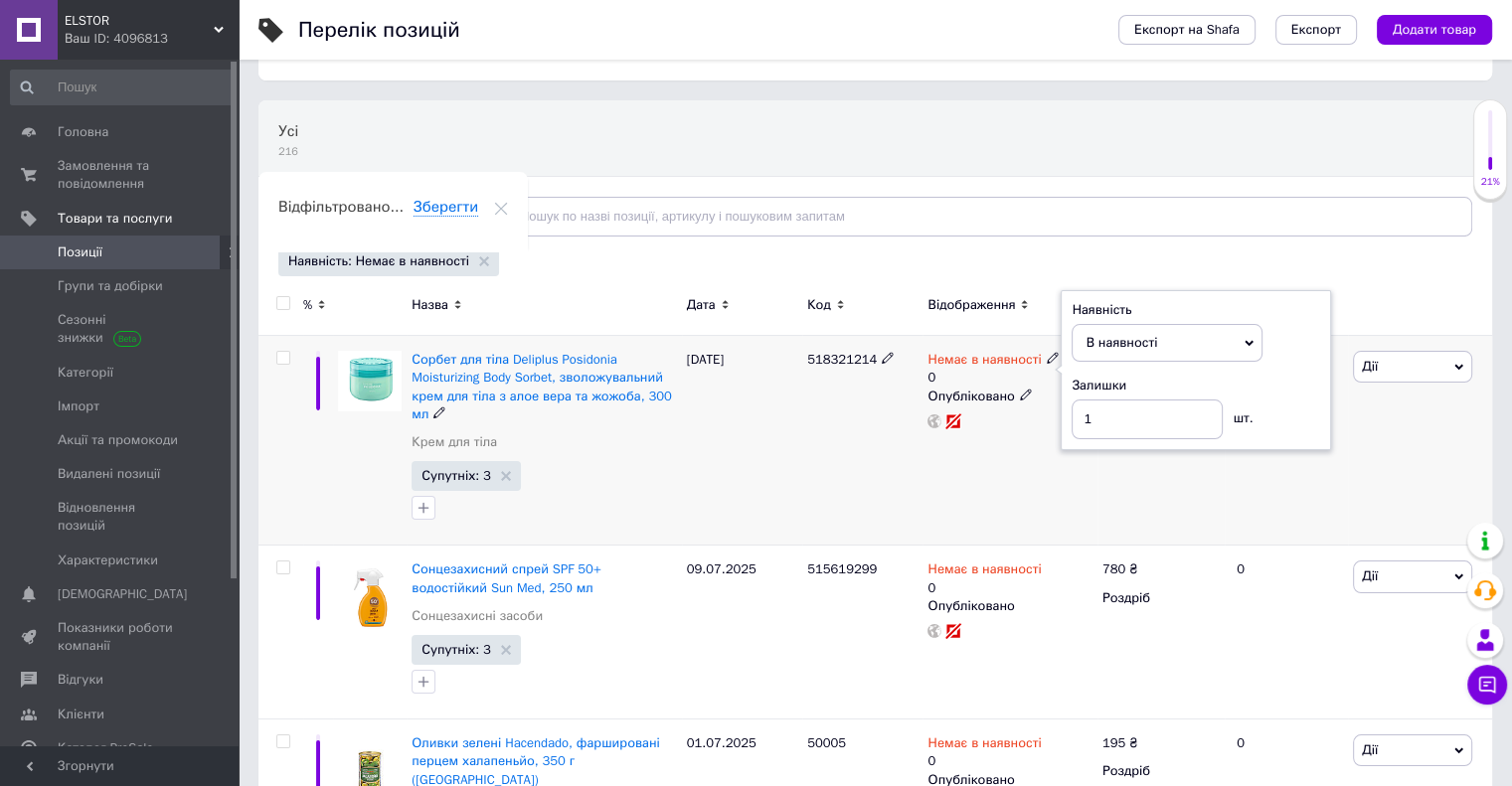 click on "[DATE]" at bounding box center [742, 440] 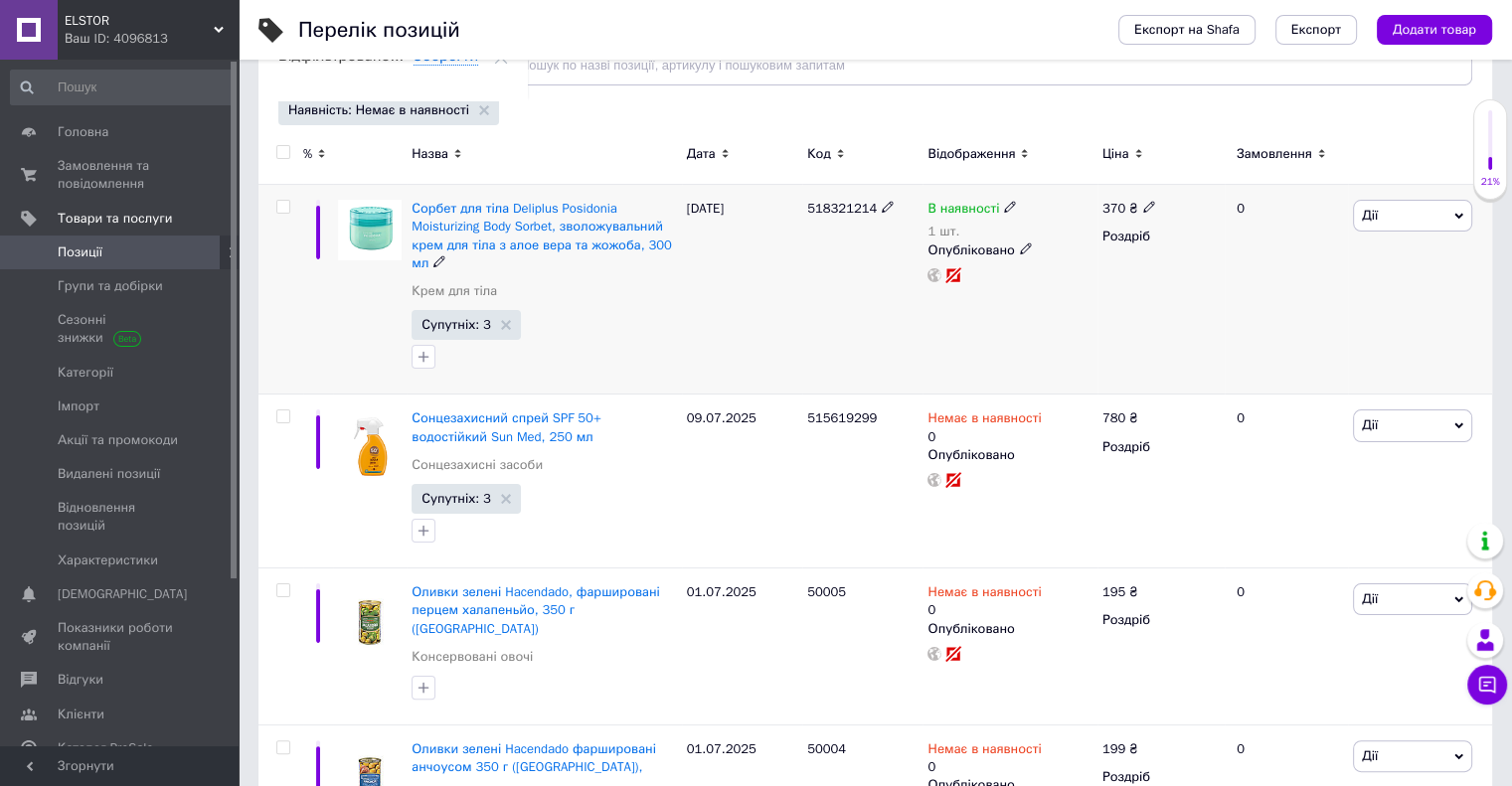 scroll, scrollTop: 298, scrollLeft: 0, axis: vertical 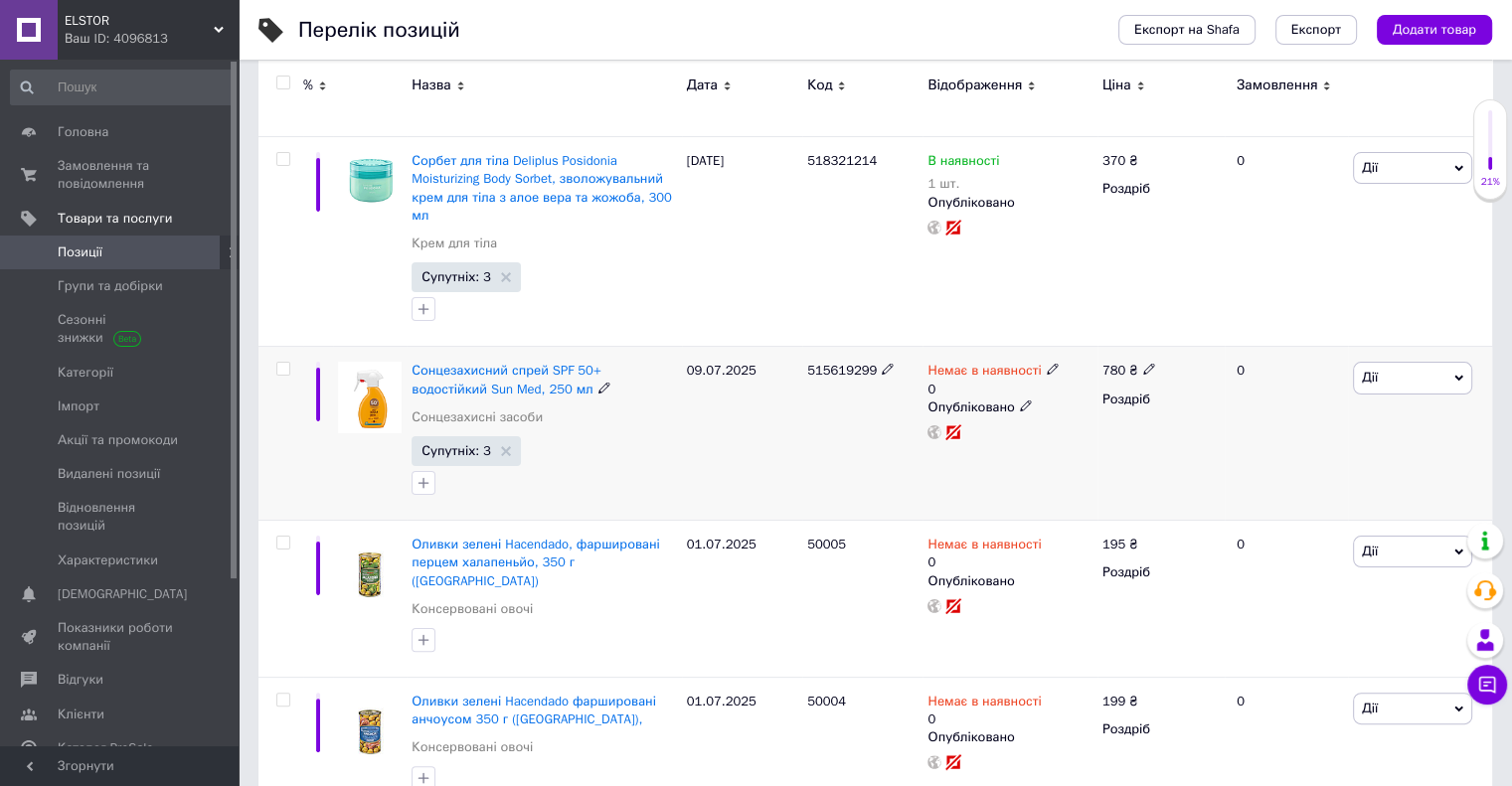 click on "Немає в наявності" at bounding box center (984, 373) 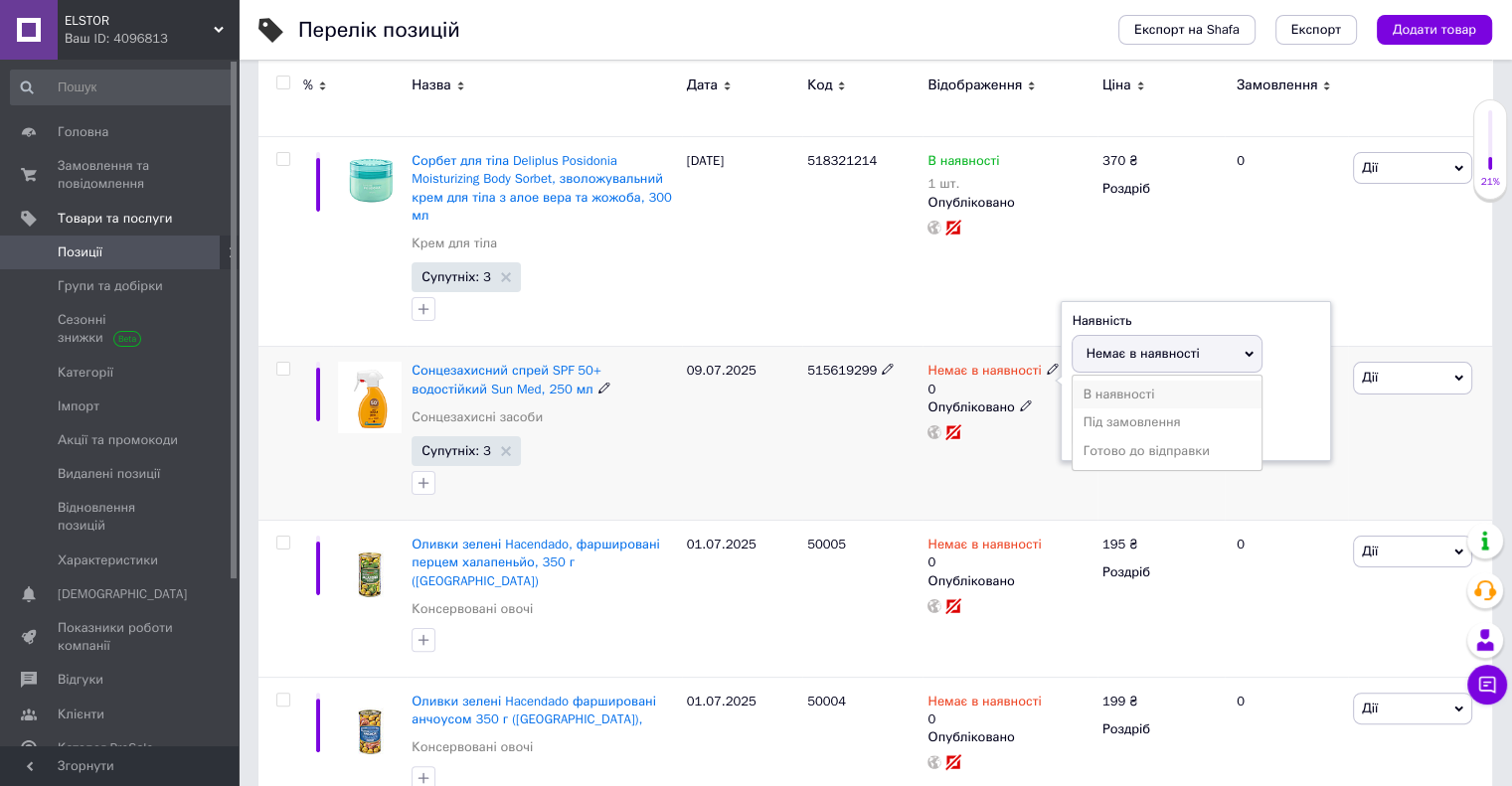 click on "В наявності" at bounding box center [1167, 394] 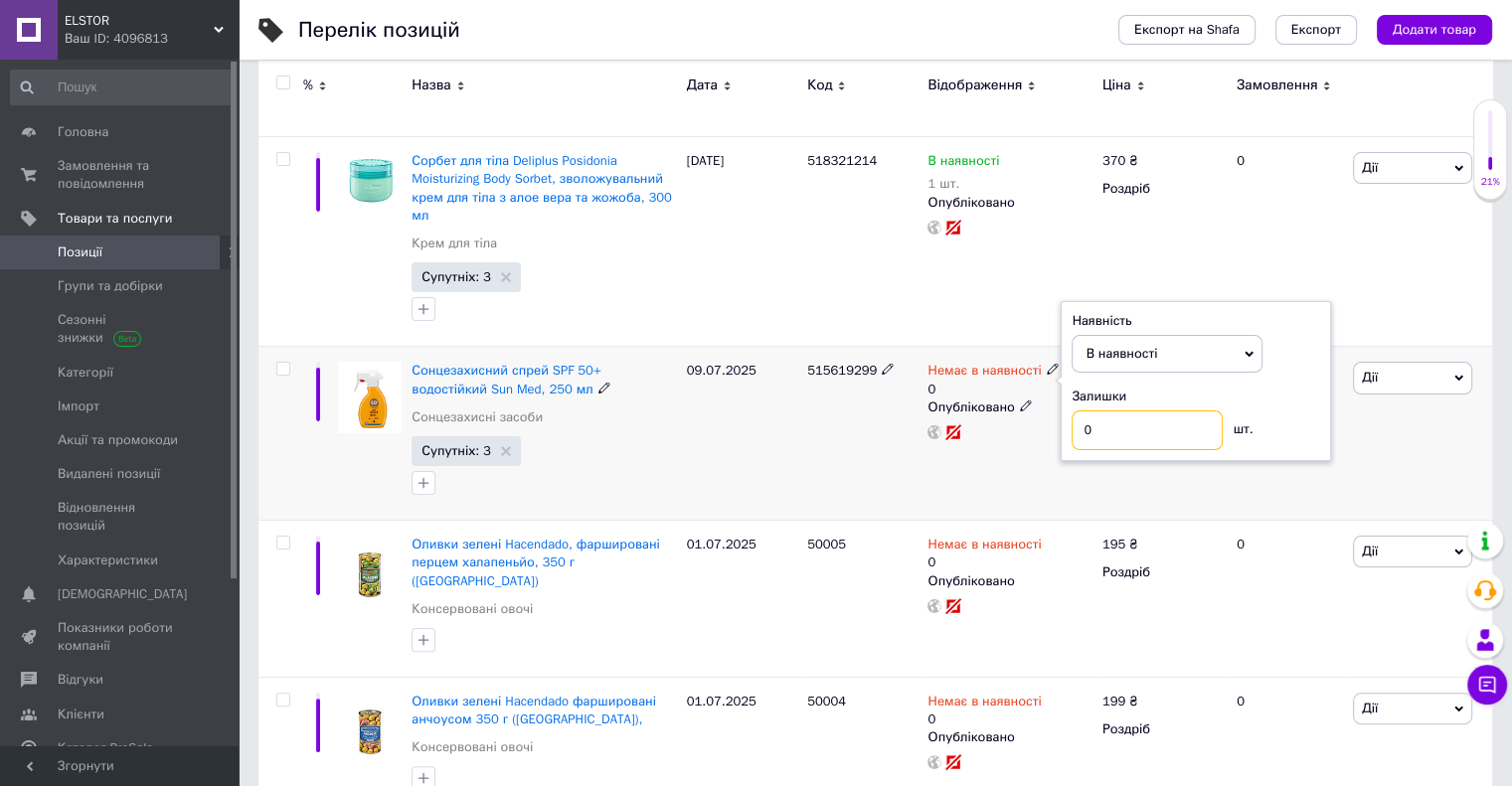 click on "0" at bounding box center [1147, 430] 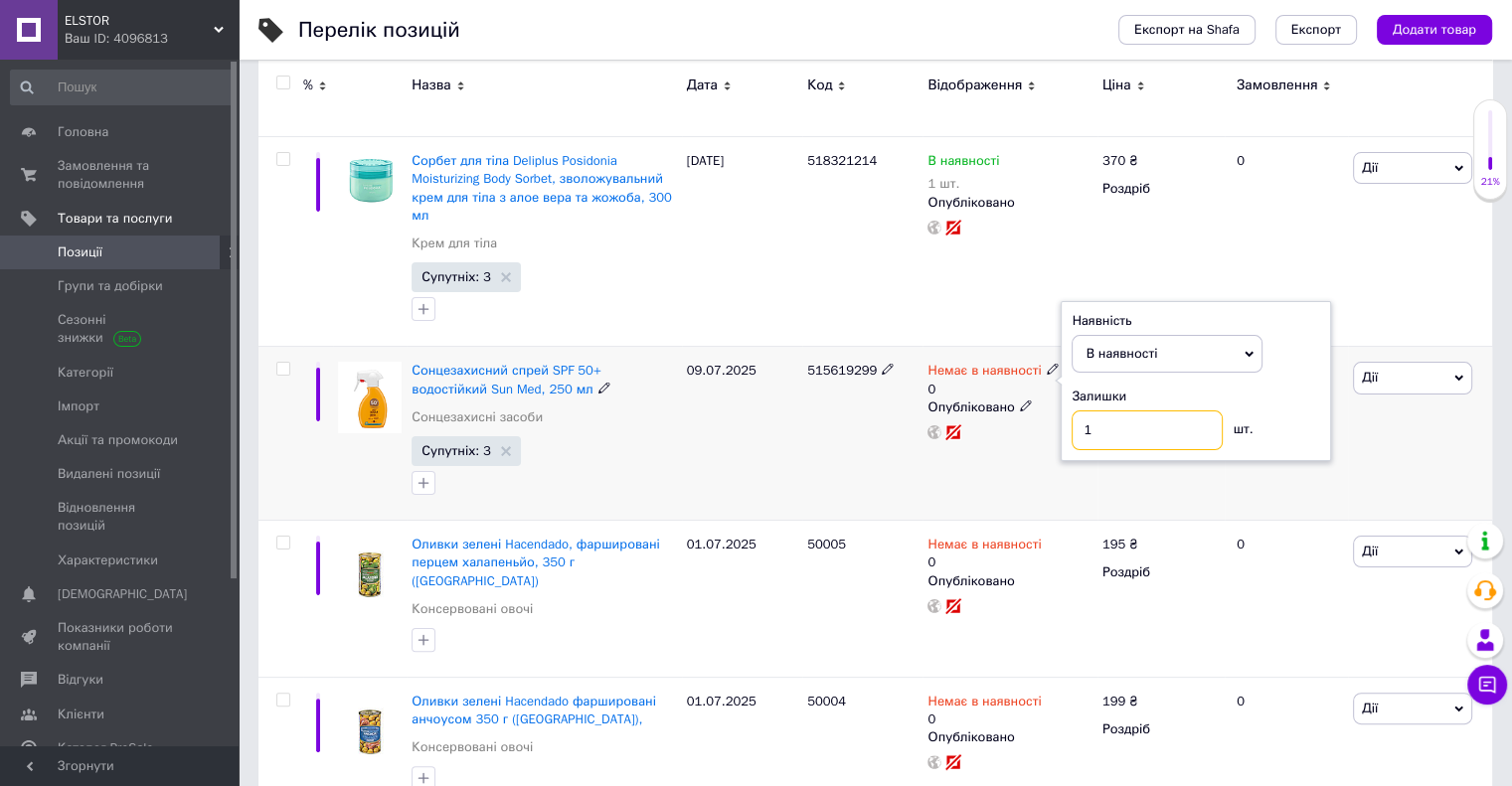 type on "1" 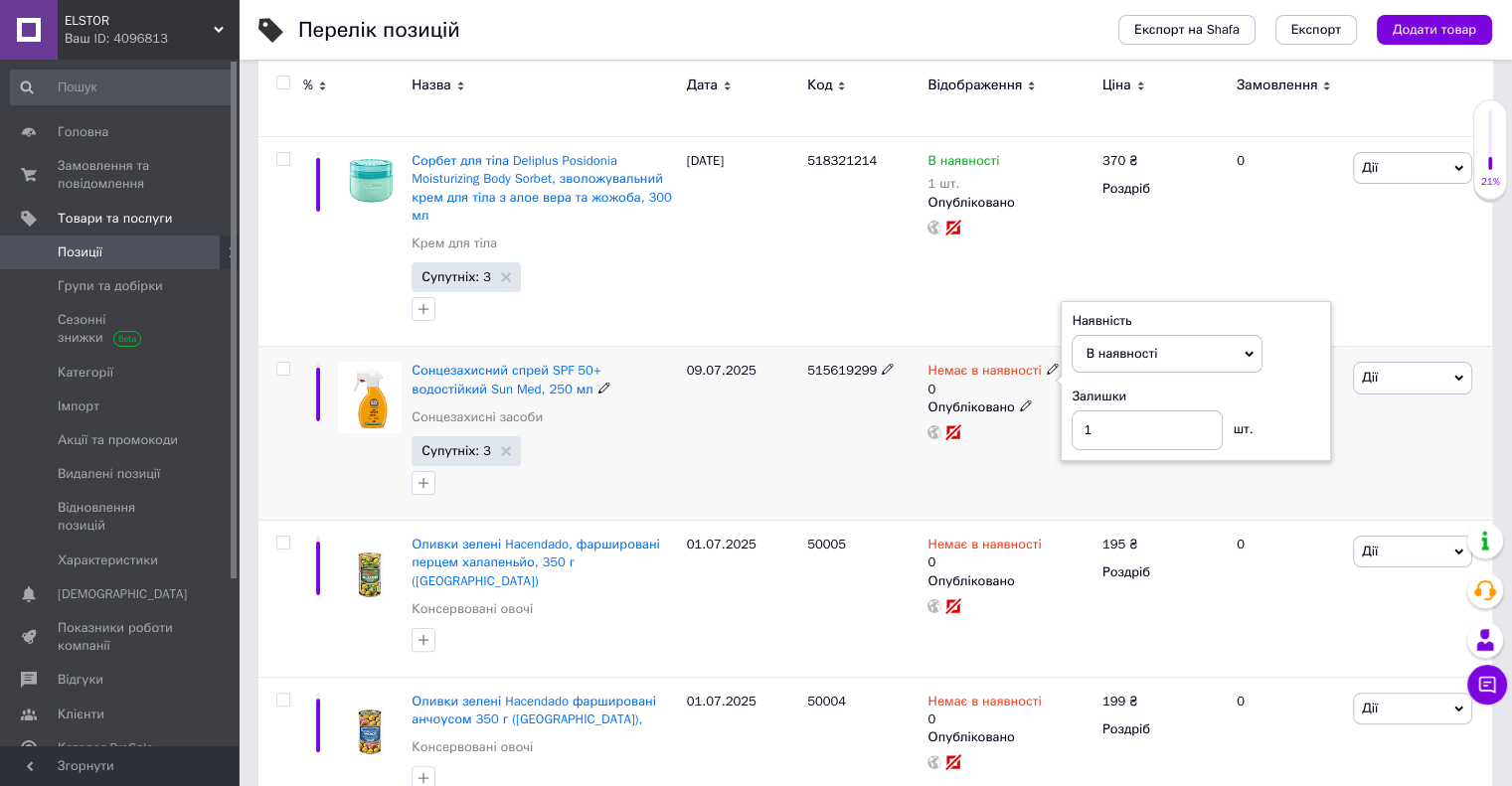 click on "09.07.2025" at bounding box center [742, 433] 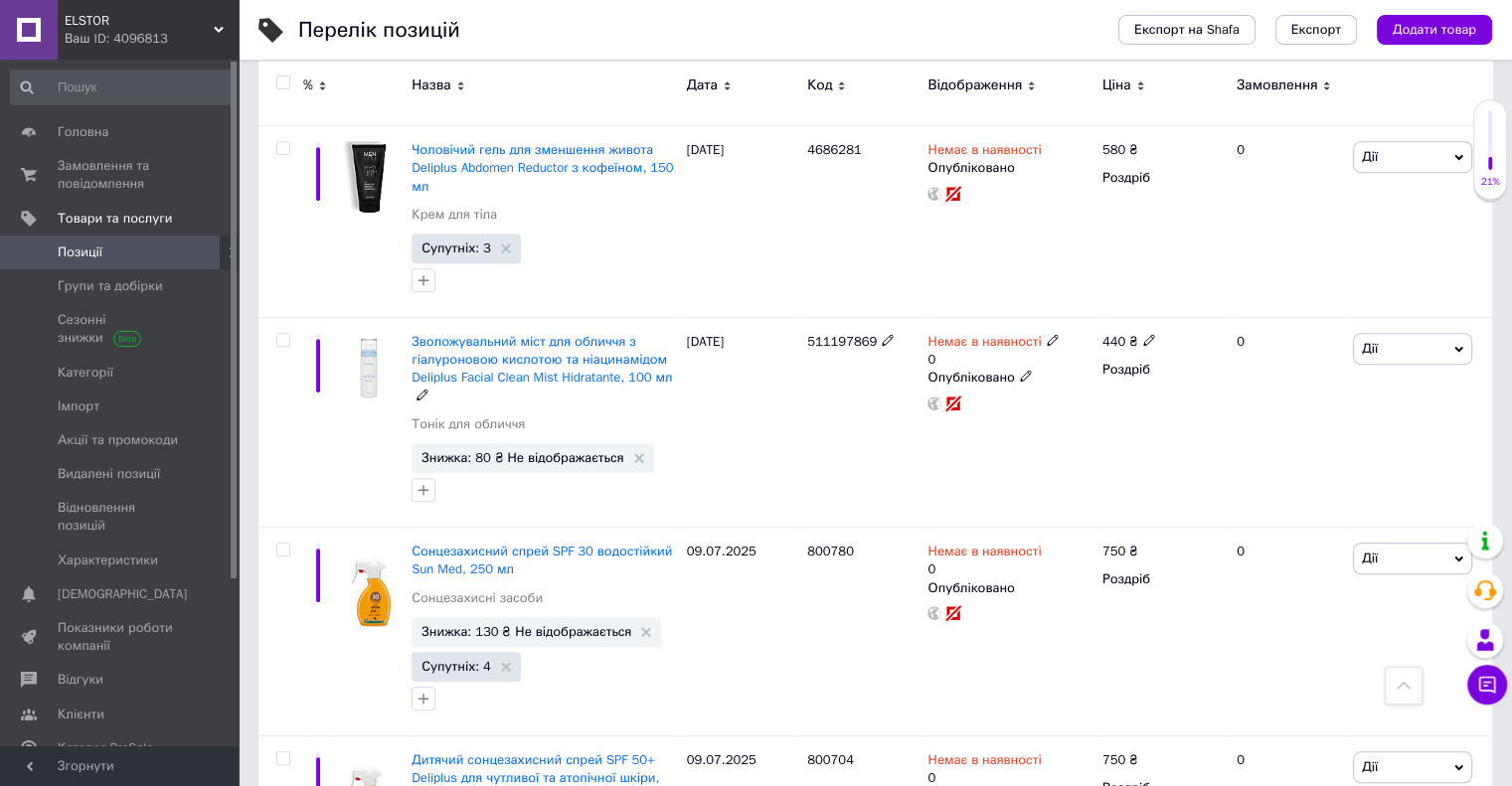 scroll, scrollTop: 1590, scrollLeft: 0, axis: vertical 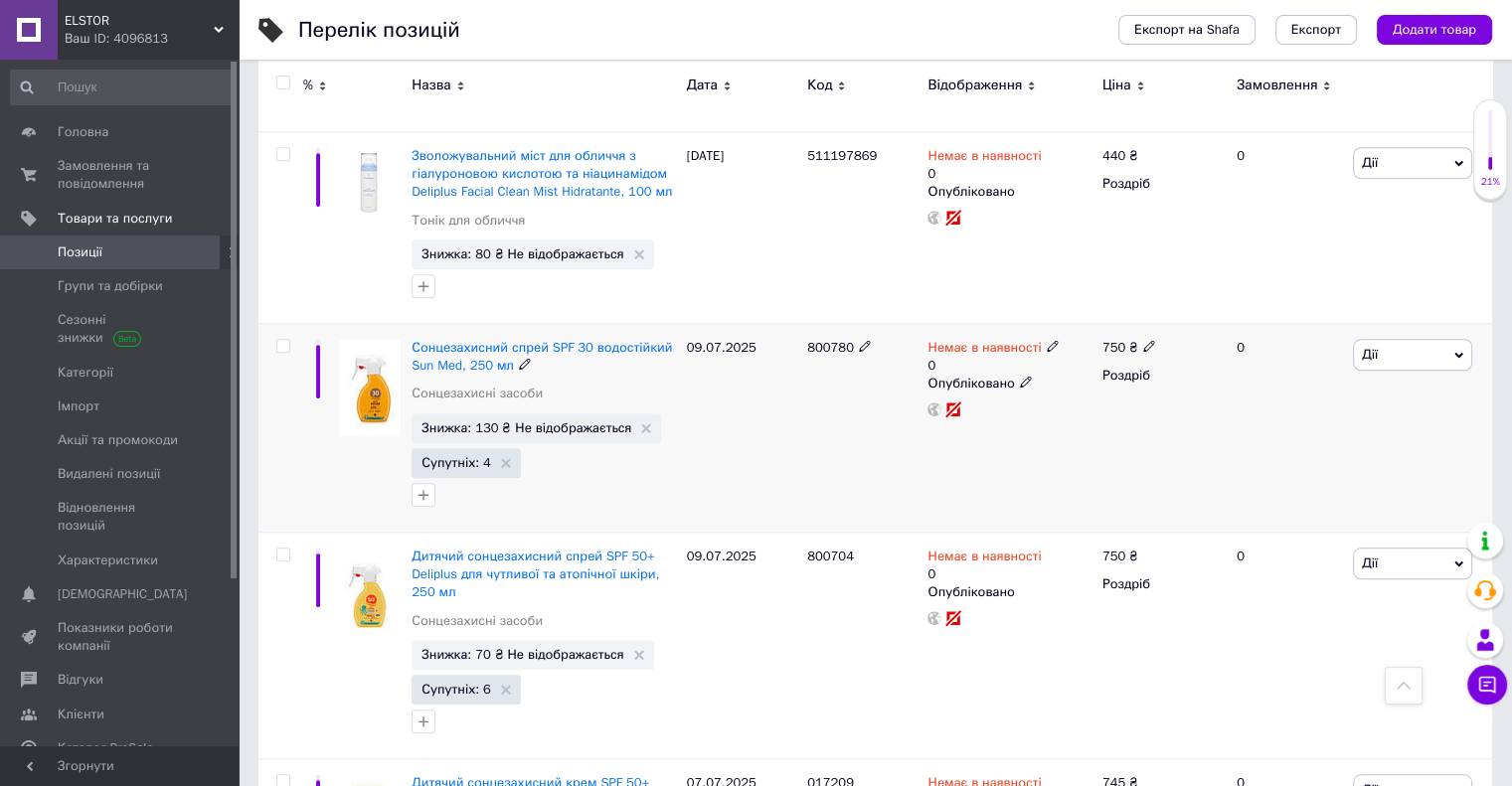 click on "Немає в наявності" at bounding box center [984, 350] 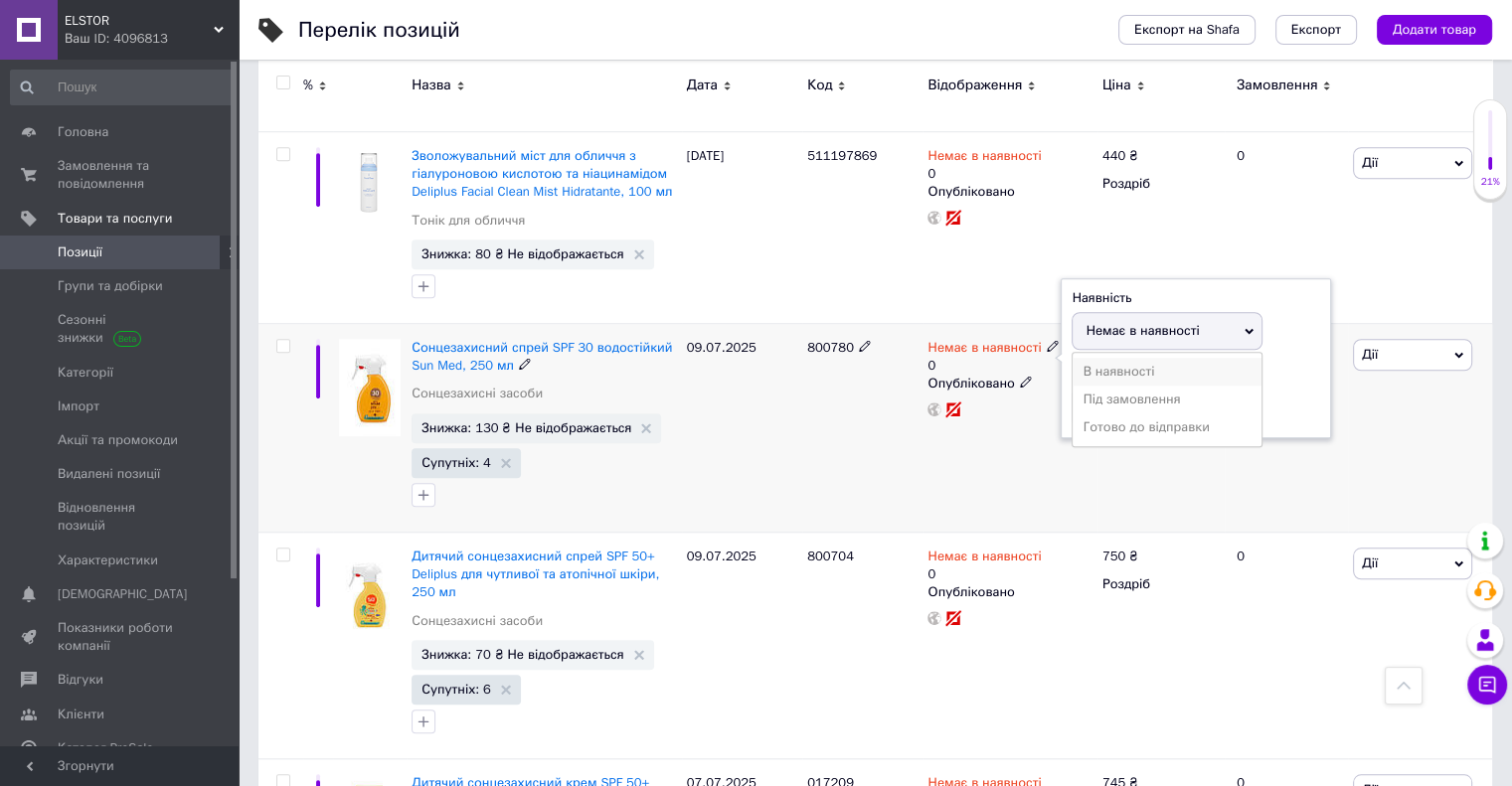 click on "В наявності" at bounding box center (1167, 372) 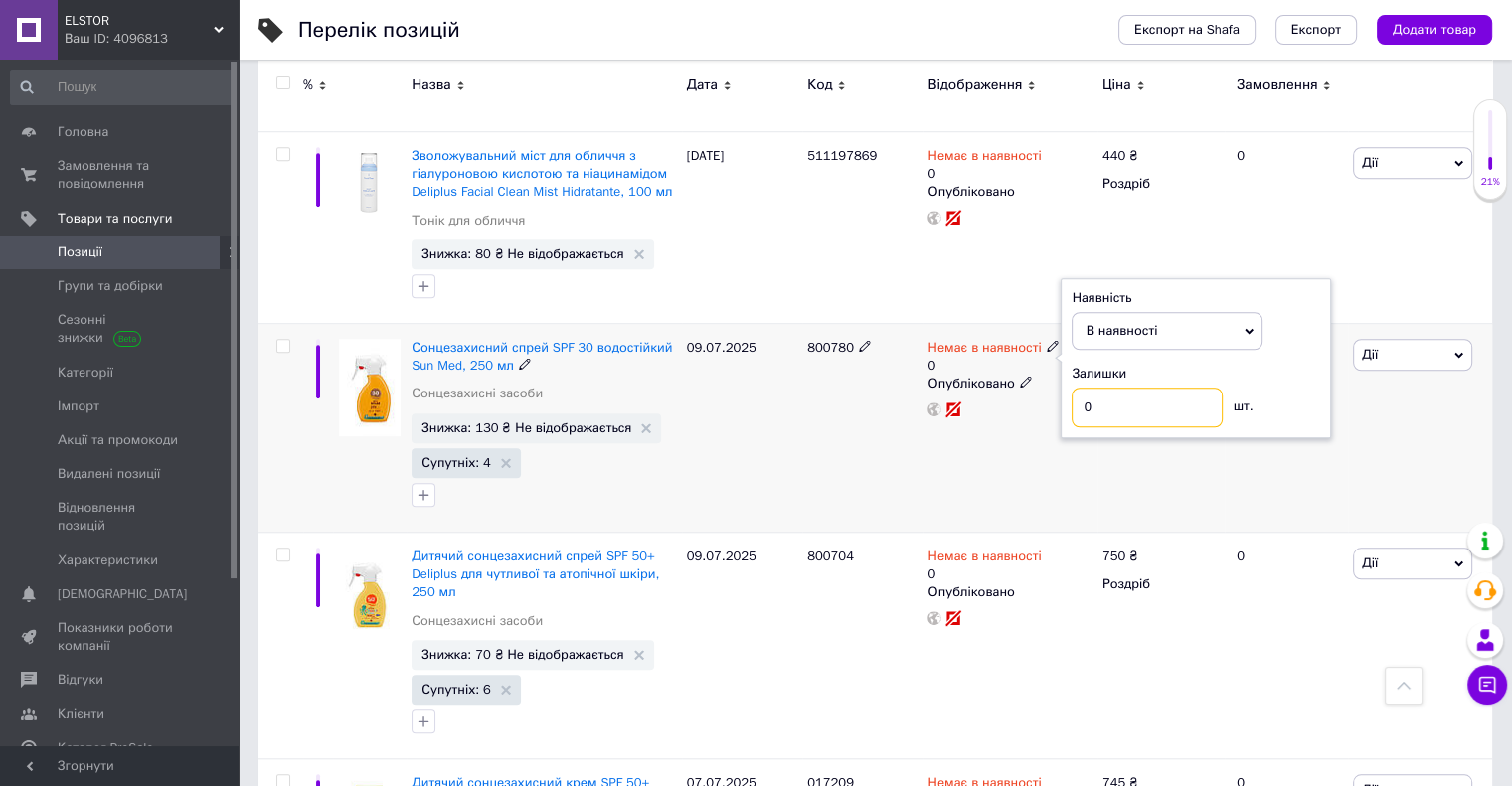 click on "0" at bounding box center (1147, 407) 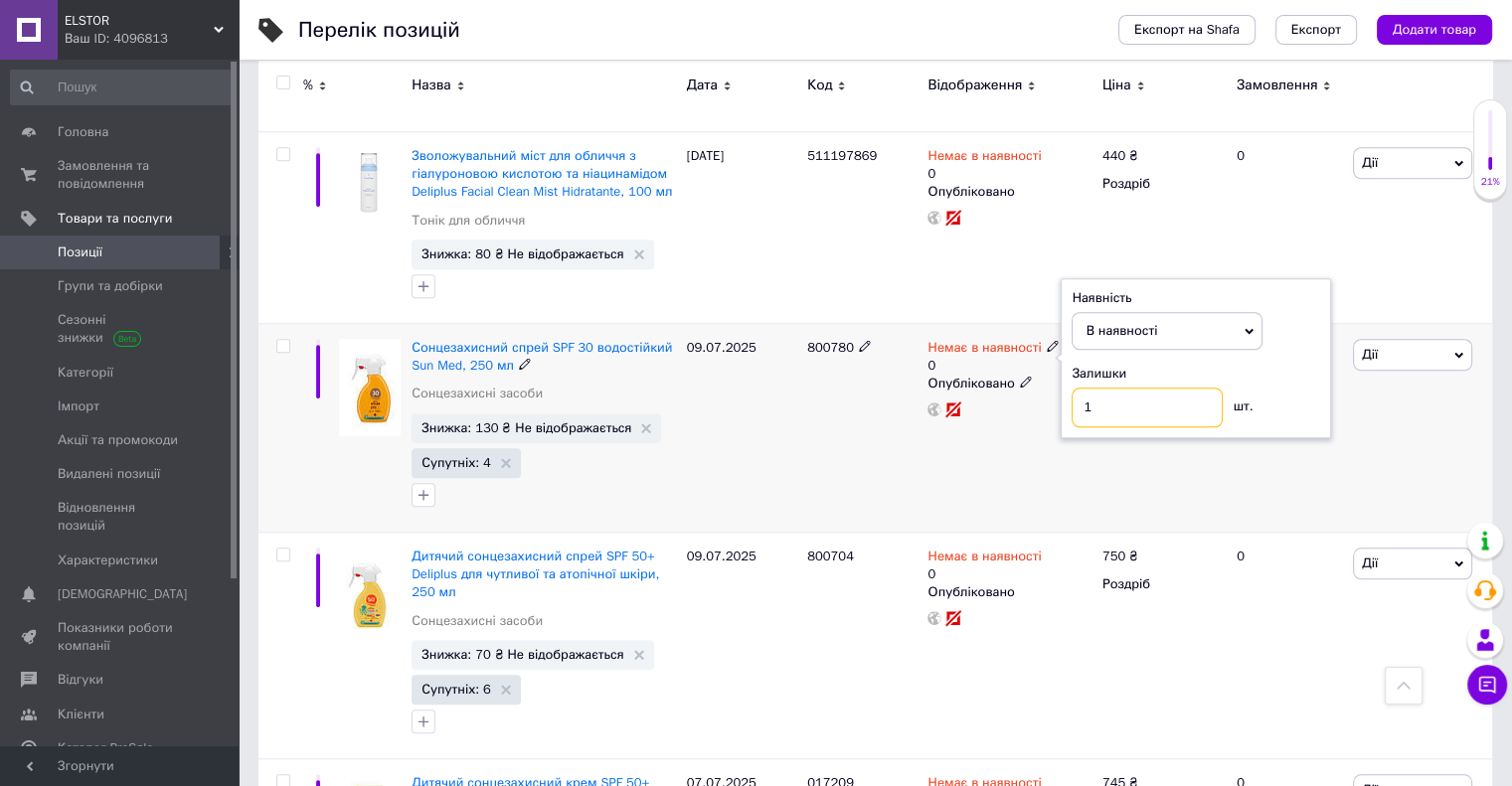 type on "1" 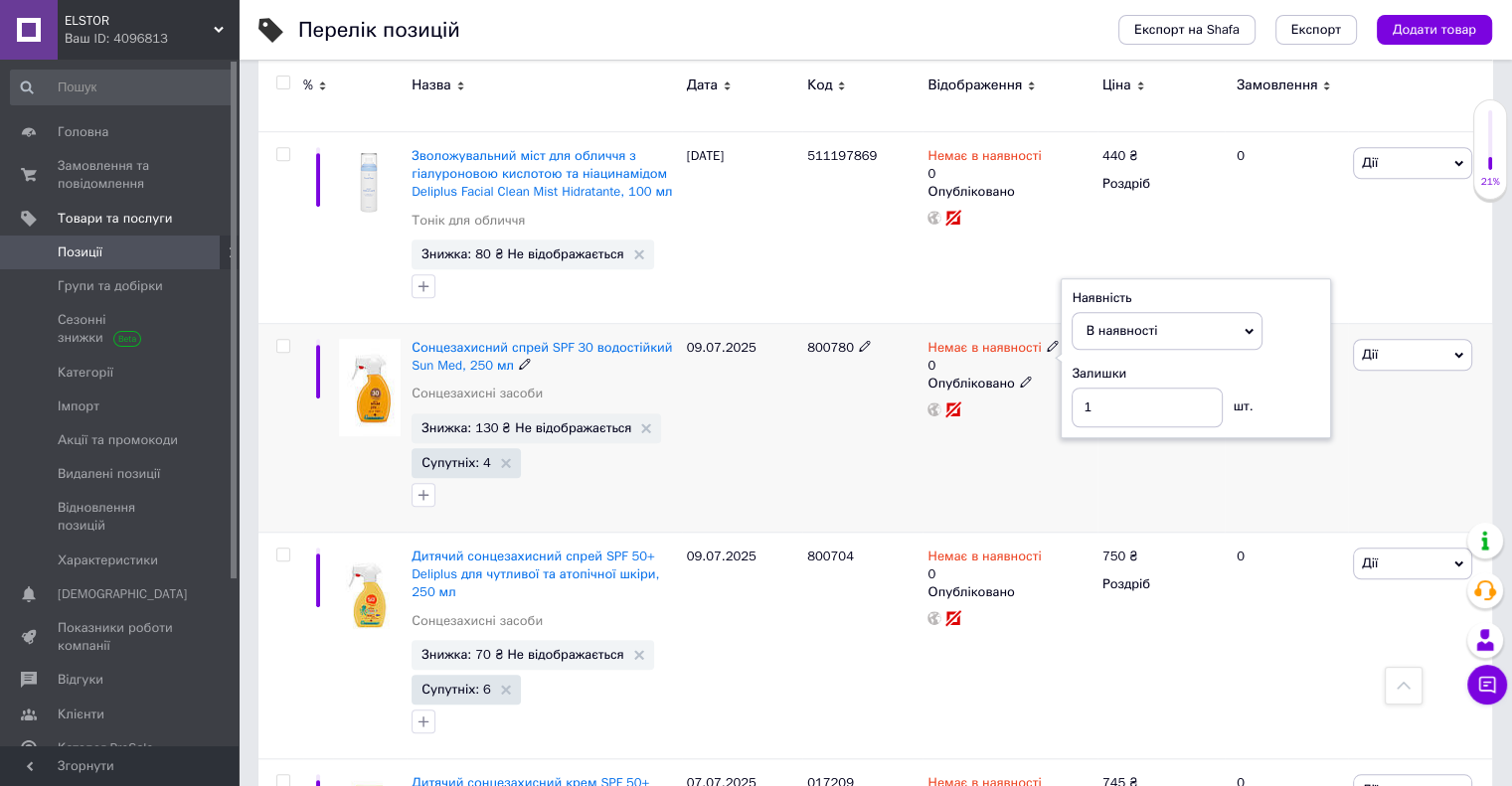 click on "800780" at bounding box center (862, 428) 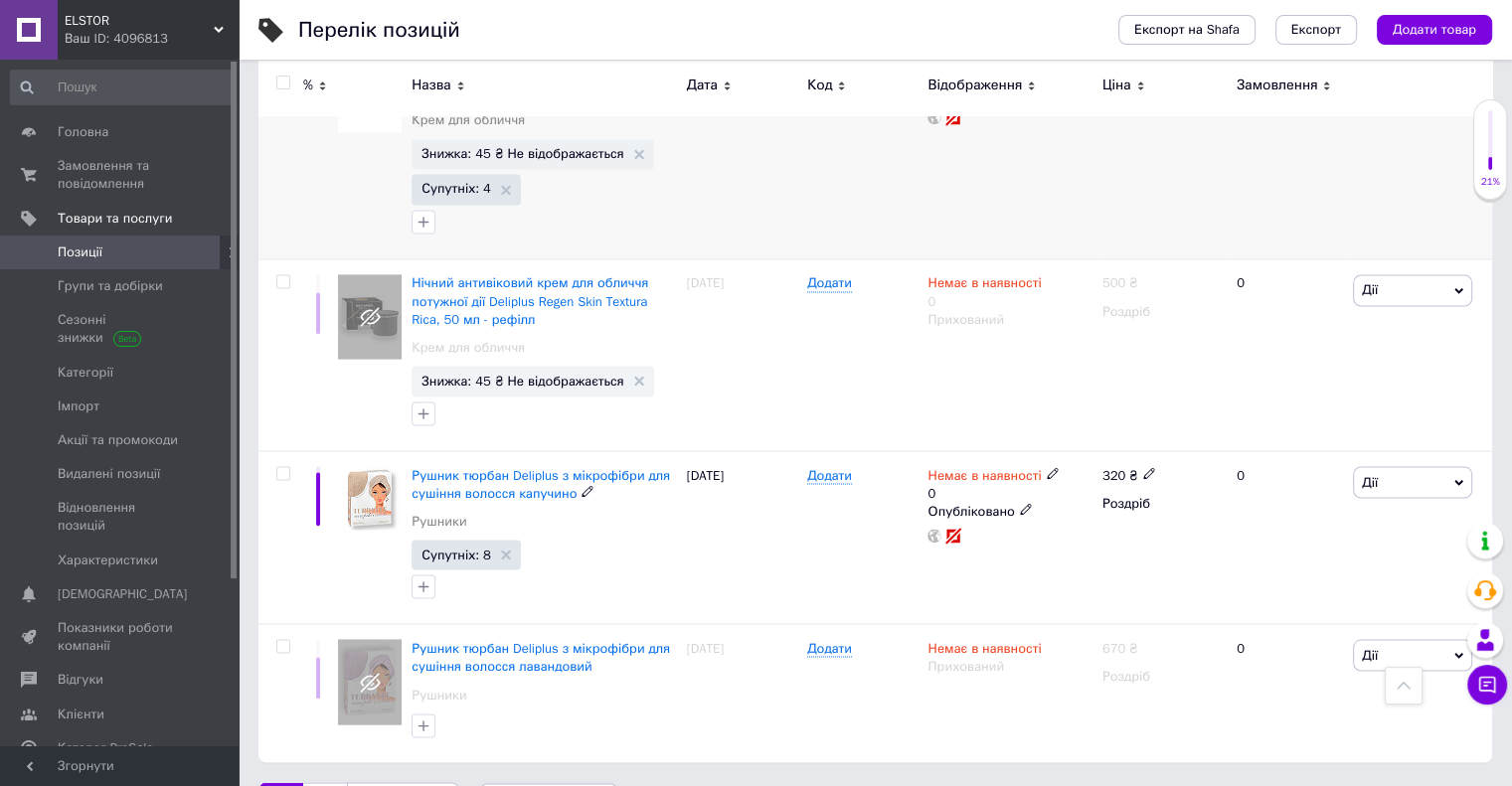 scroll, scrollTop: 3496, scrollLeft: 0, axis: vertical 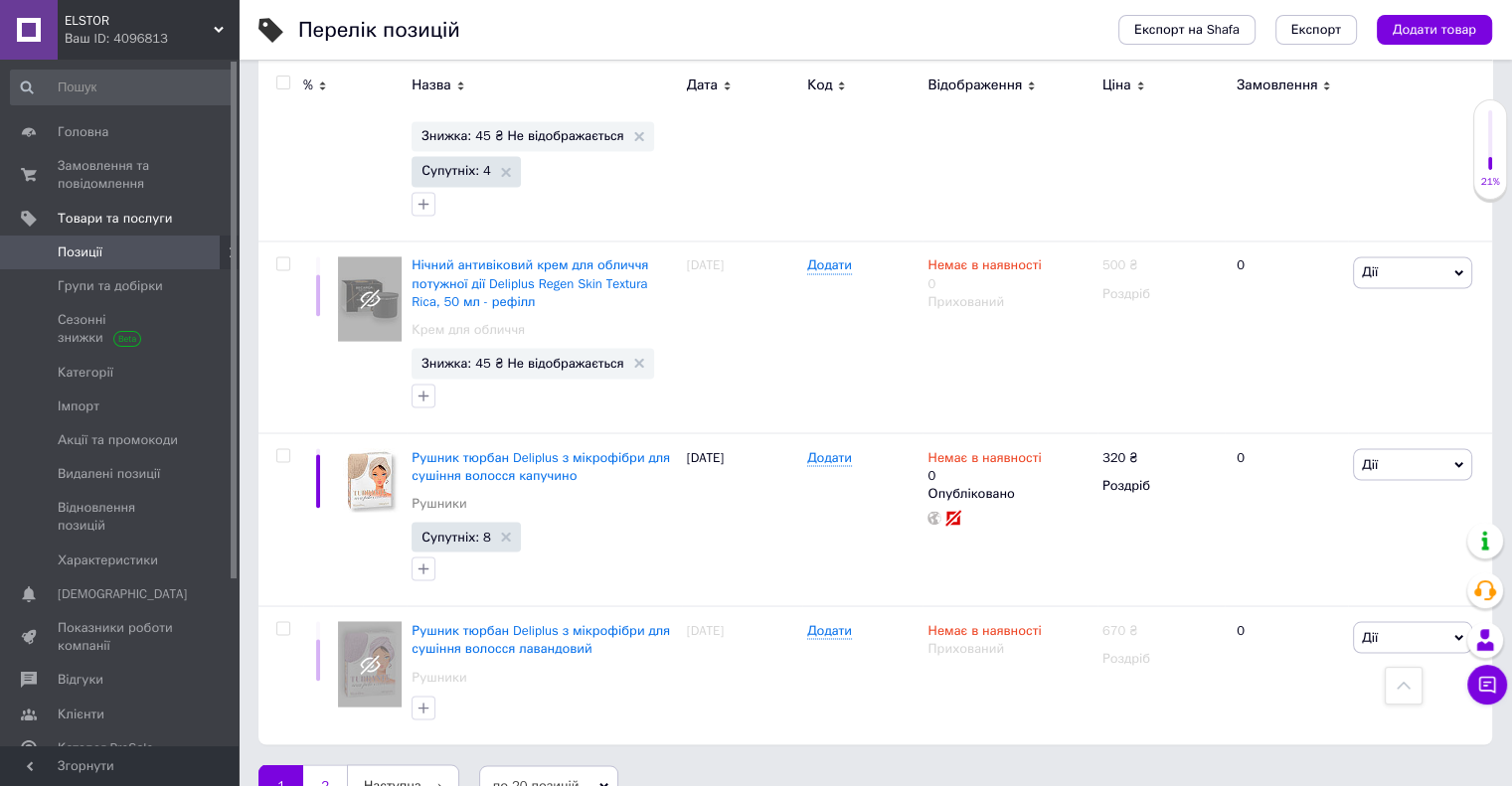 click on "2" at bounding box center [325, 785] 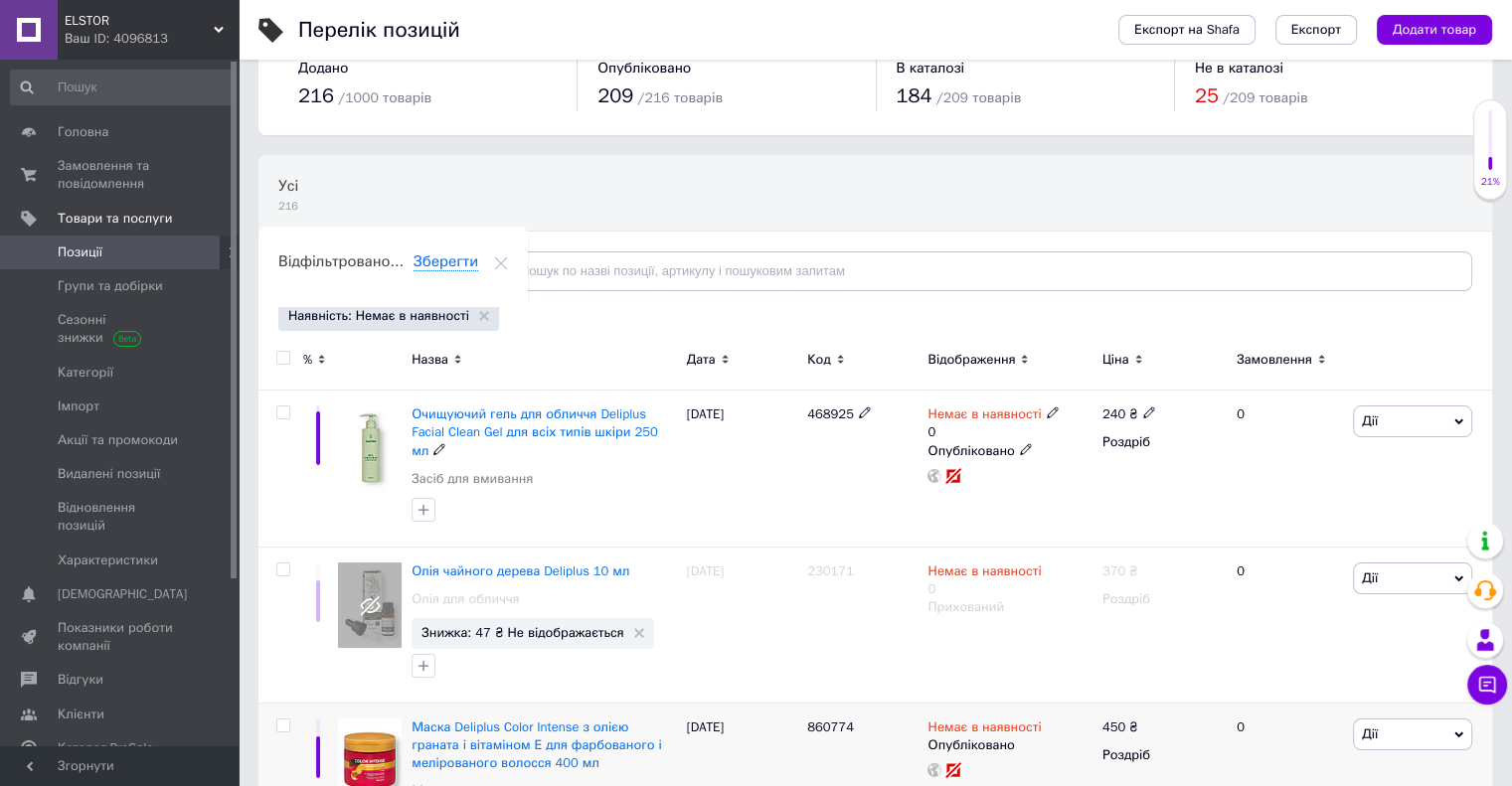 scroll, scrollTop: 0, scrollLeft: 0, axis: both 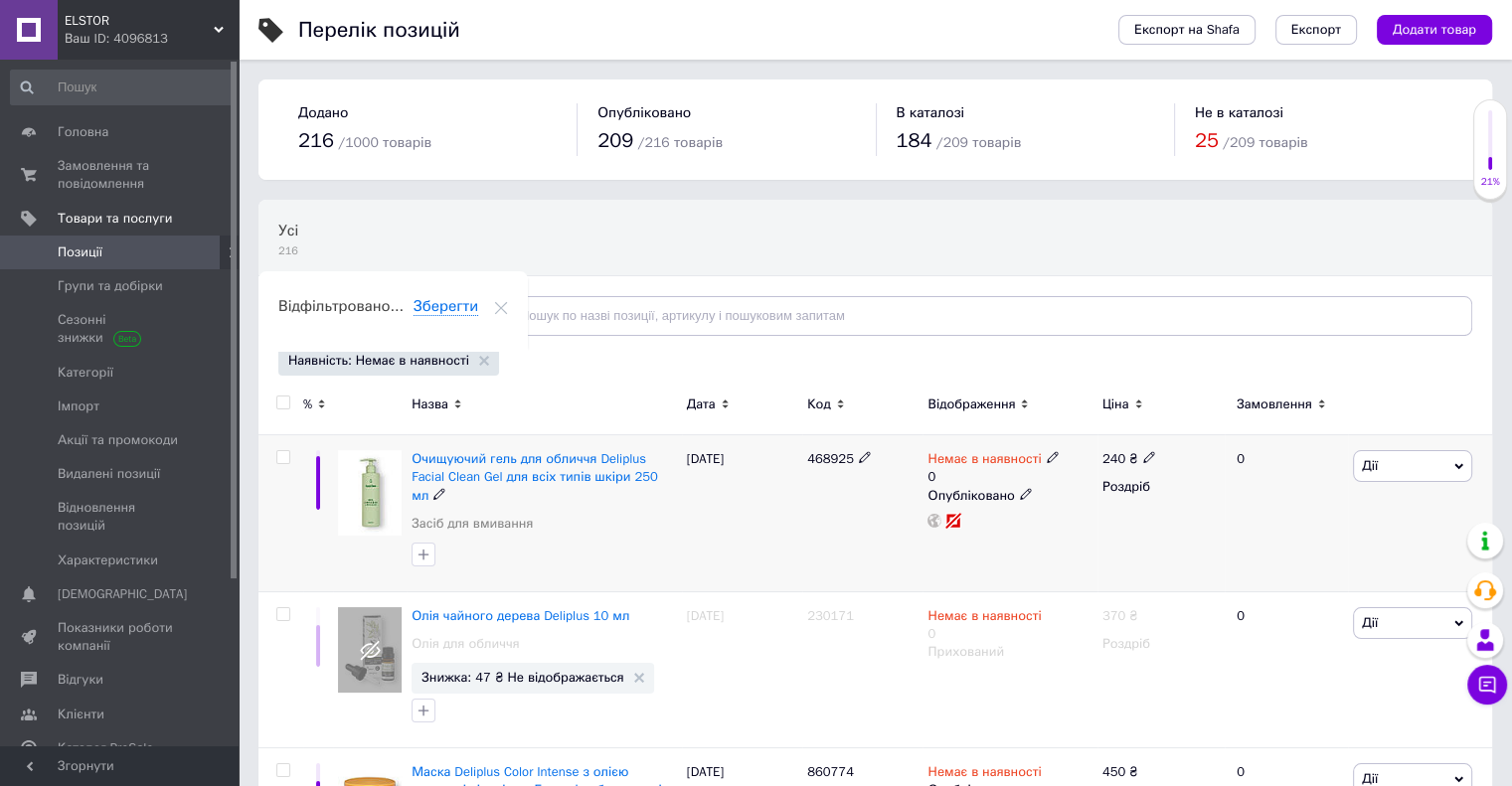 click on "Немає в наявності" at bounding box center [984, 461] 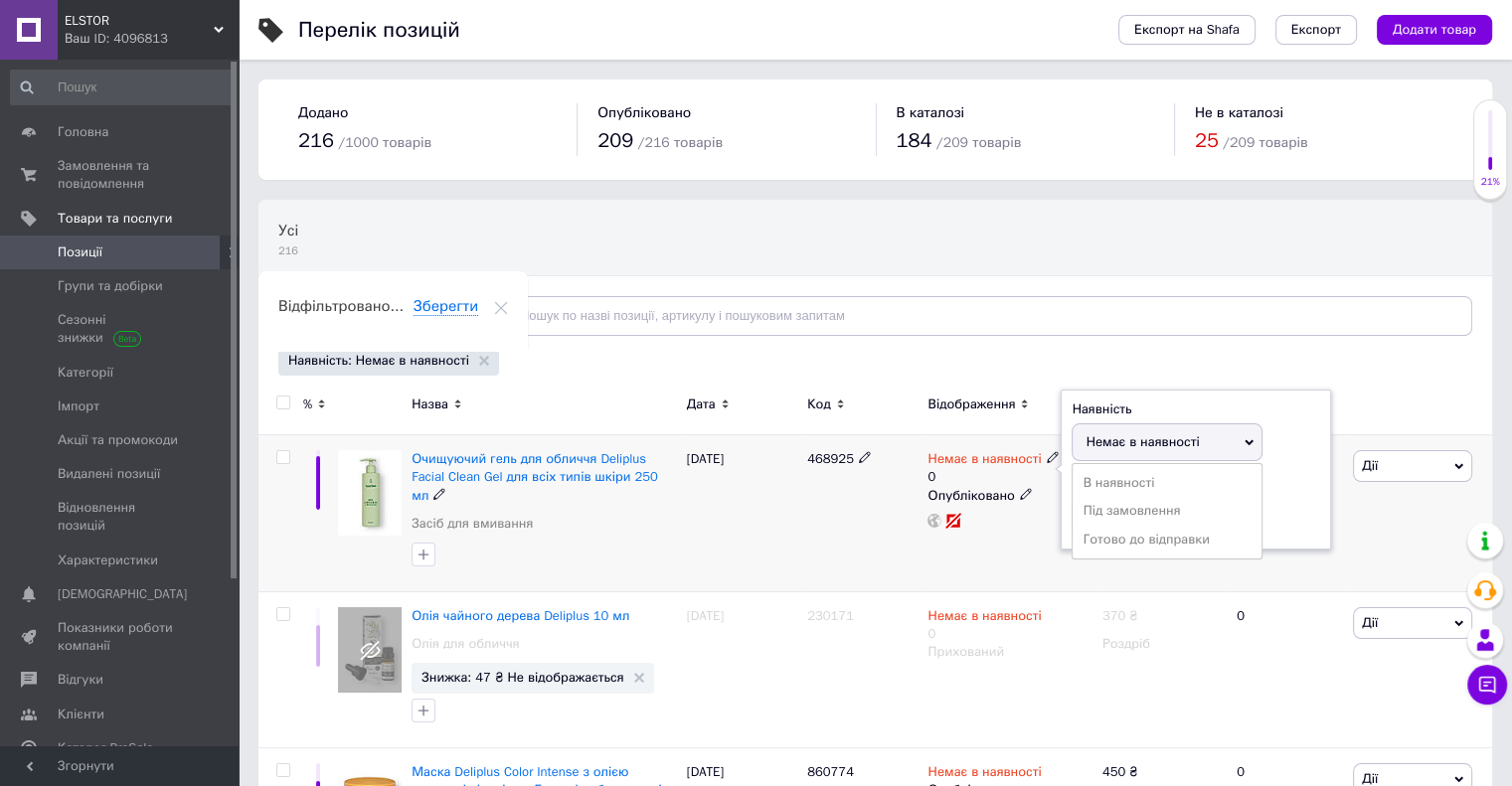 click on "В наявності" at bounding box center [1167, 483] 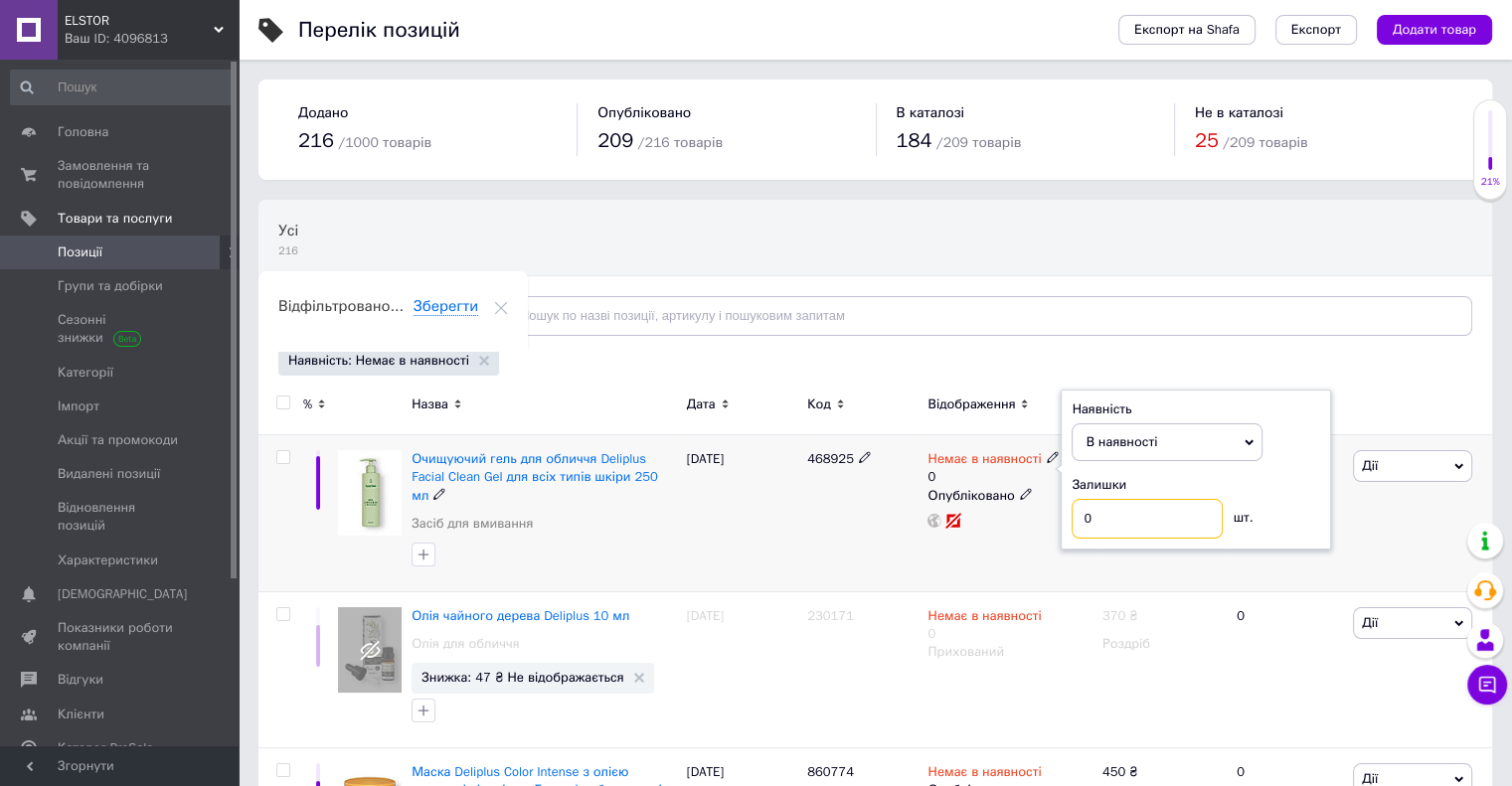 click on "0" at bounding box center [1147, 519] 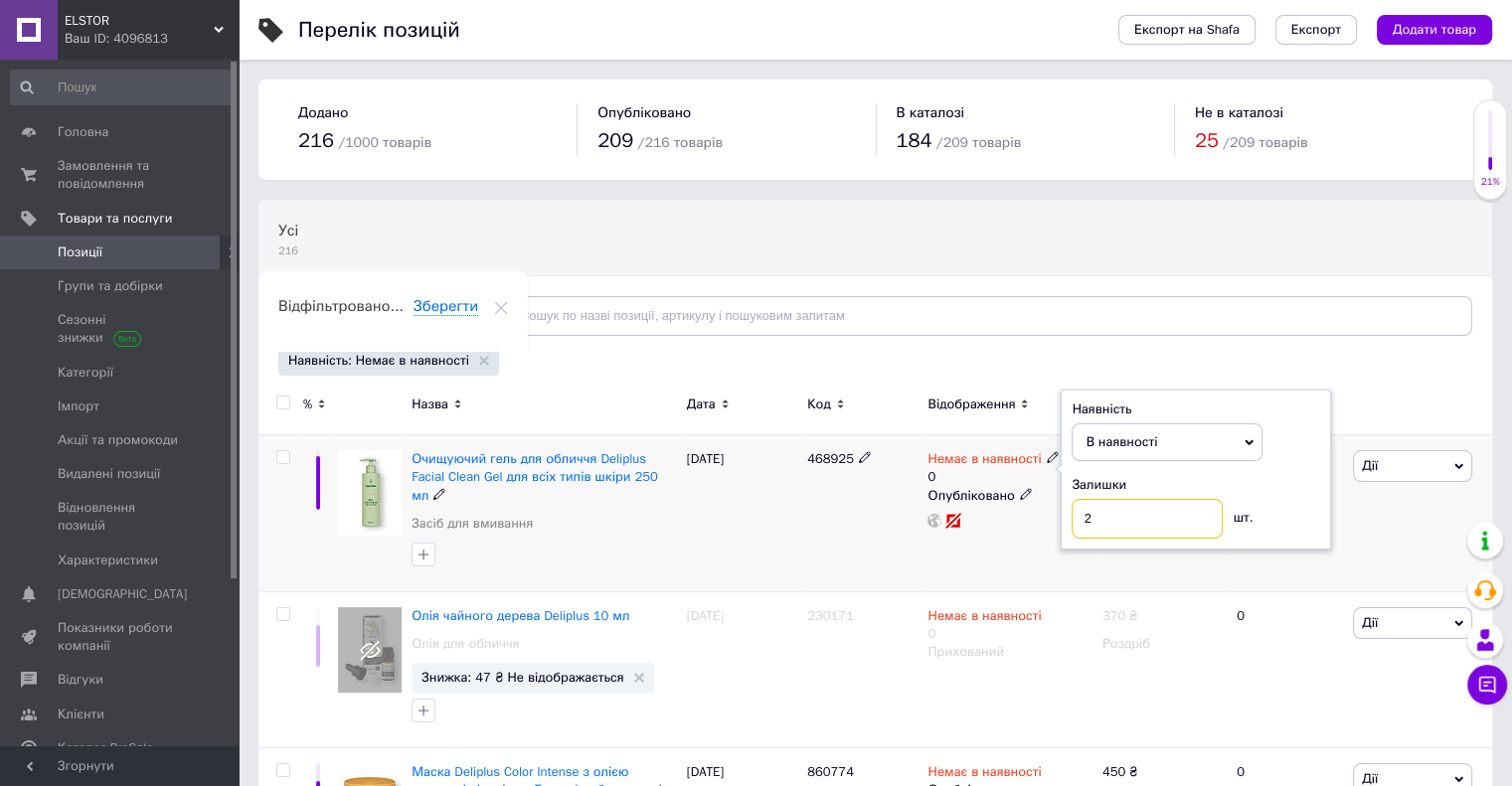 type on "2" 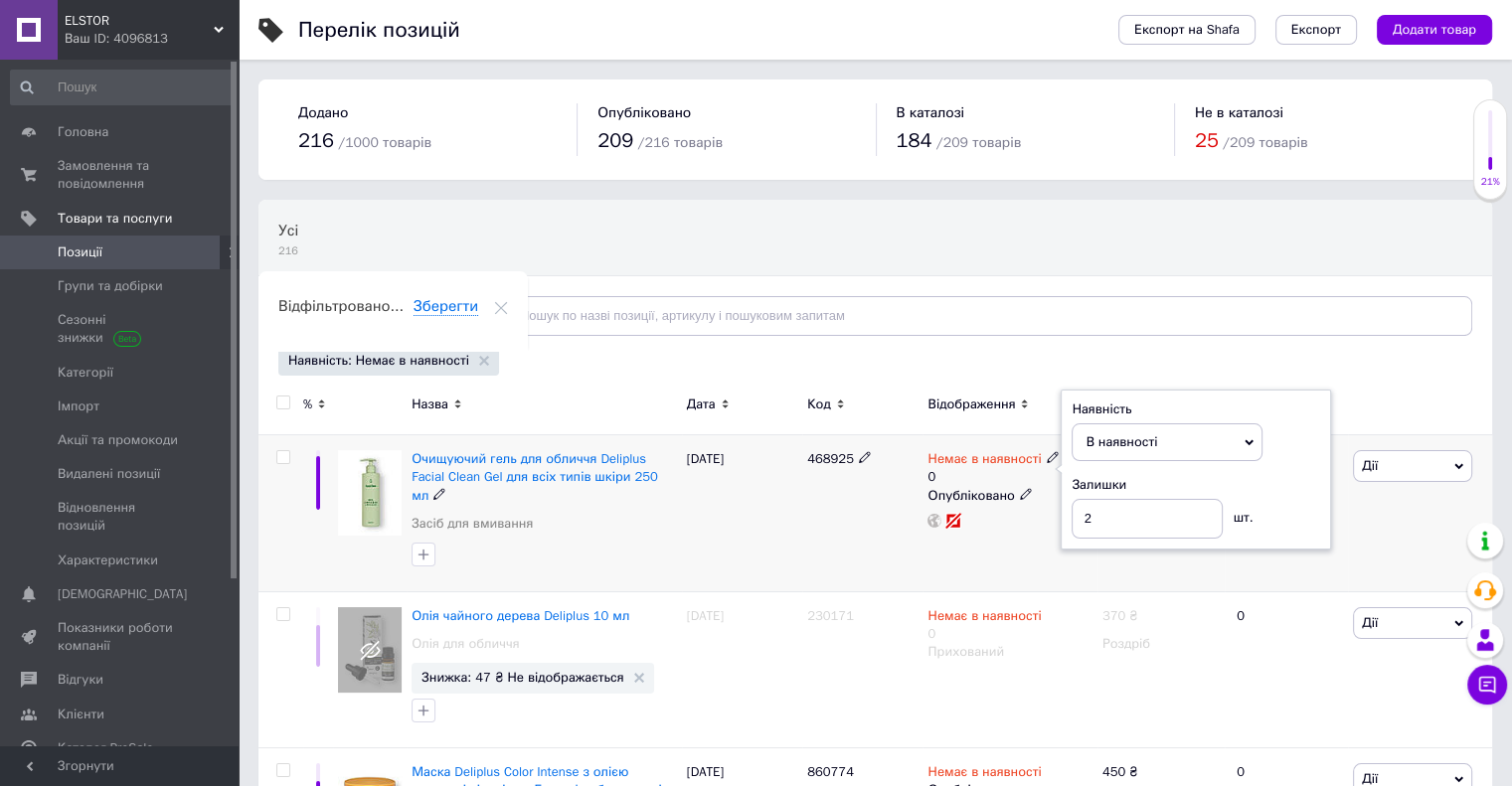click on "[DATE]" at bounding box center (742, 514) 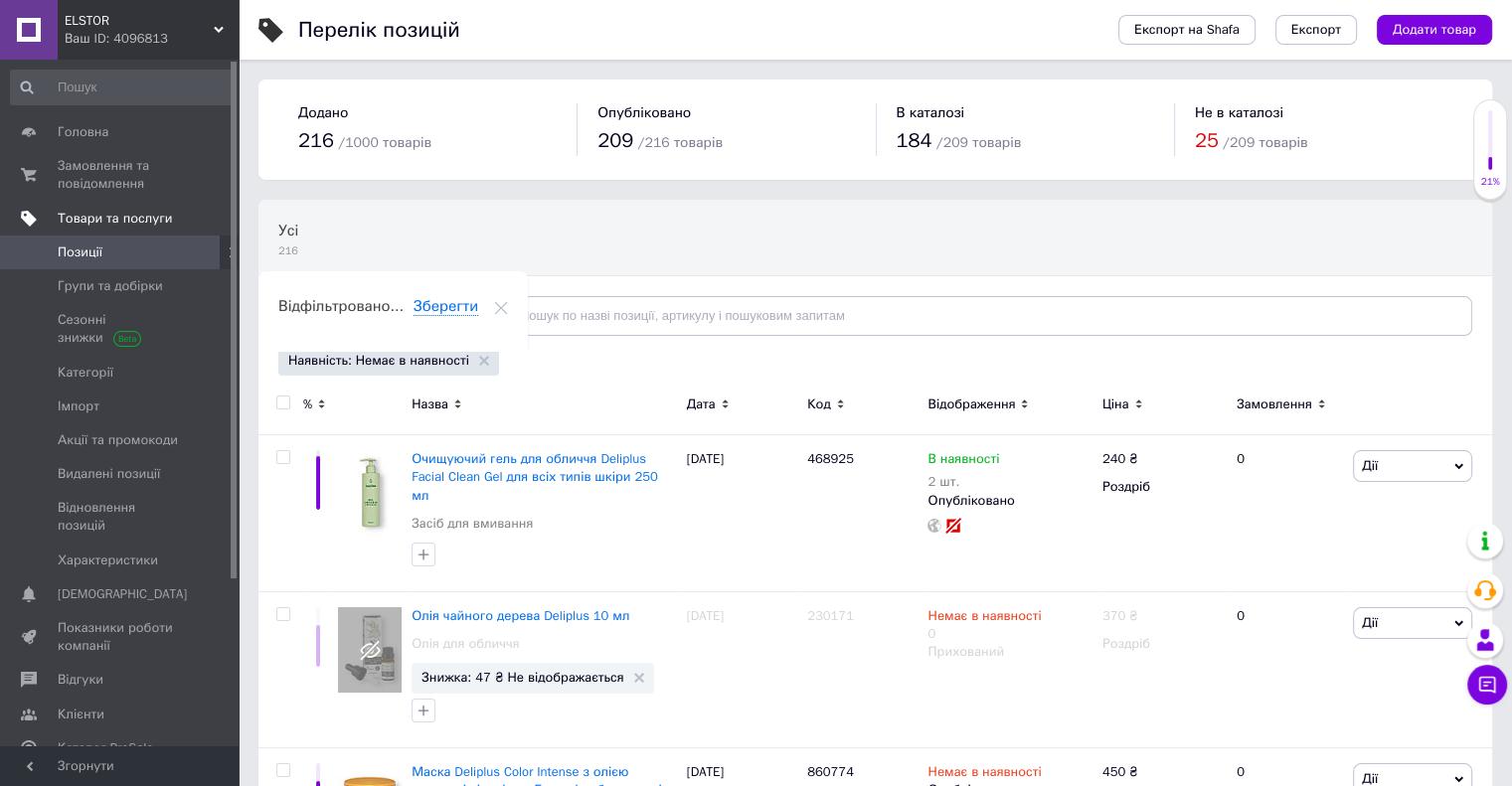 click on "Товари та послуги" at bounding box center [114, 219] 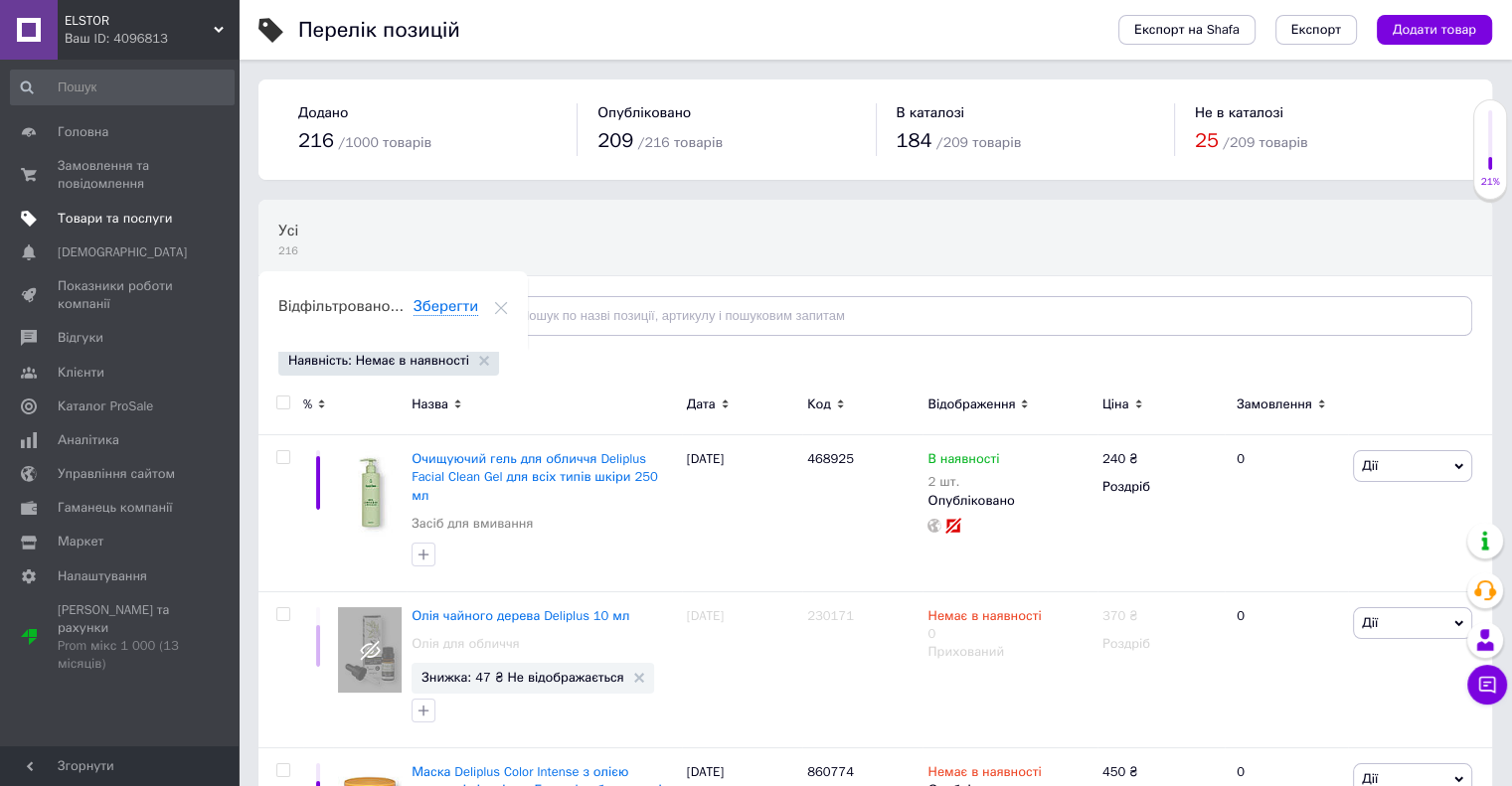 click on "Товари та послуги" at bounding box center [114, 219] 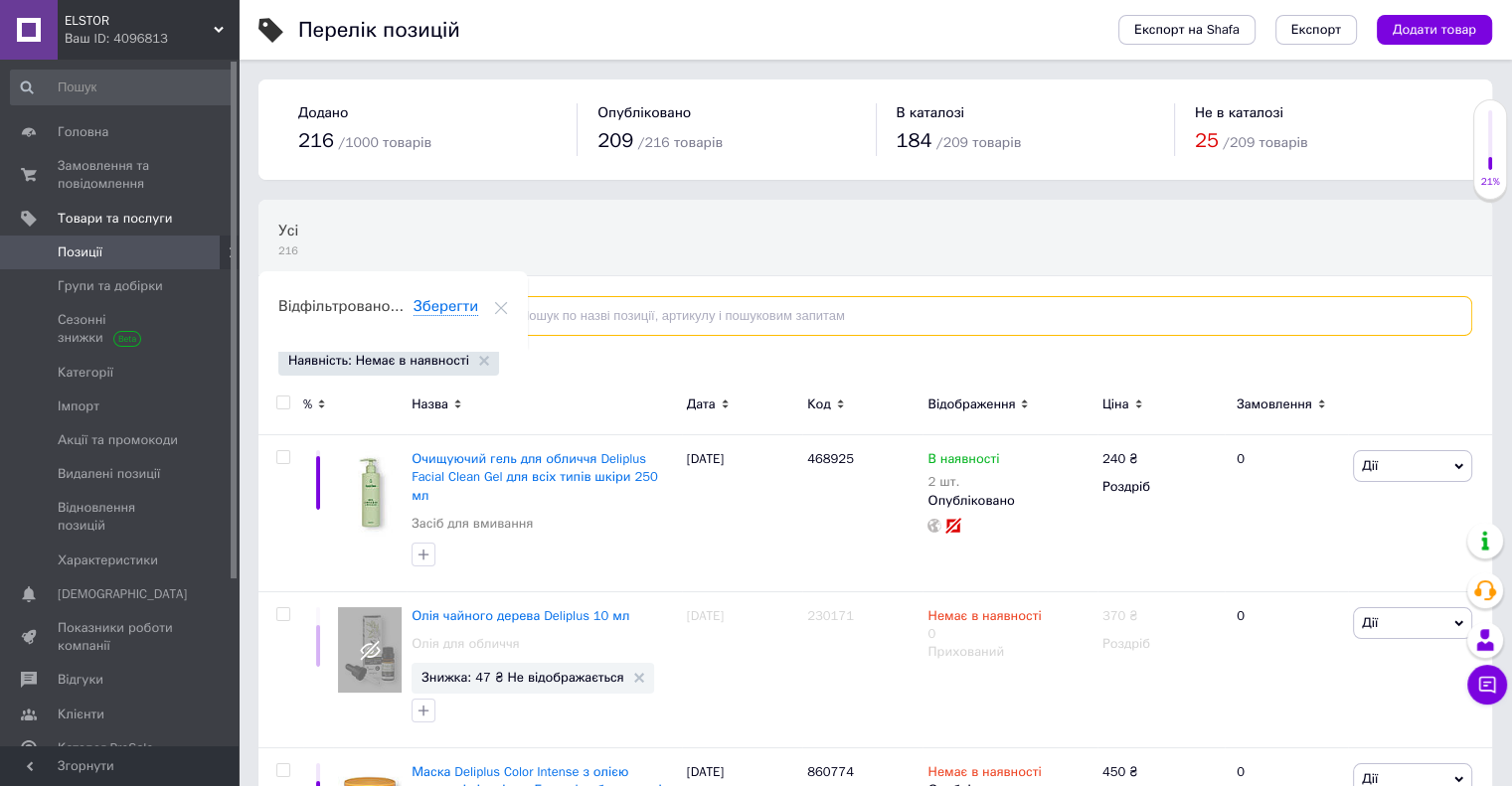click at bounding box center (978, 316) 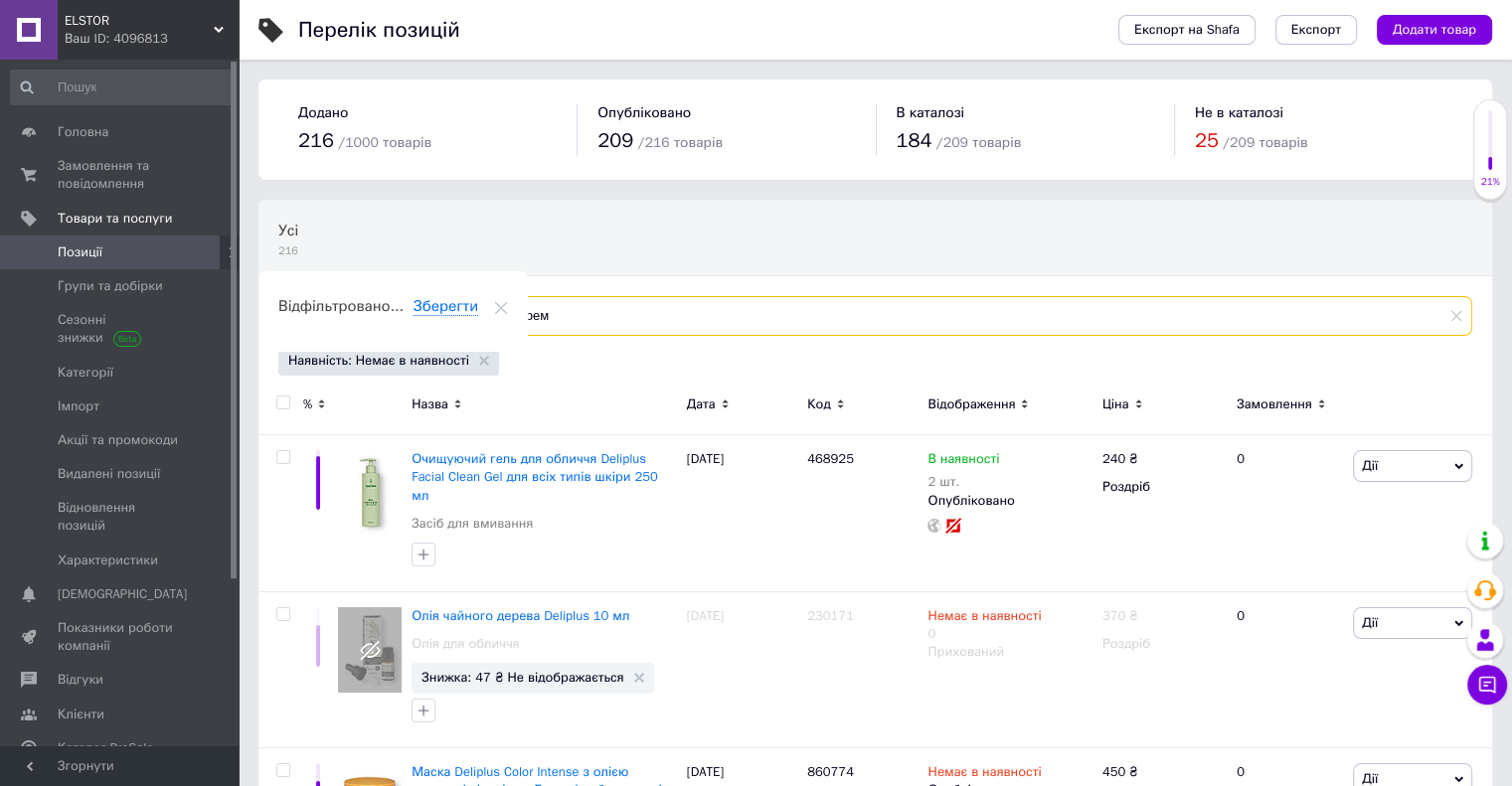 type on "крем" 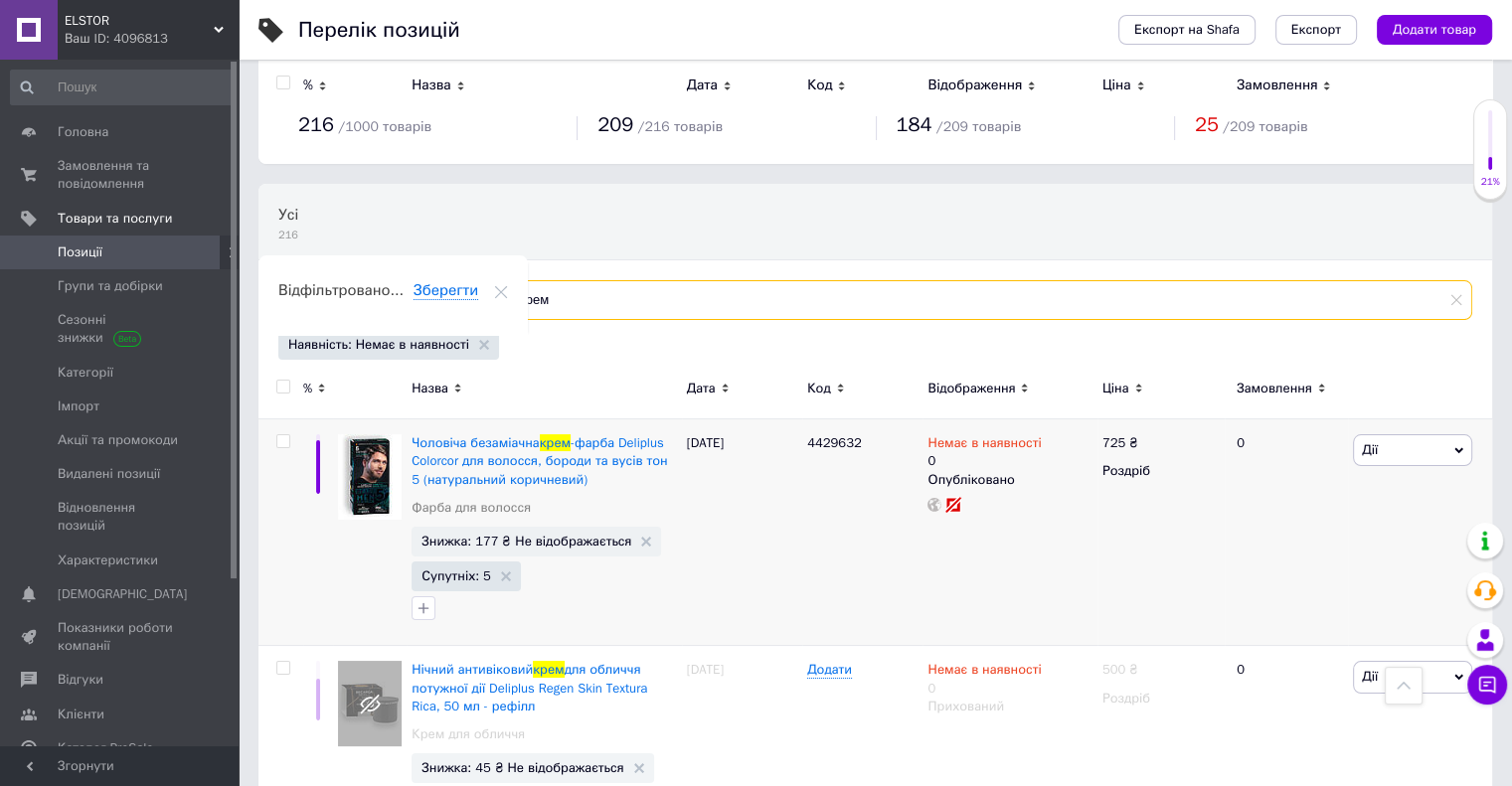 scroll, scrollTop: 0, scrollLeft: 0, axis: both 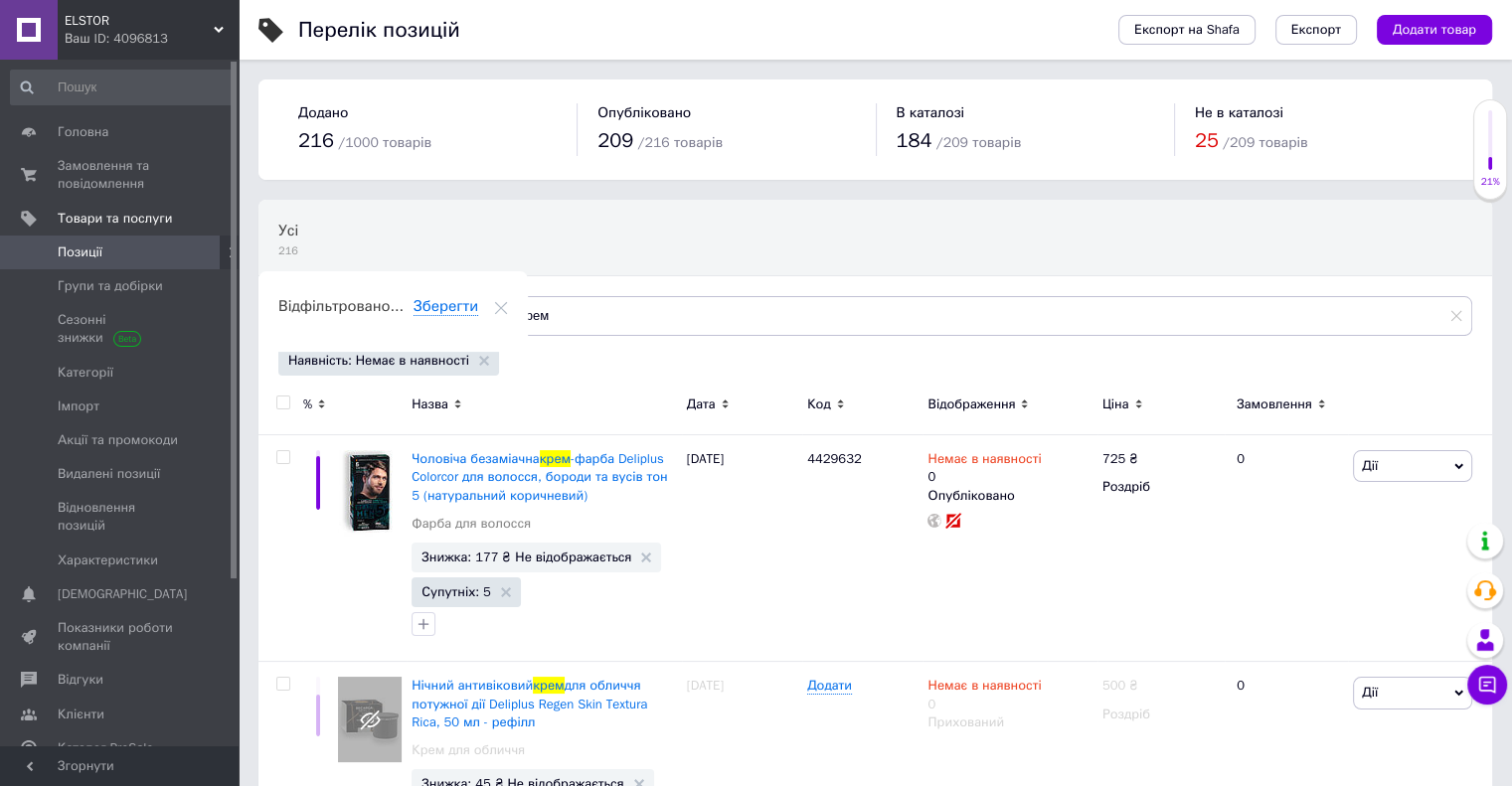 click on "Відфільтровано...  Зберегти" at bounding box center [393, 314] 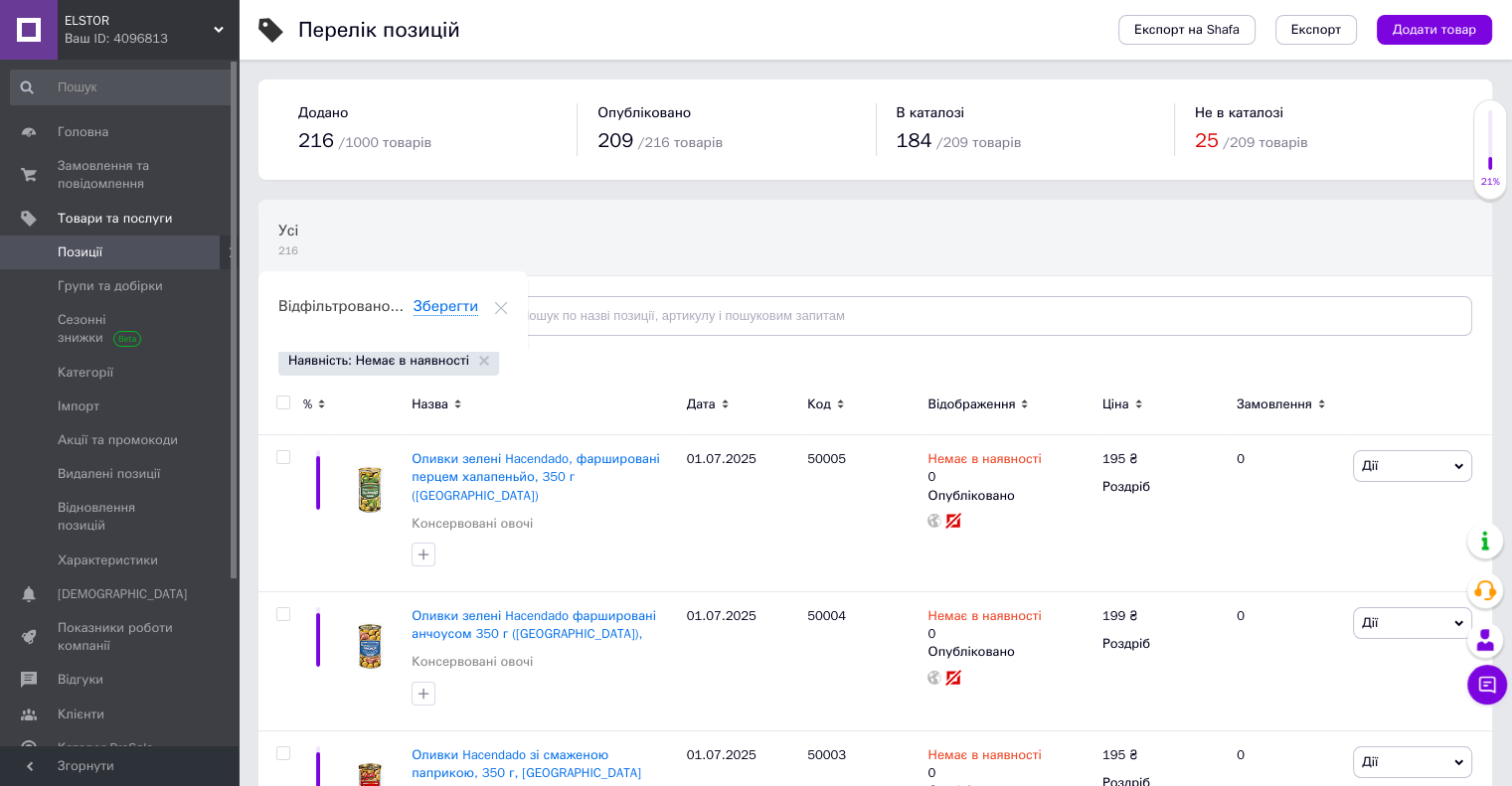 click on "Наявність: Немає в наявності" at bounding box center (389, 361) 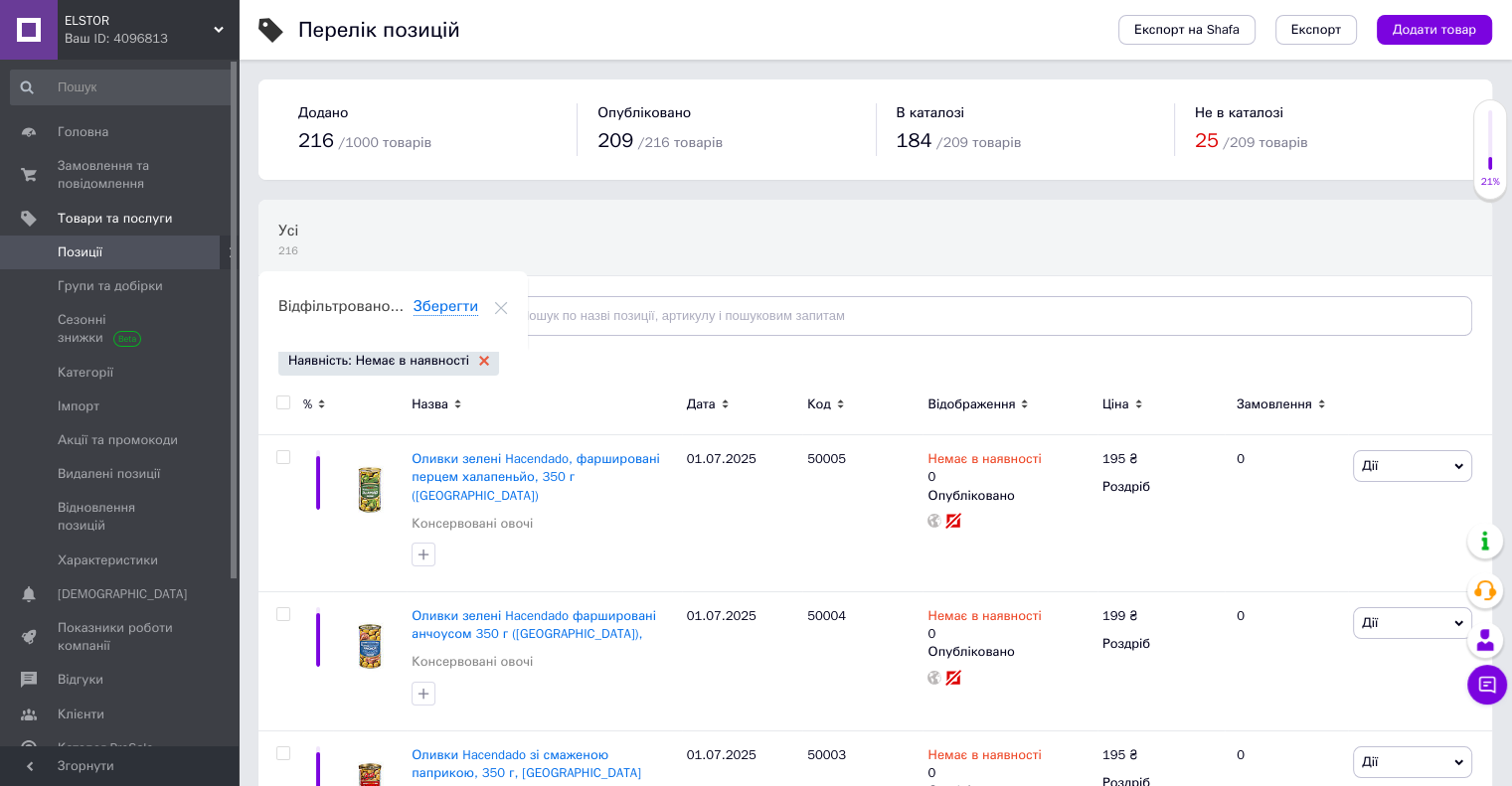 click 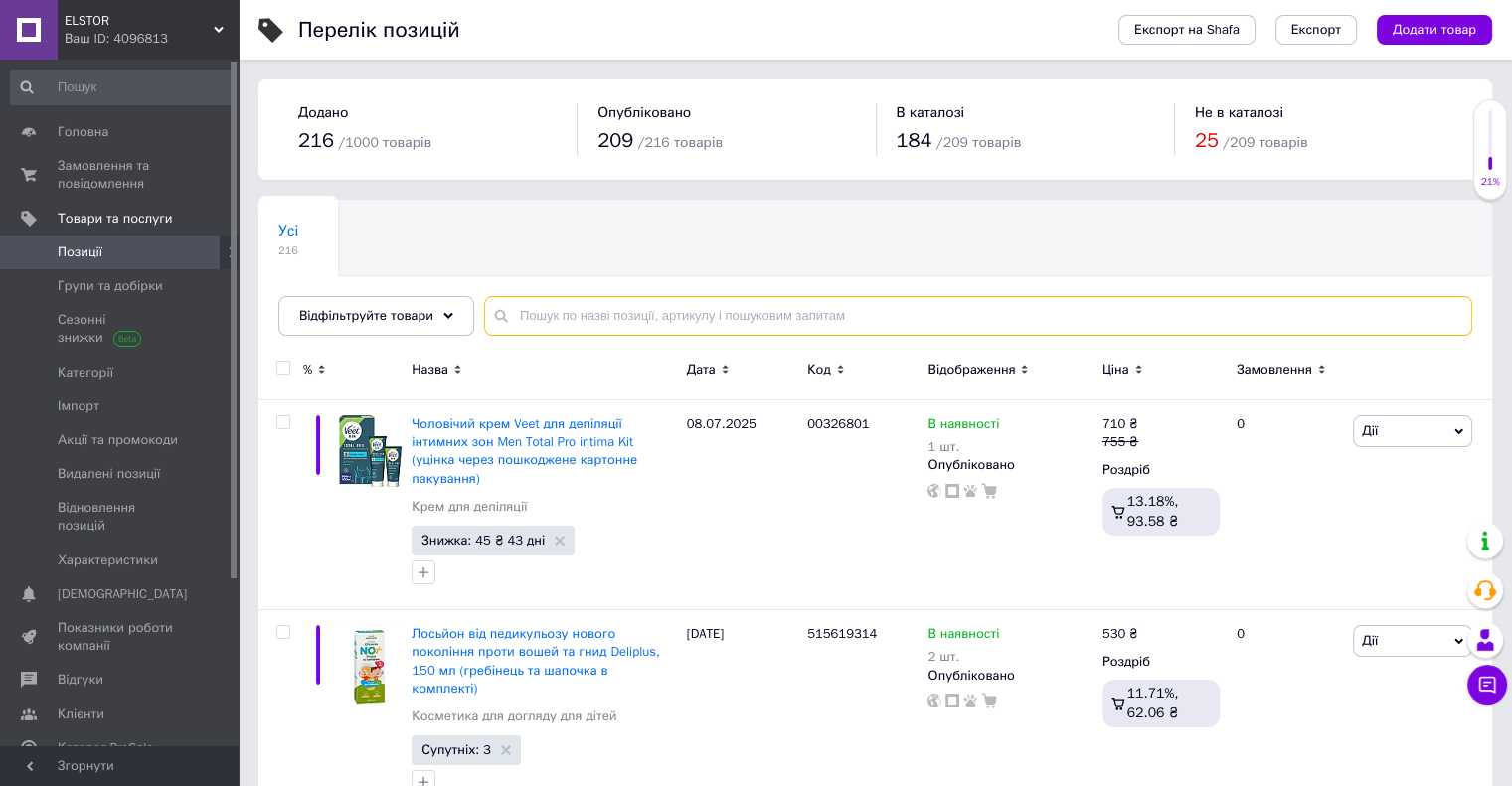 click at bounding box center [978, 316] 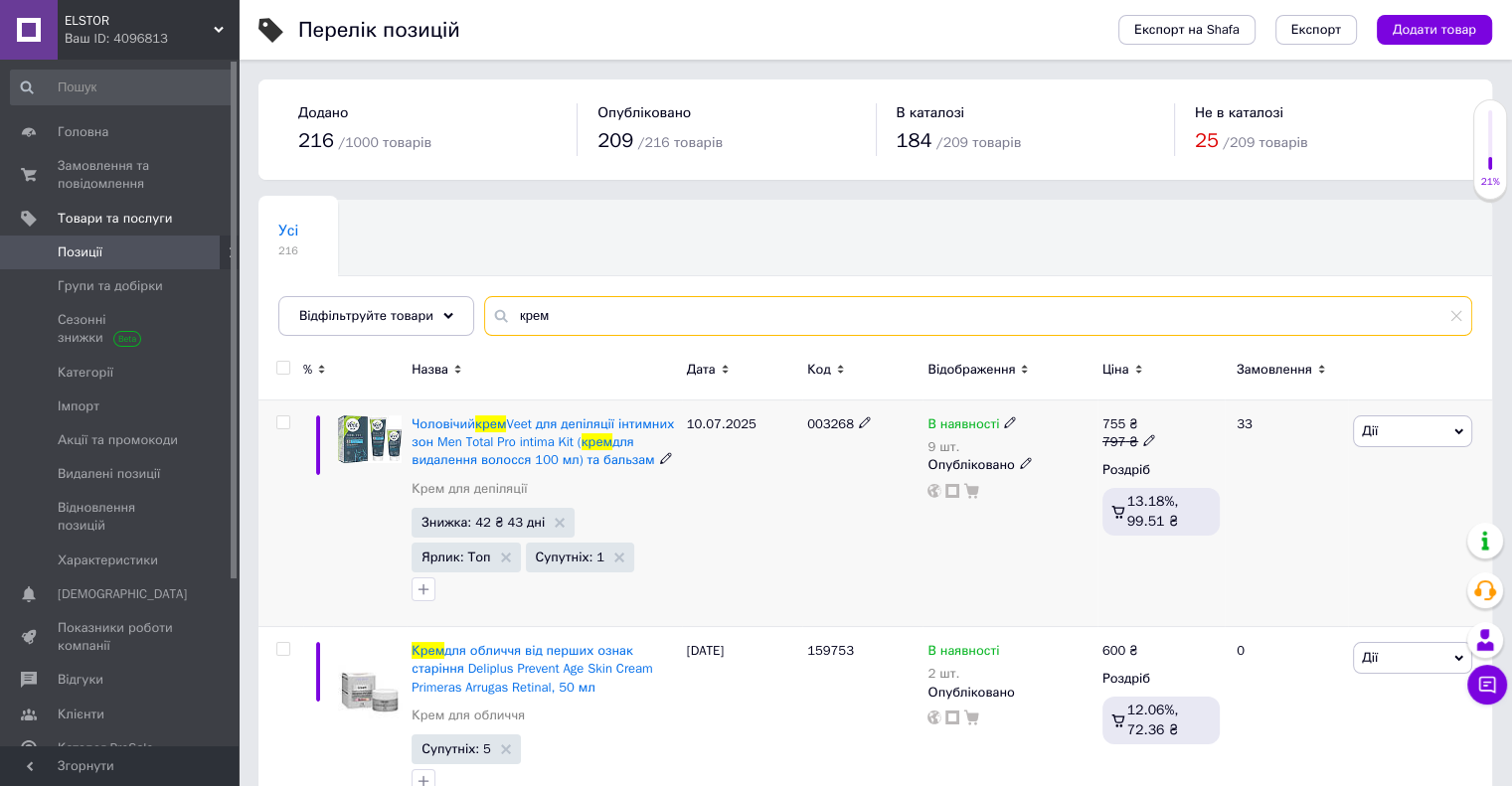 type on "крем" 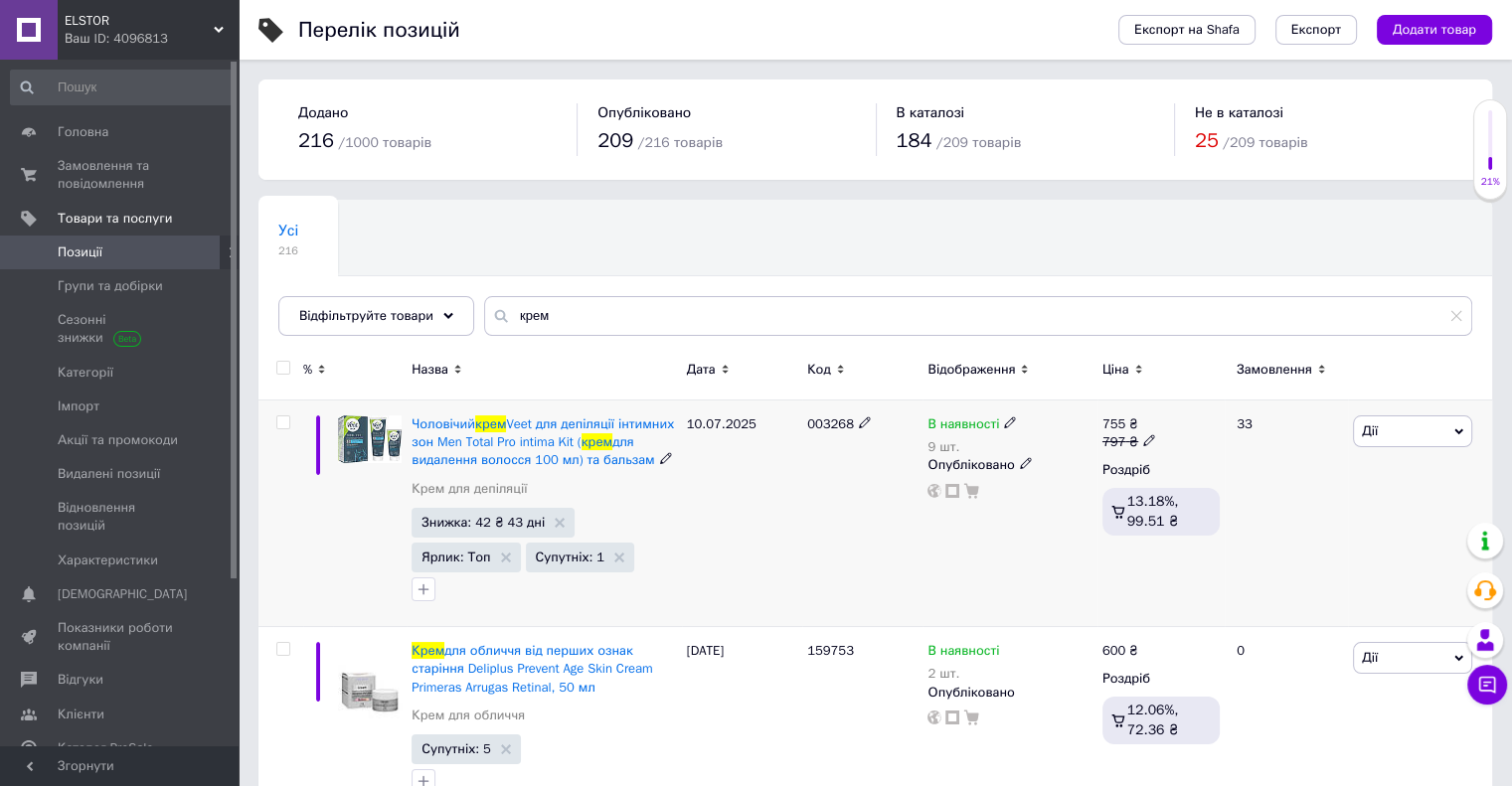 click on "9 шт." at bounding box center [972, 447] 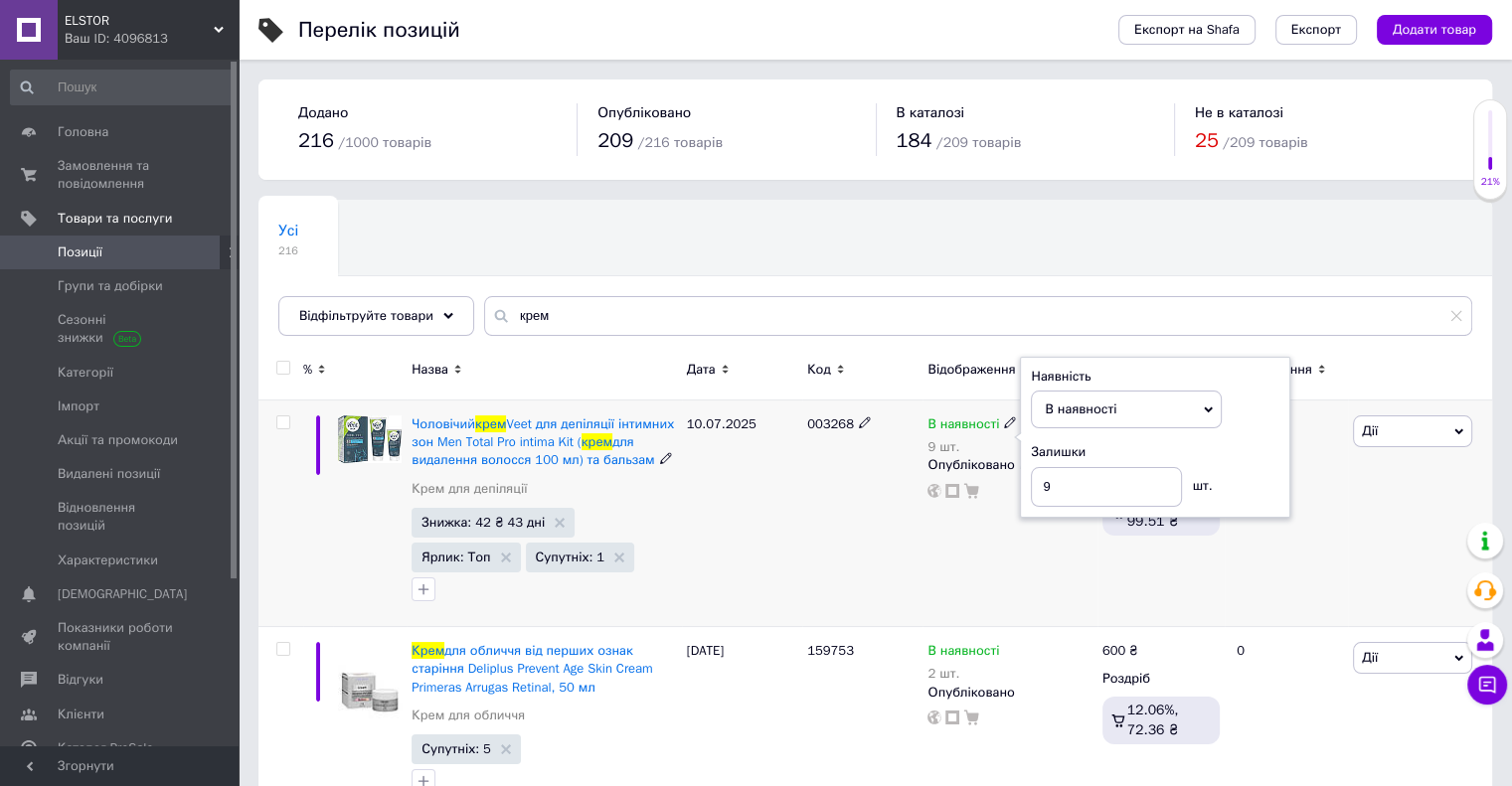 click on "Наявність В наявності Немає в наявності Під замовлення Готово до відправки Залишки 9 шт." at bounding box center (1155, 437) 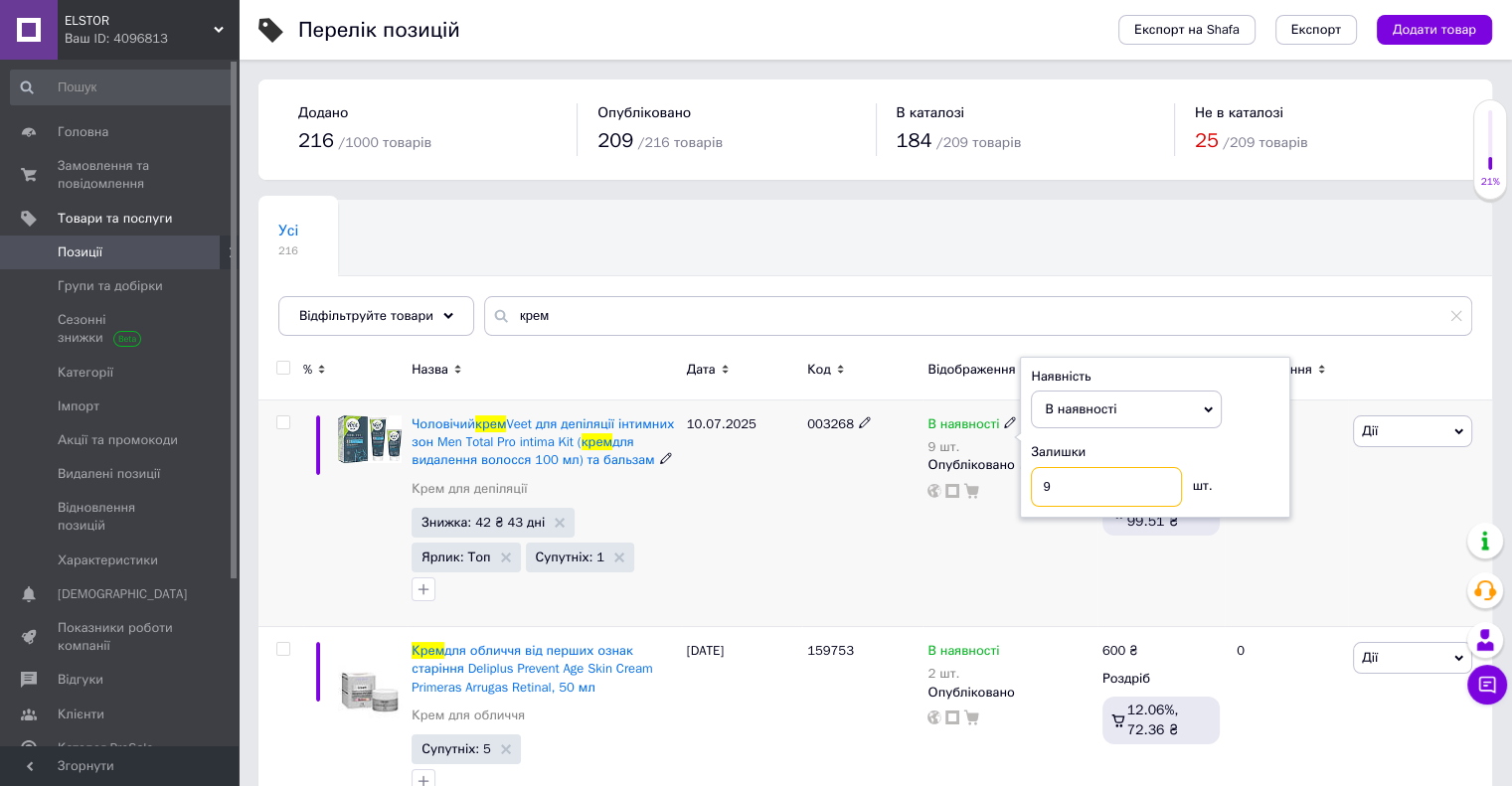 click on "9" at bounding box center [1106, 487] 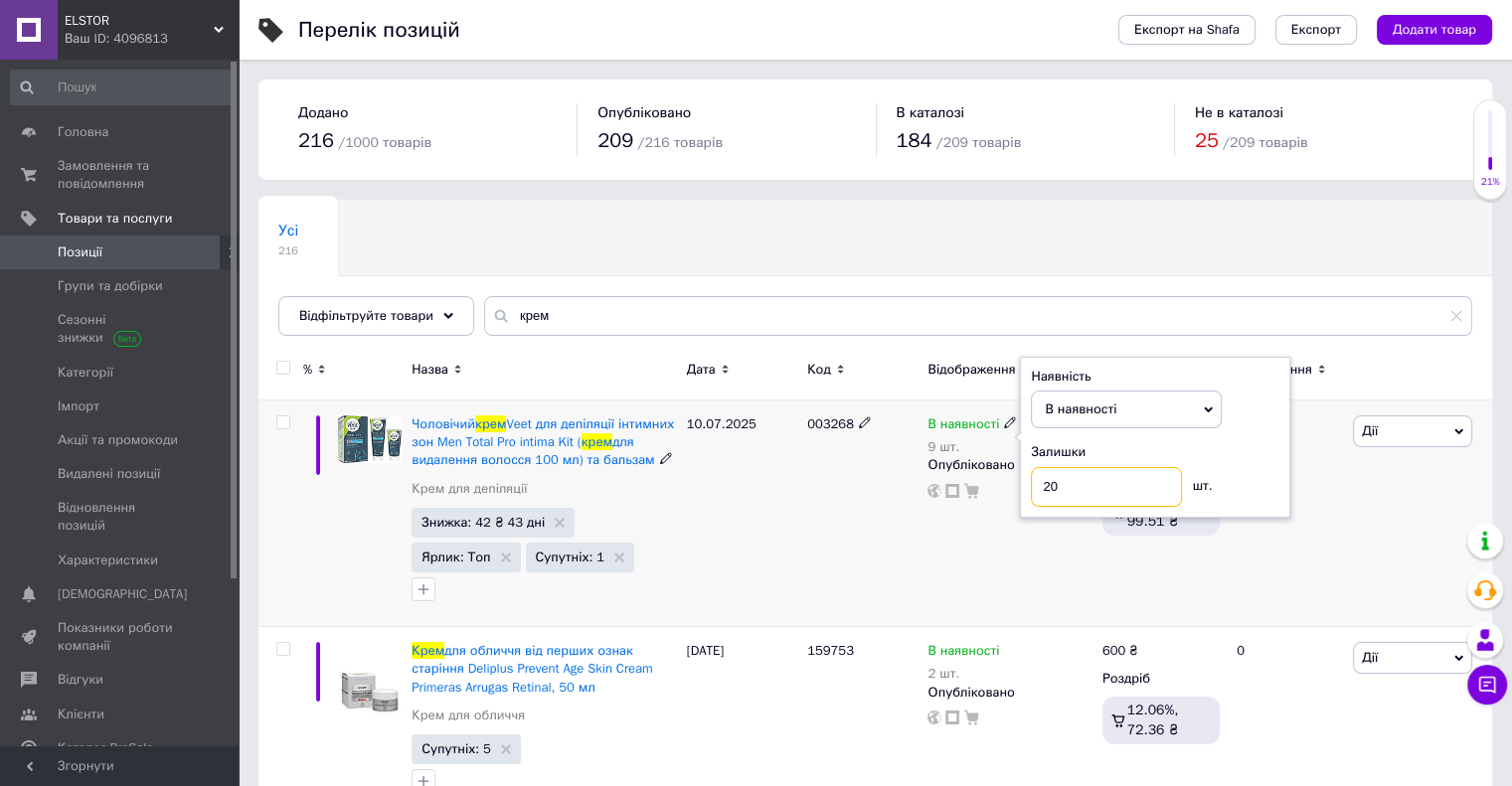 type on "20" 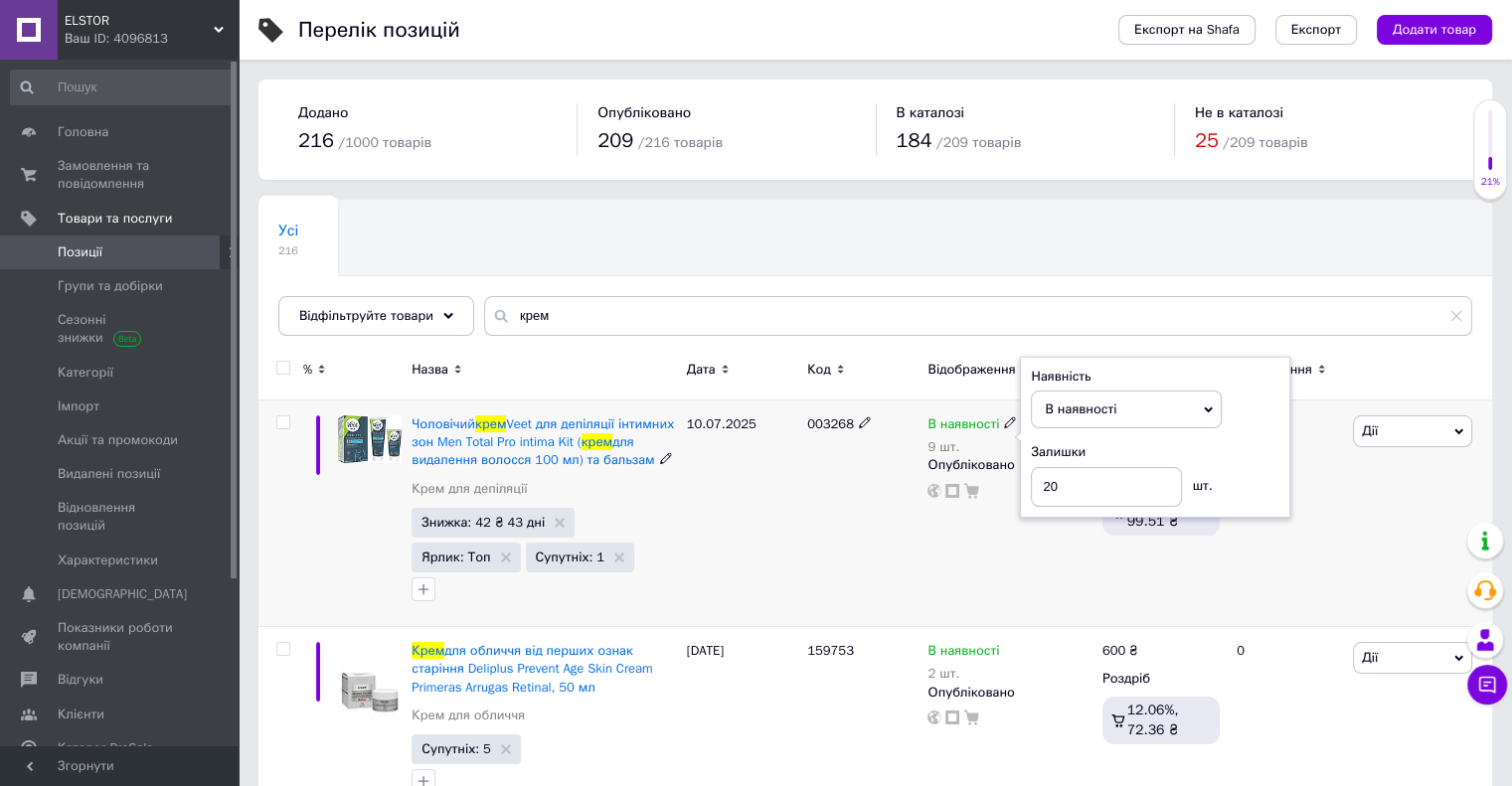 click on "10.07.2025" at bounding box center [742, 514] 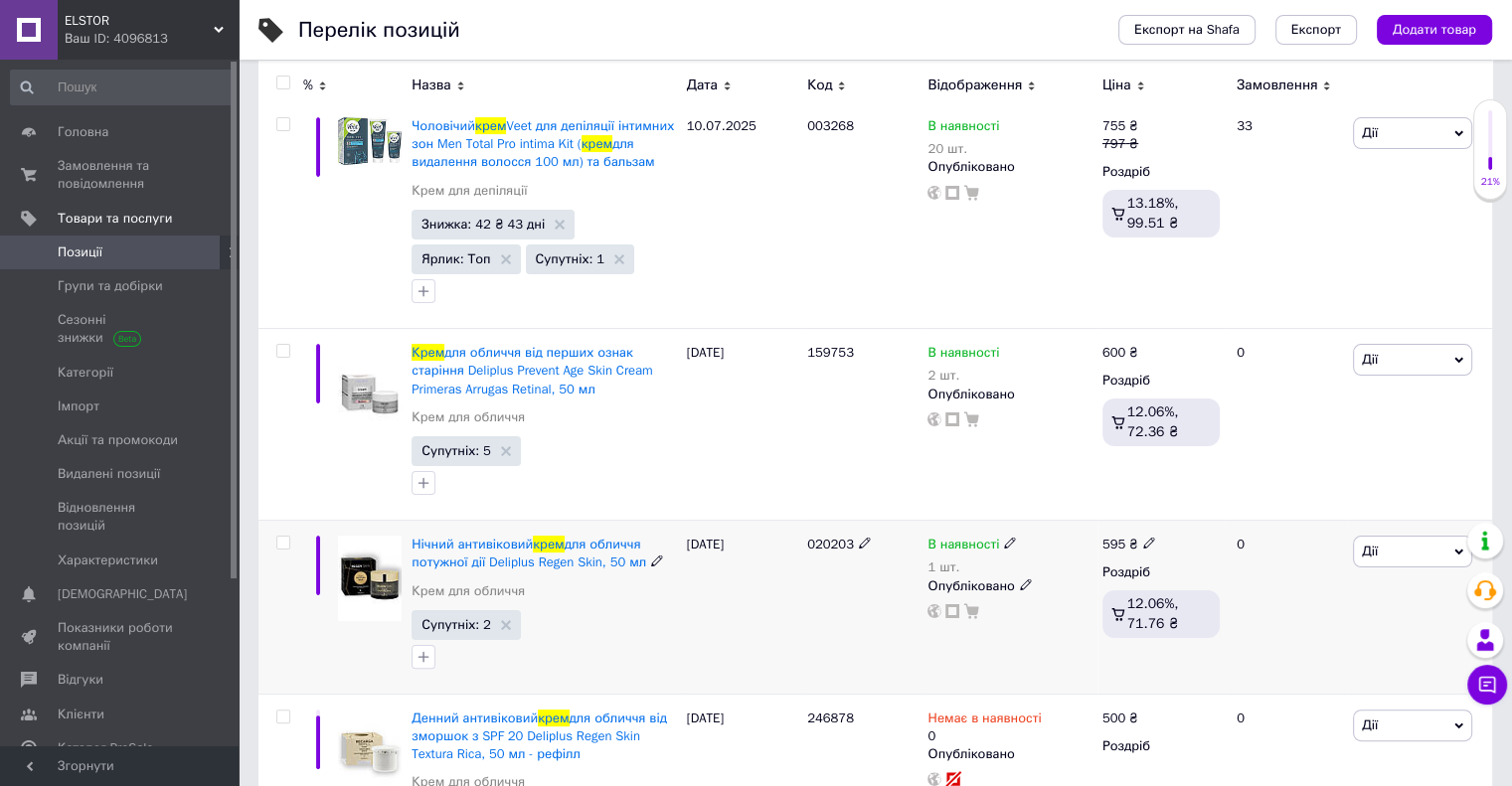 scroll, scrollTop: 596, scrollLeft: 0, axis: vertical 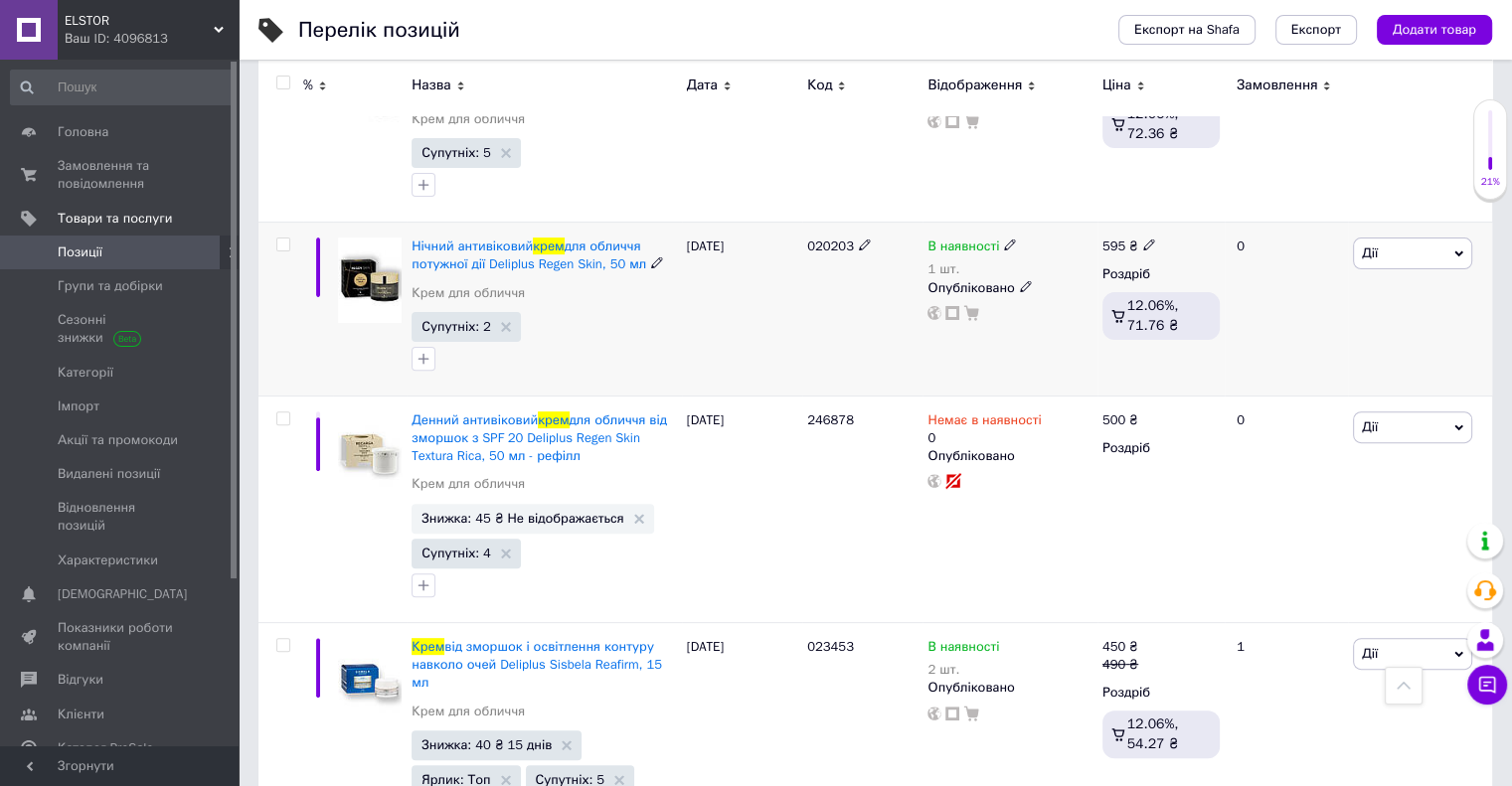click on "В наявності" at bounding box center [963, 248] 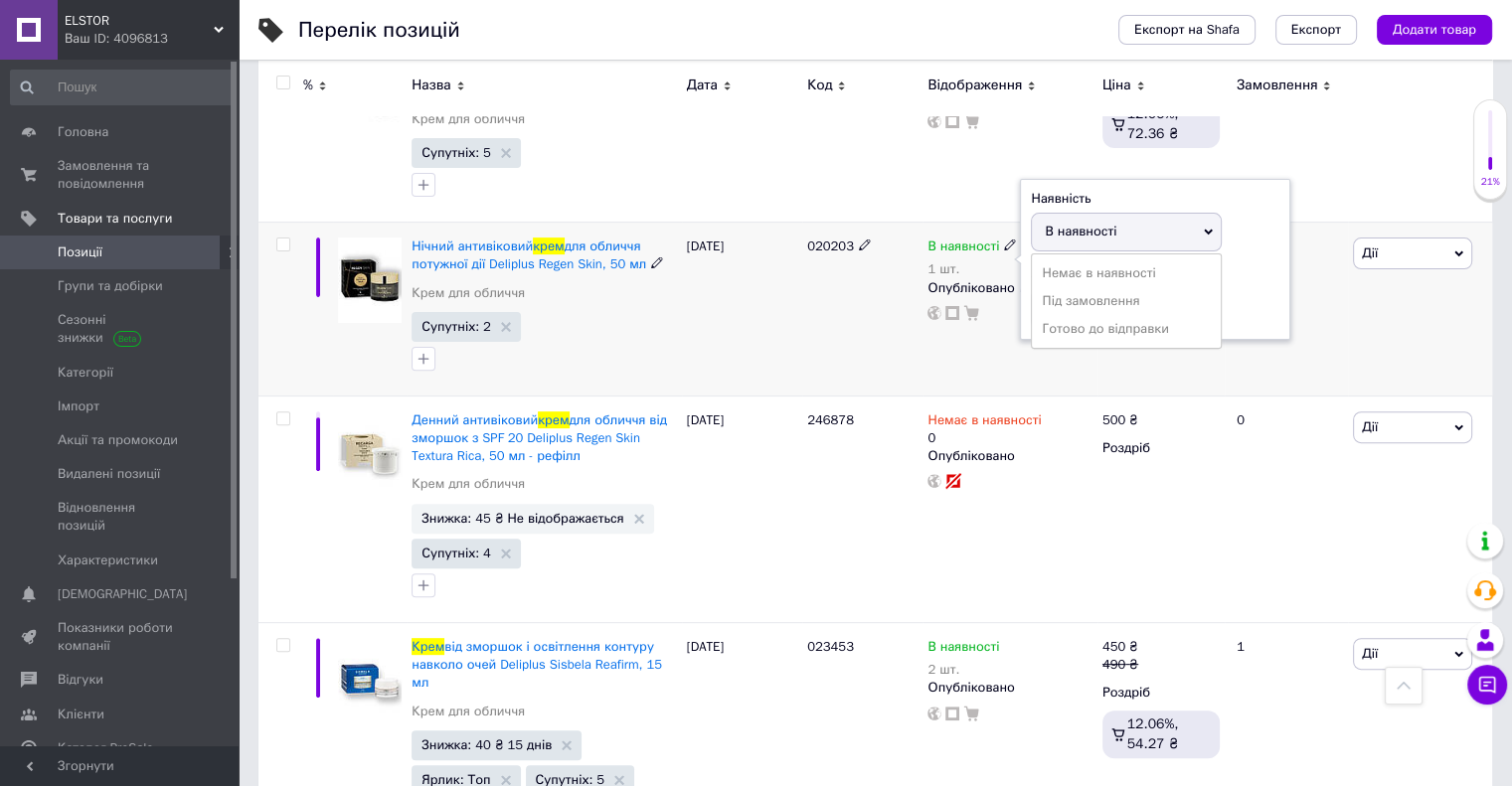 click on "Залишки" at bounding box center [1155, 275] 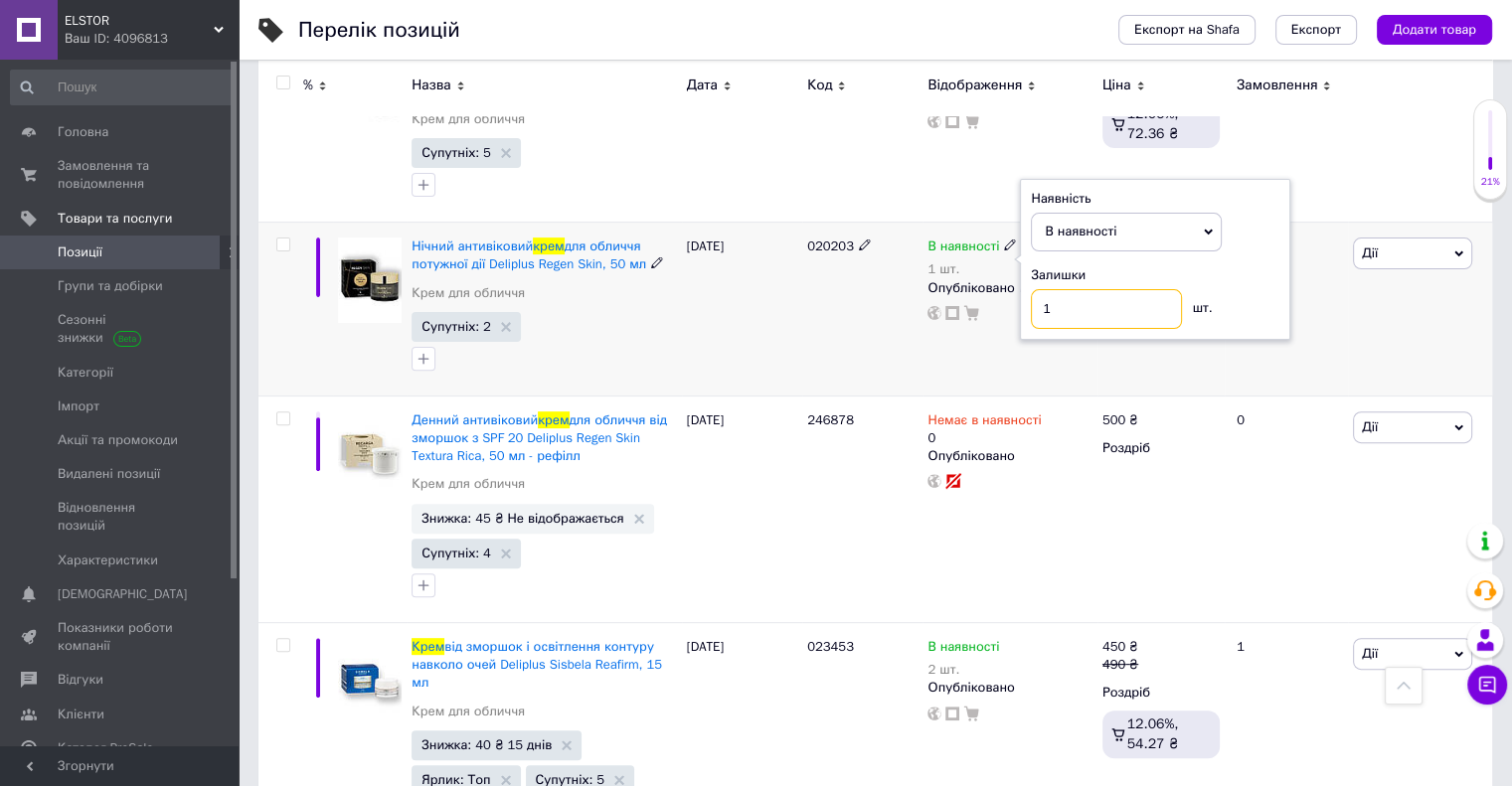 click on "1" at bounding box center [1106, 309] 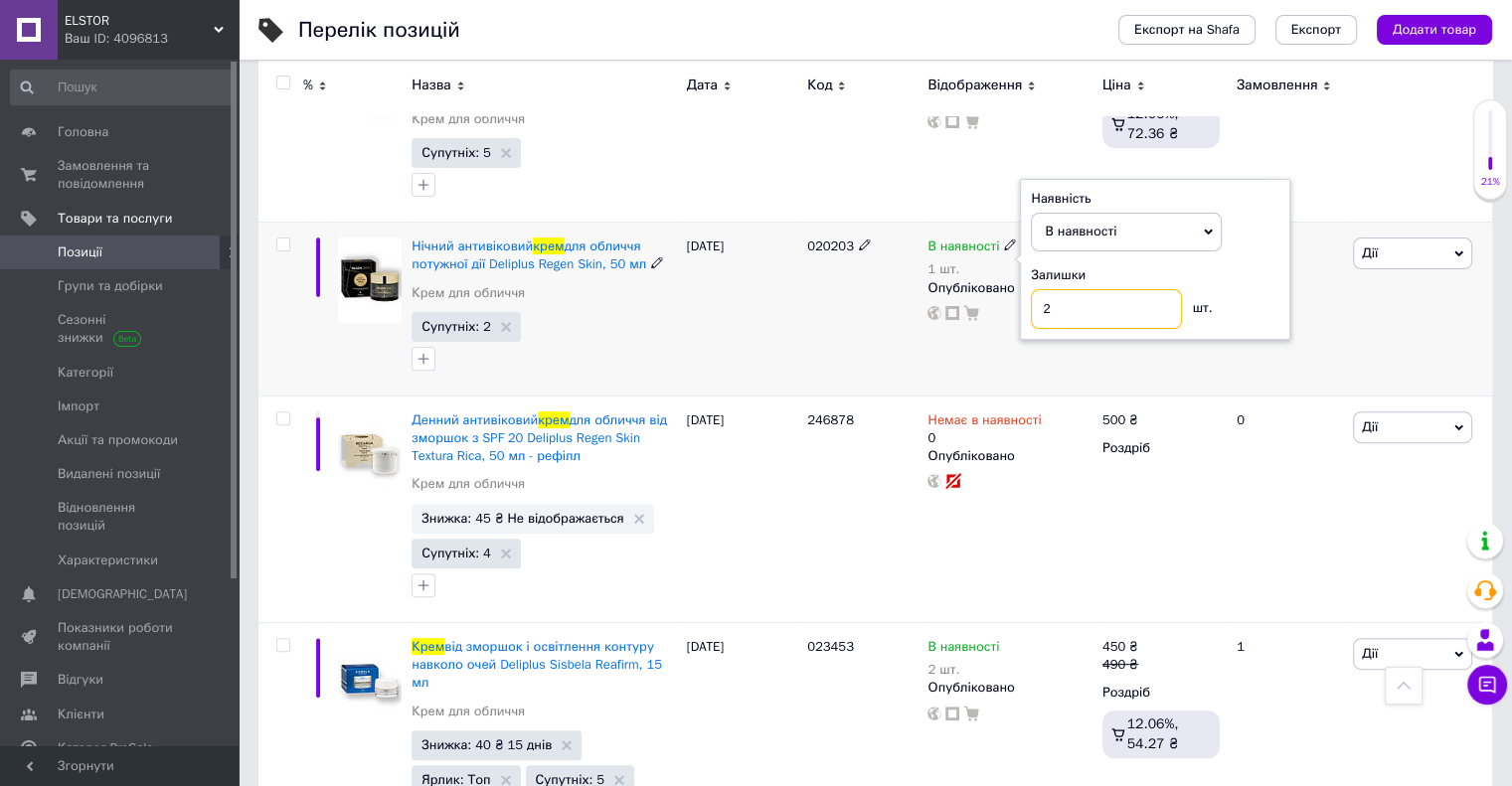 type on "2" 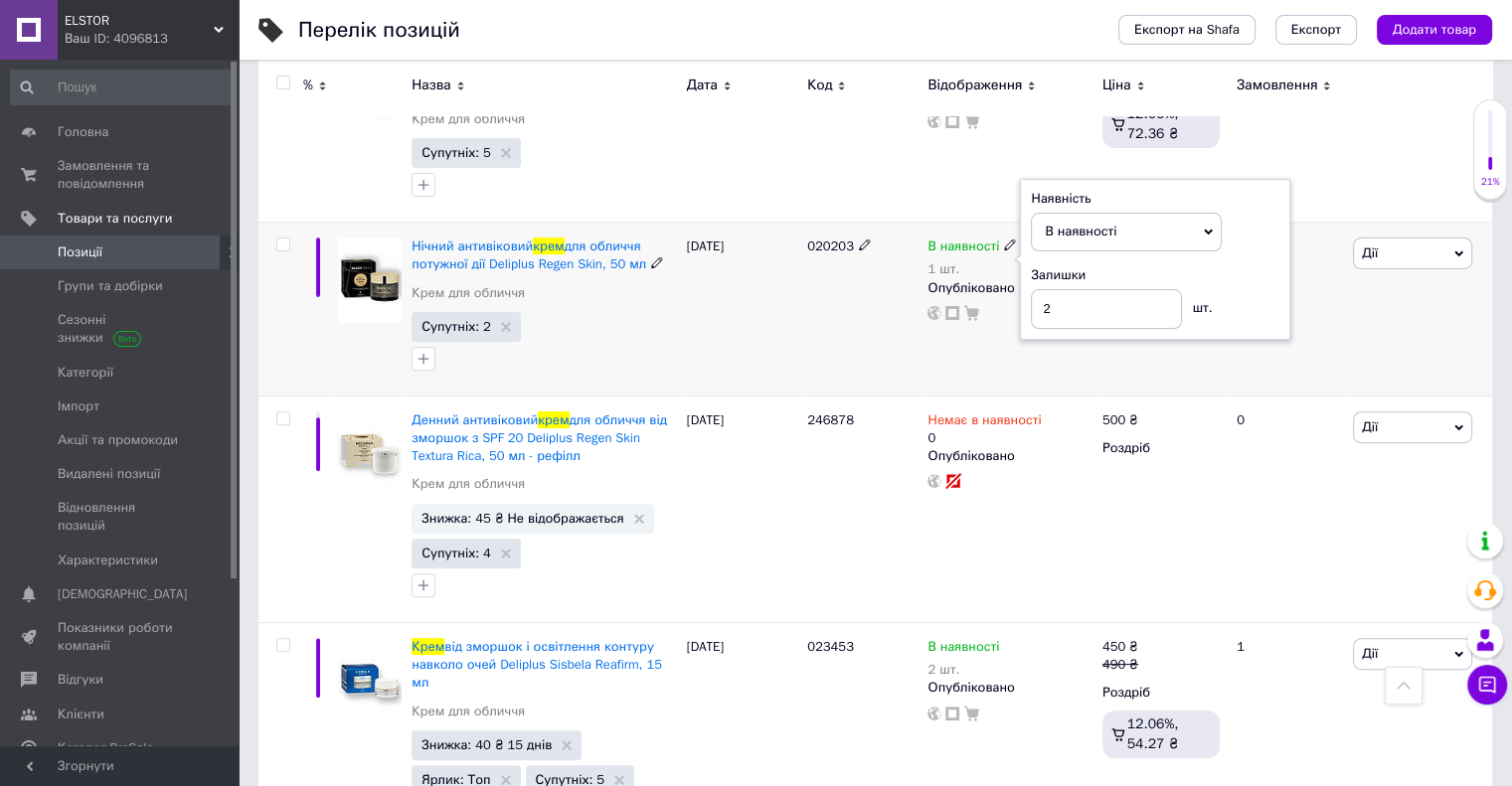 click on "[DATE]" at bounding box center [742, 309] 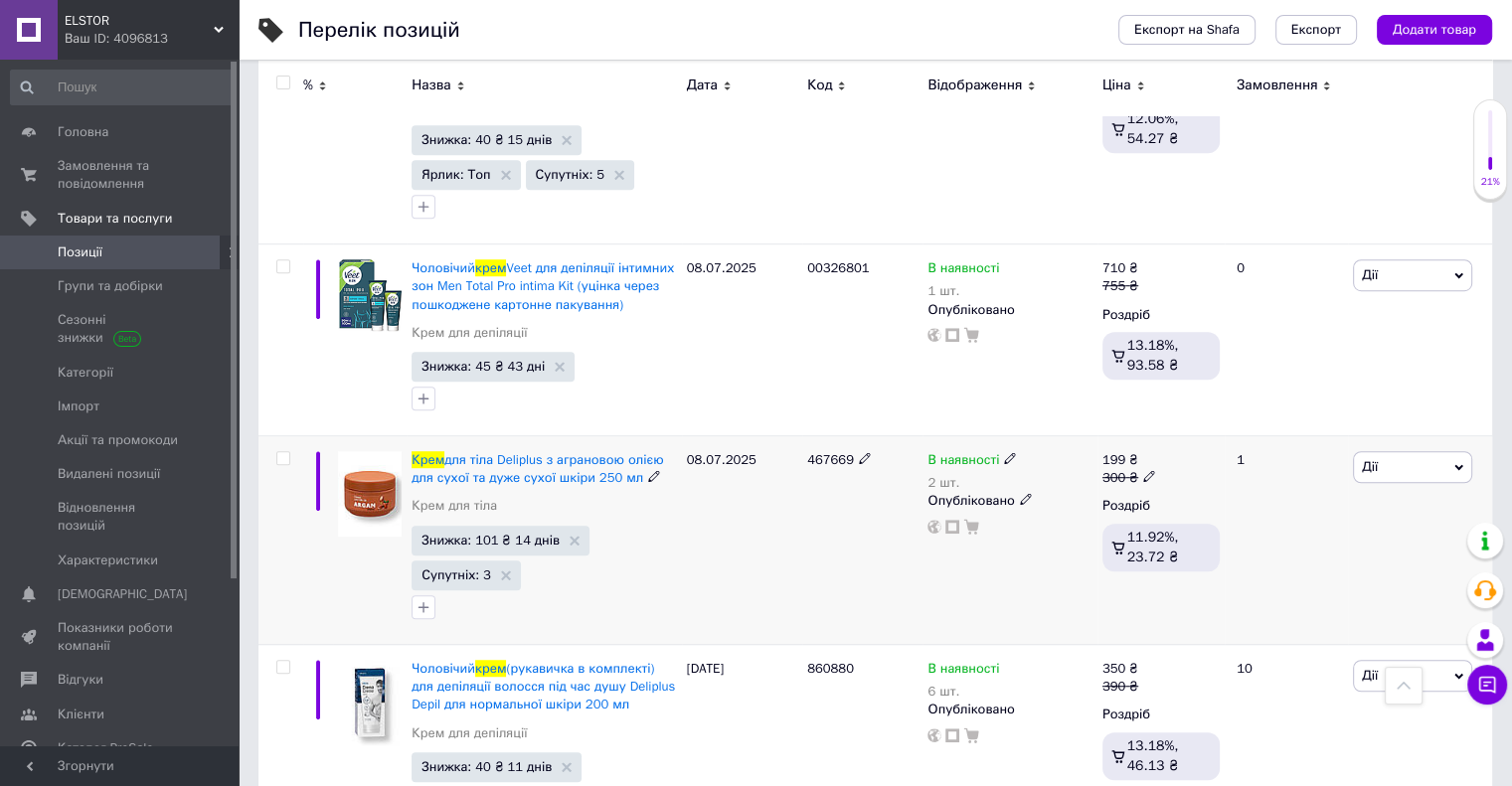 scroll, scrollTop: 1192, scrollLeft: 0, axis: vertical 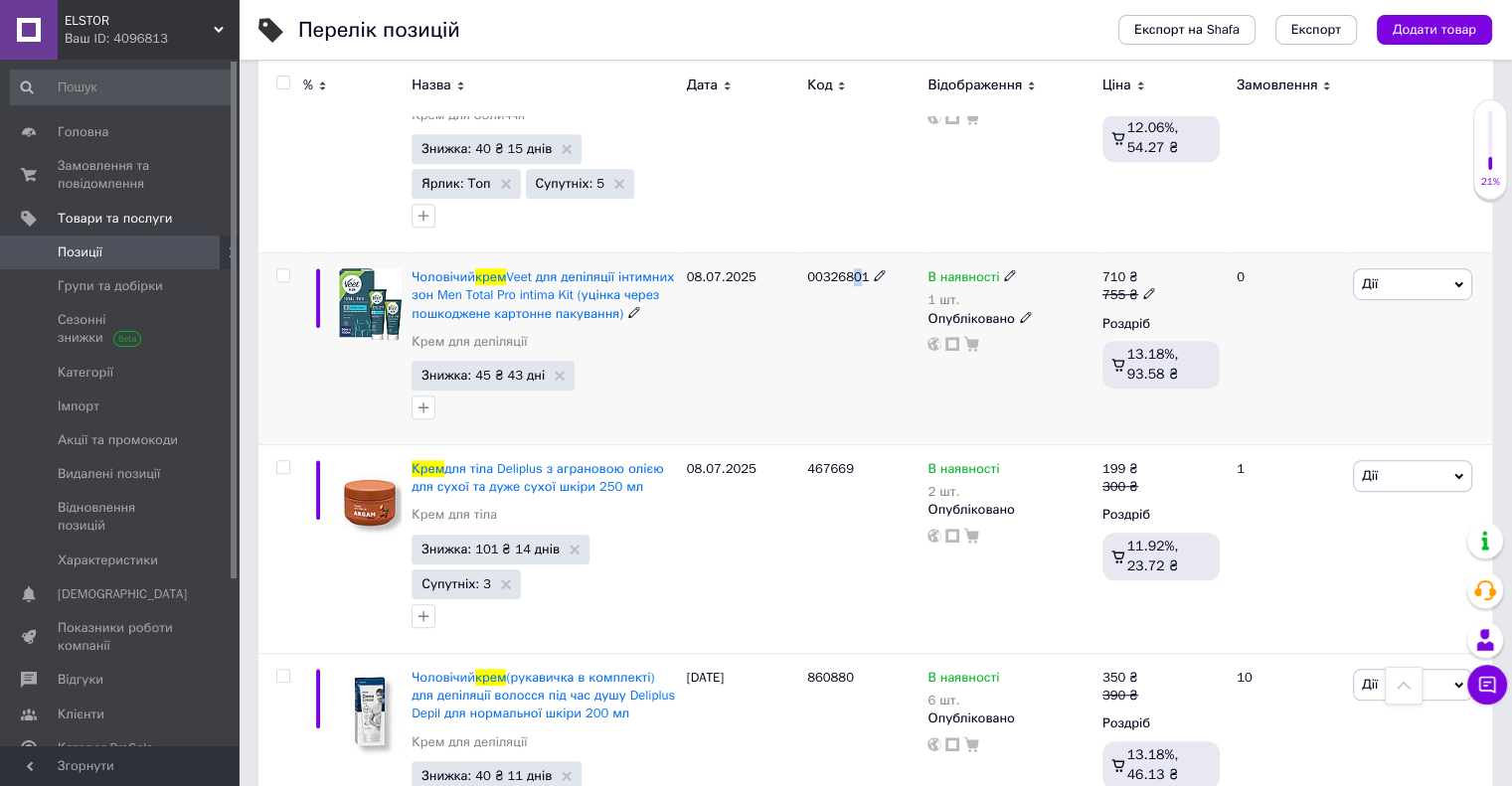 drag, startPoint x: 977, startPoint y: 276, endPoint x: 919, endPoint y: 297, distance: 61.684682 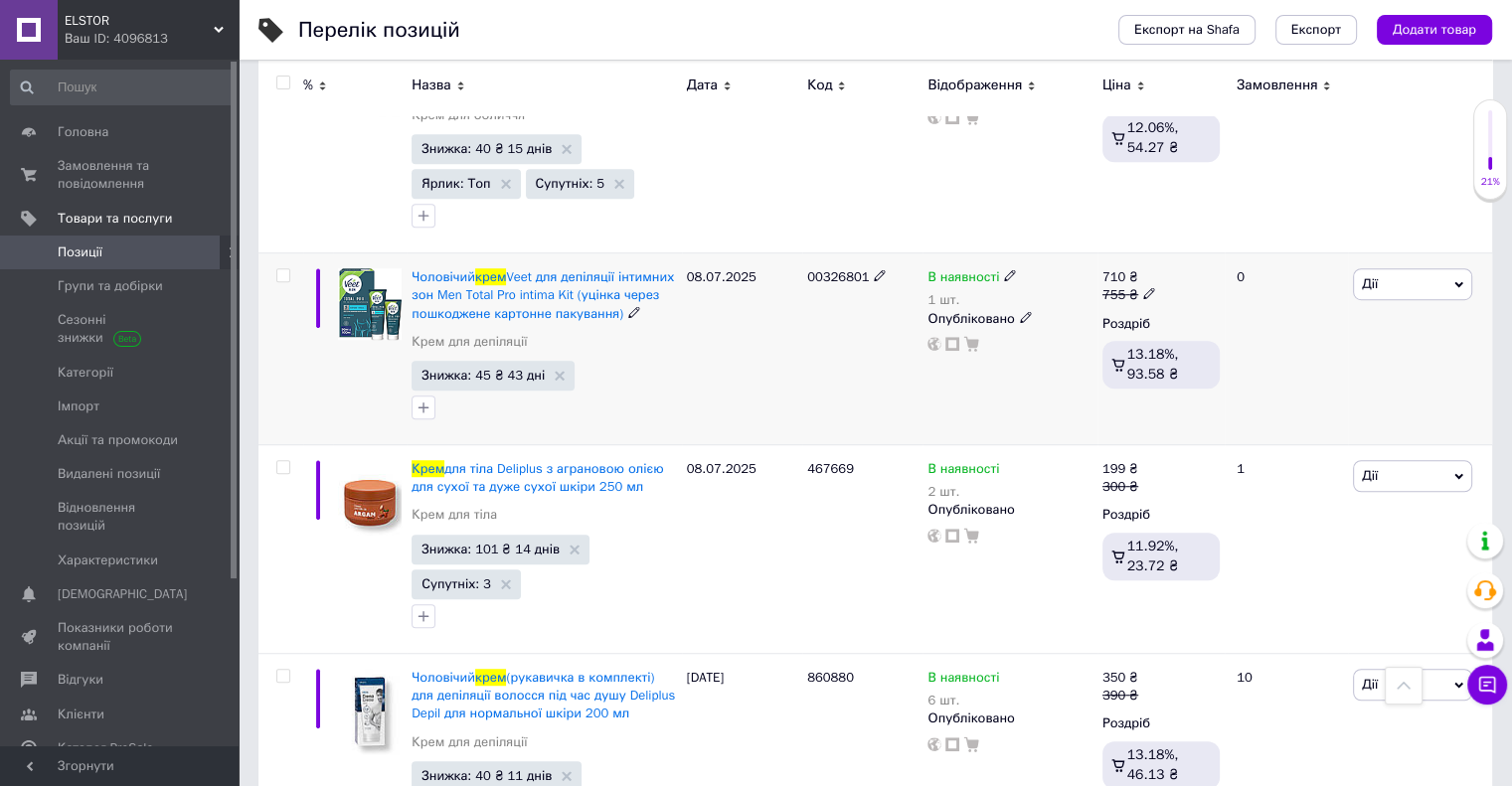 click on "В наявності" at bounding box center [963, 279] 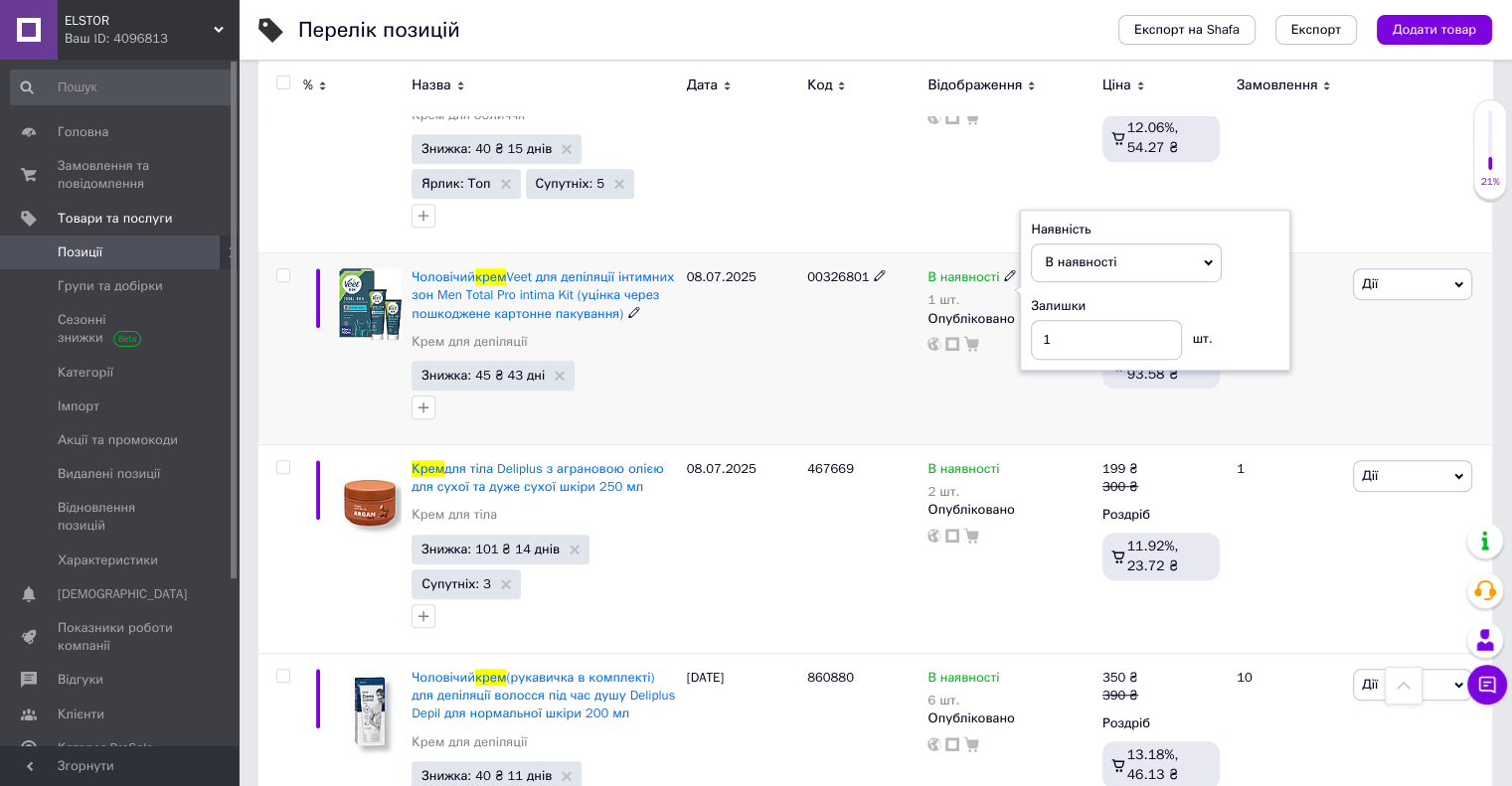 click on "Залишки 1 шт." at bounding box center (1155, 328) 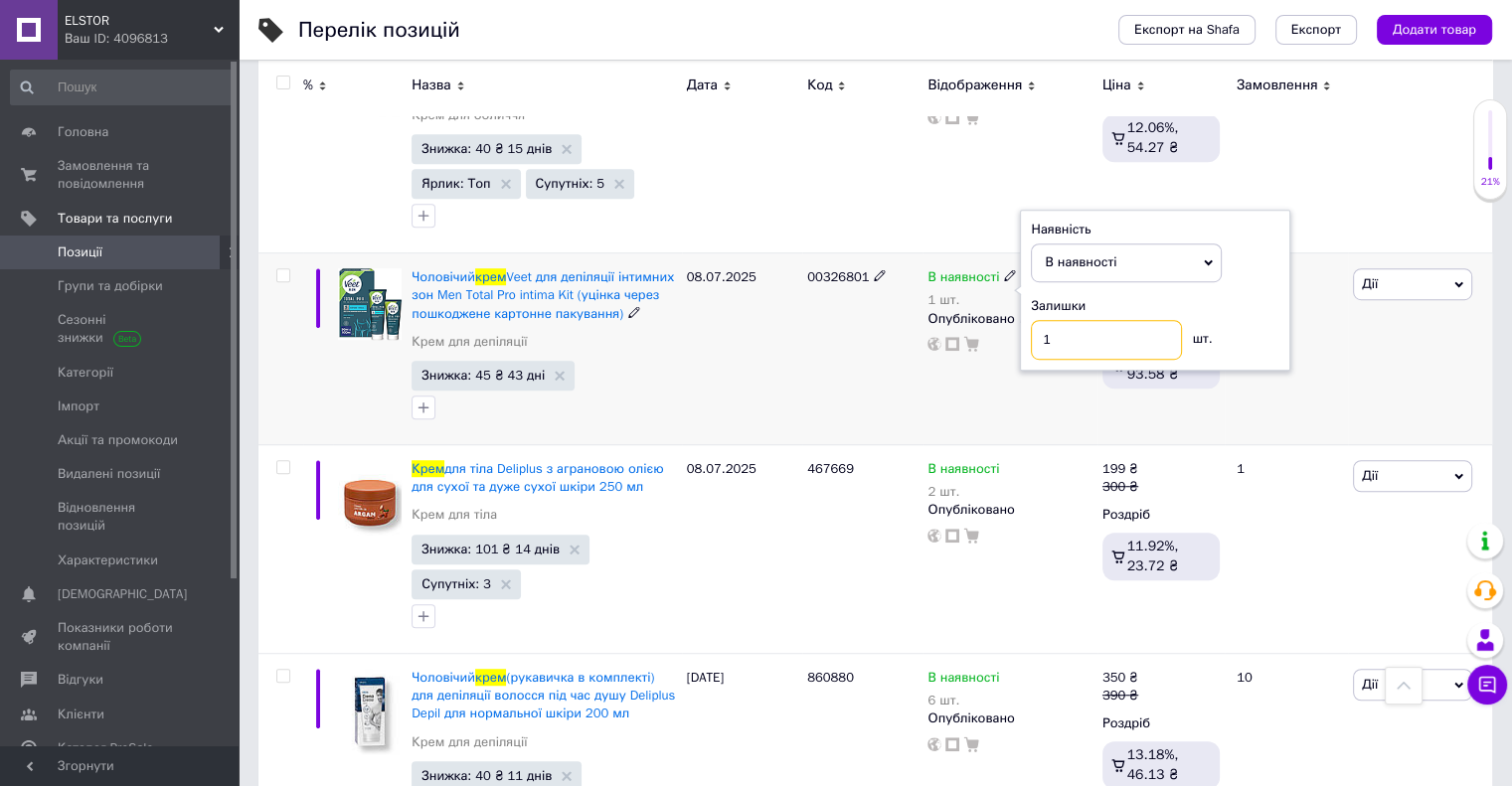click on "1" at bounding box center [1106, 340] 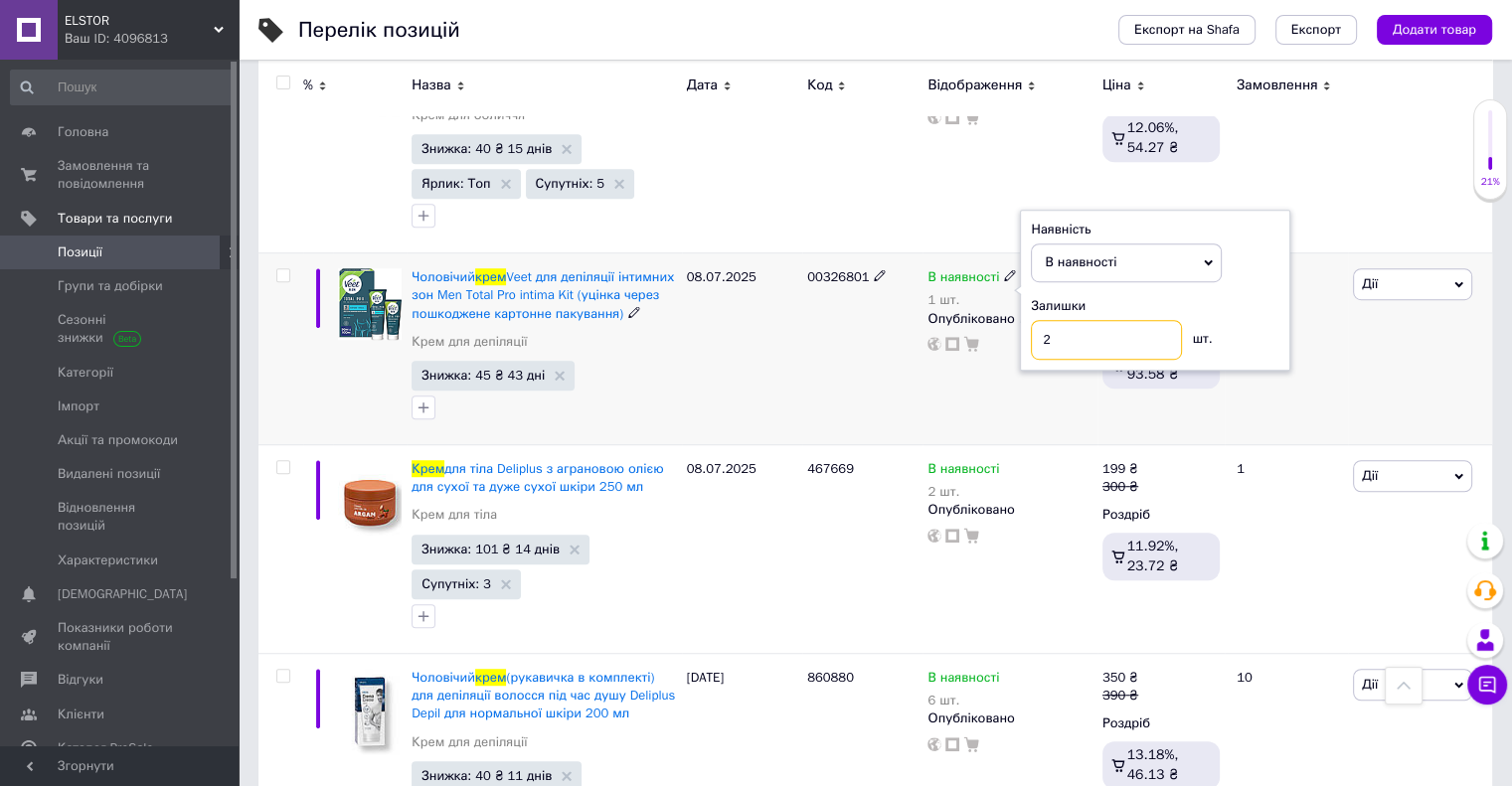 type on "2" 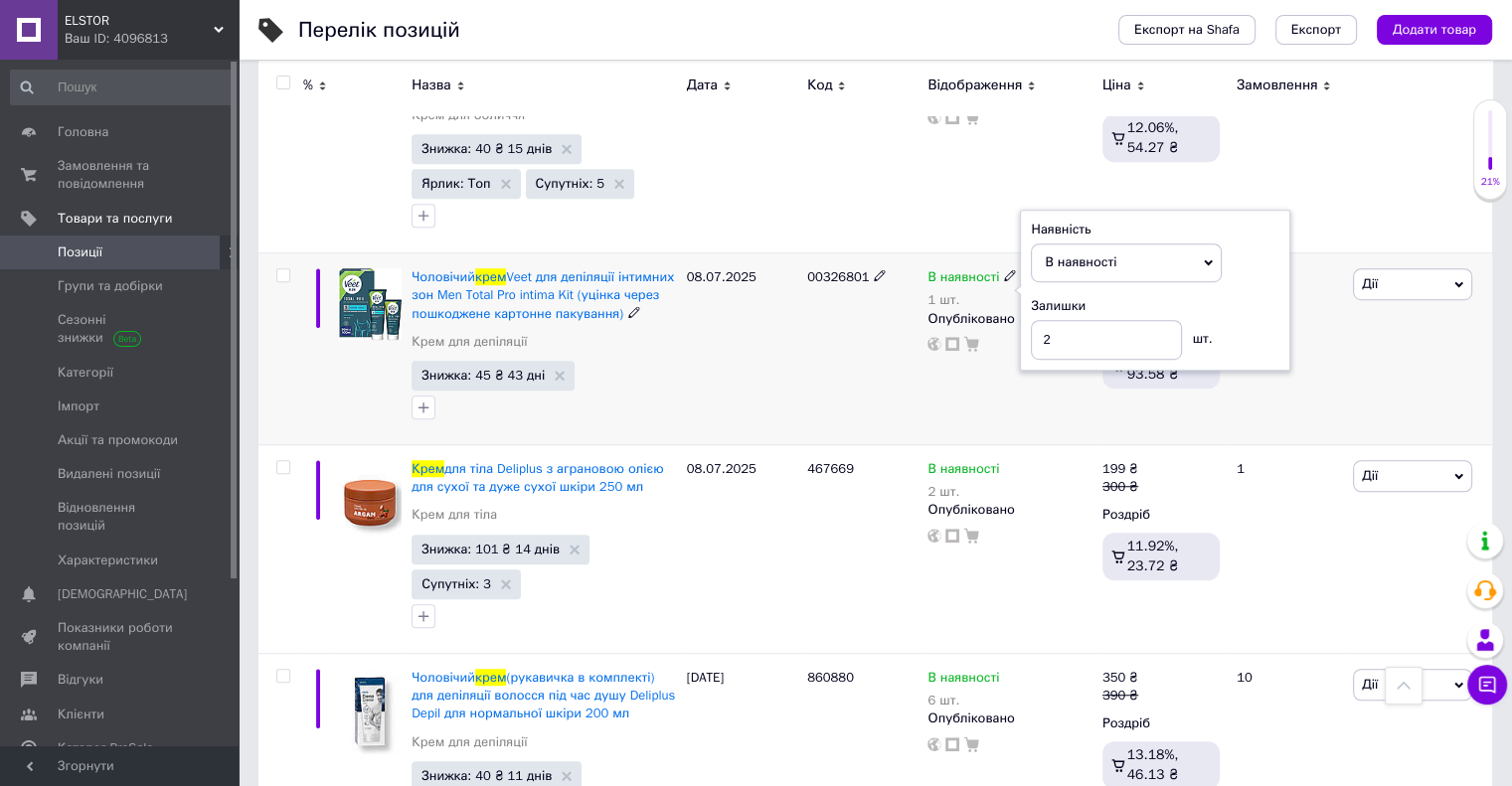 click on "08.07.2025" at bounding box center (742, 349) 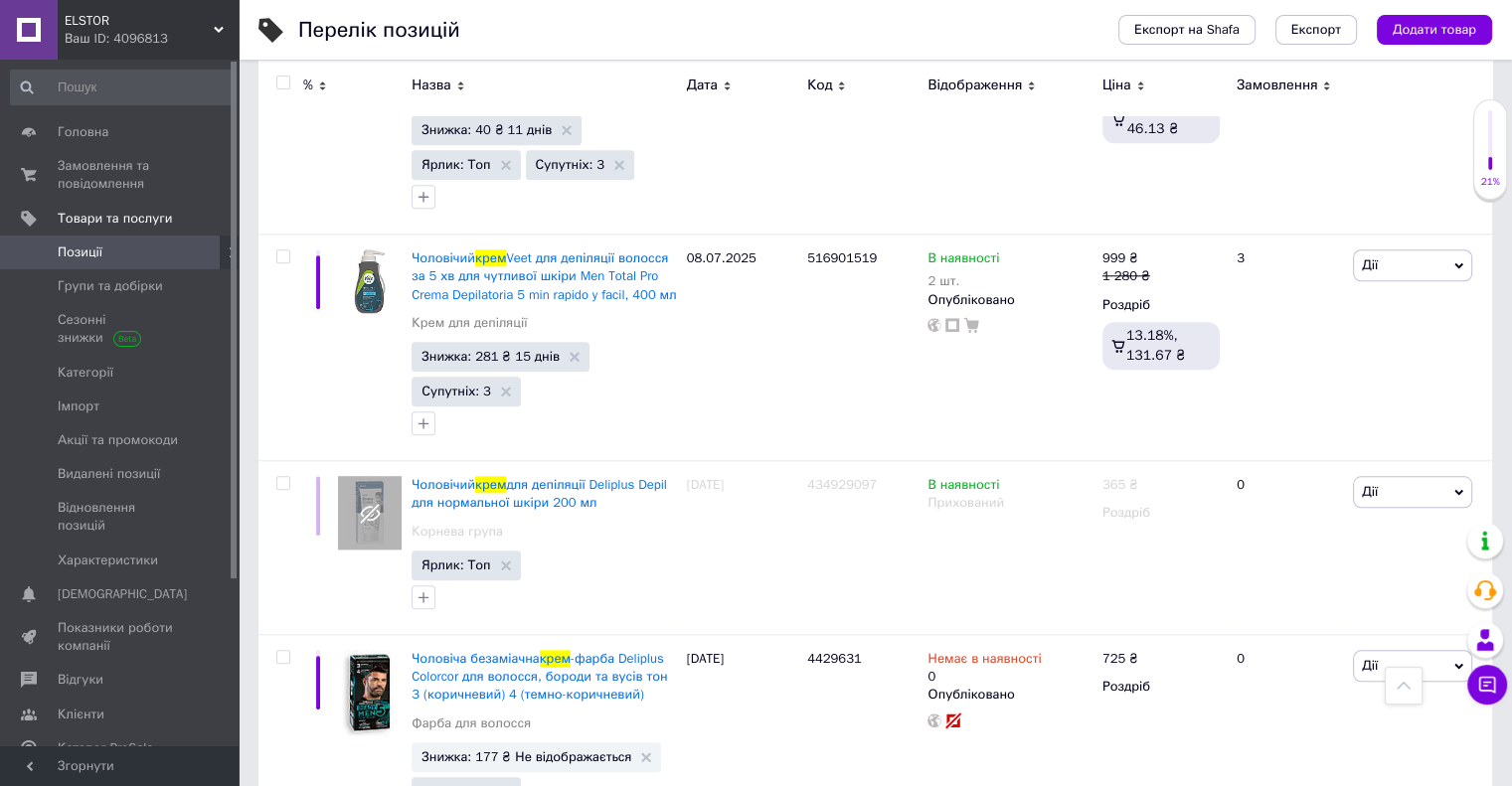 scroll, scrollTop: 1888, scrollLeft: 0, axis: vertical 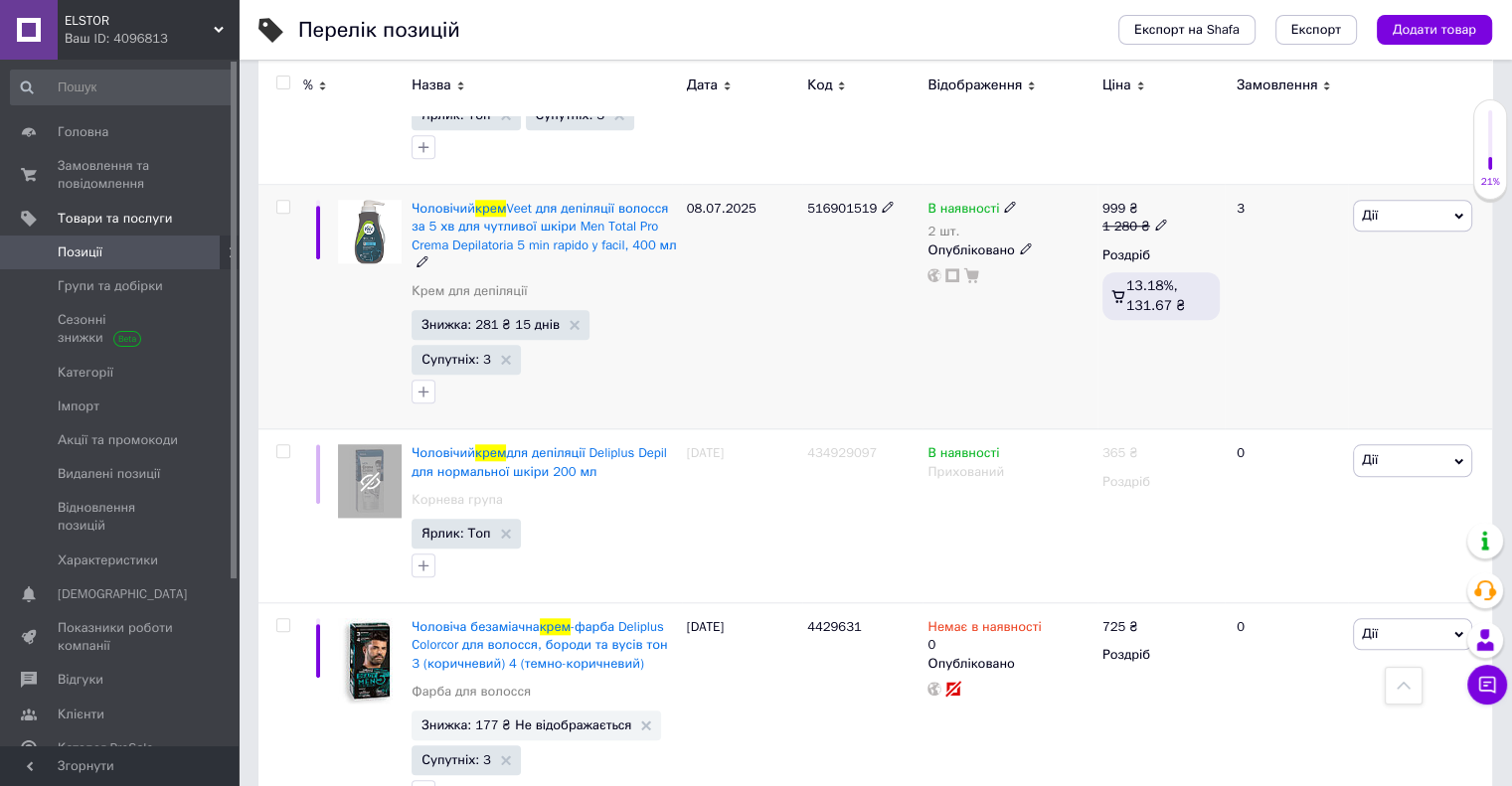 click on "В наявності" at bounding box center (963, 211) 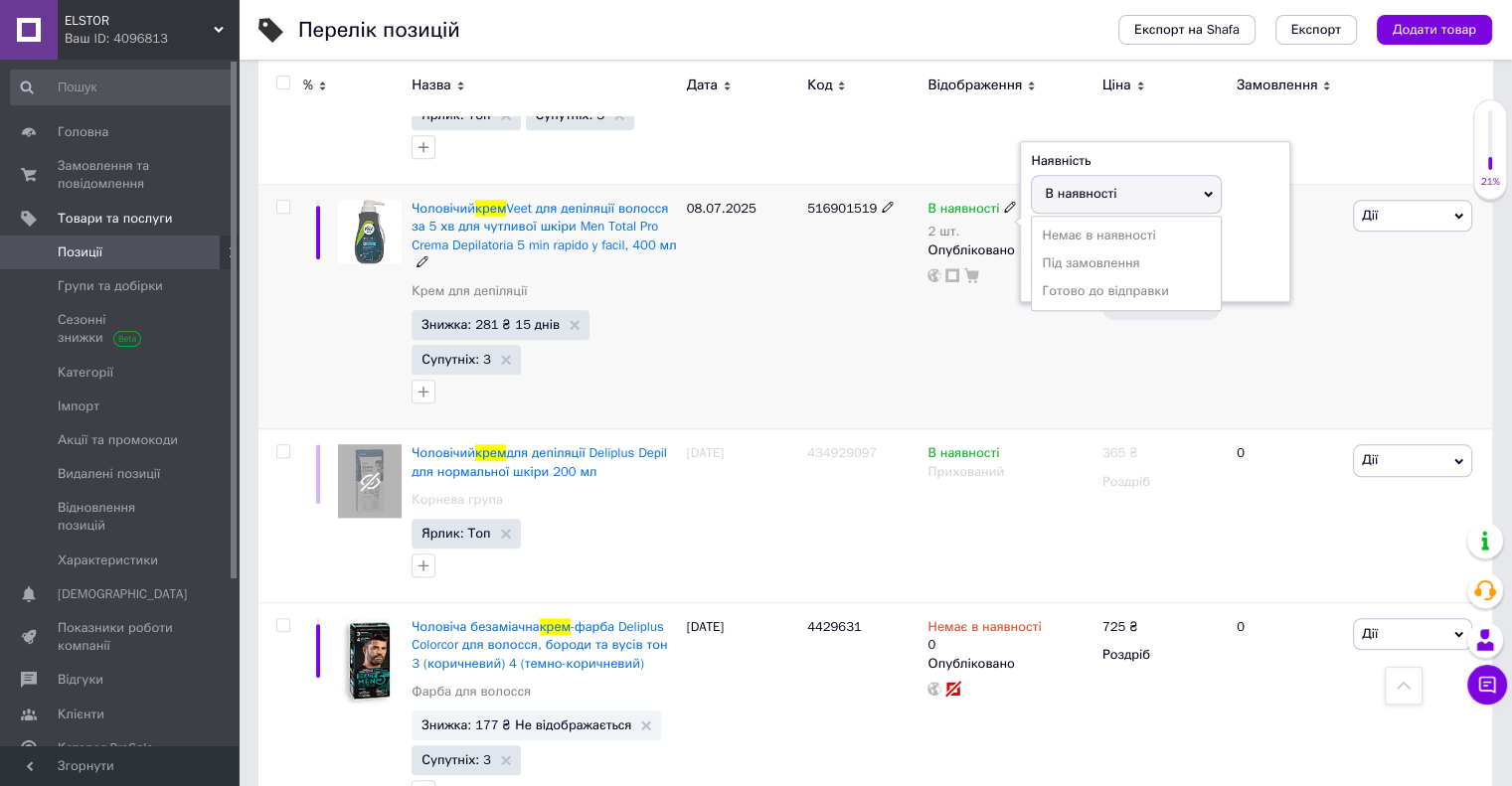 click on "Залишки" at bounding box center (1155, 237) 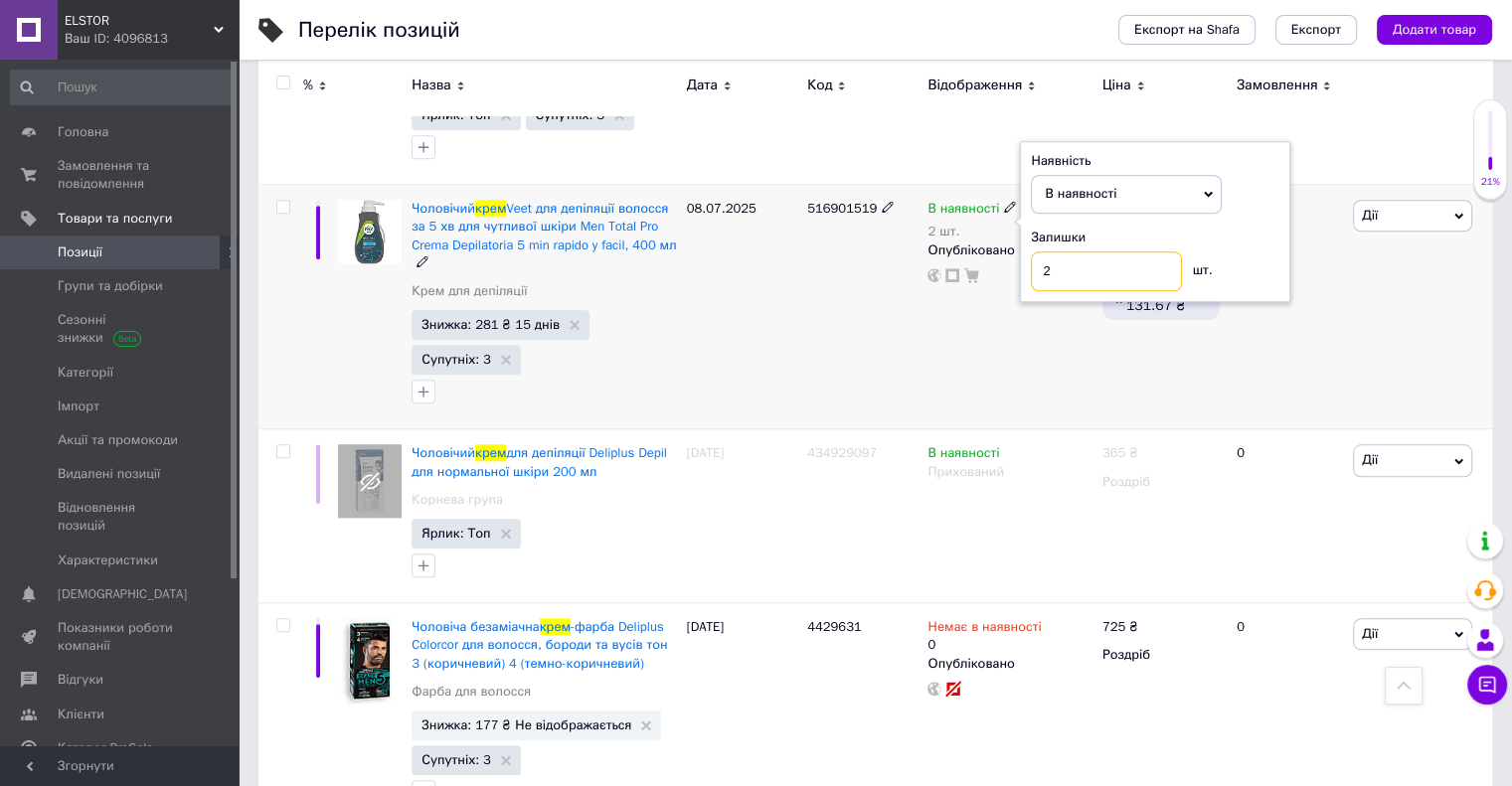 click on "2" at bounding box center (1106, 271) 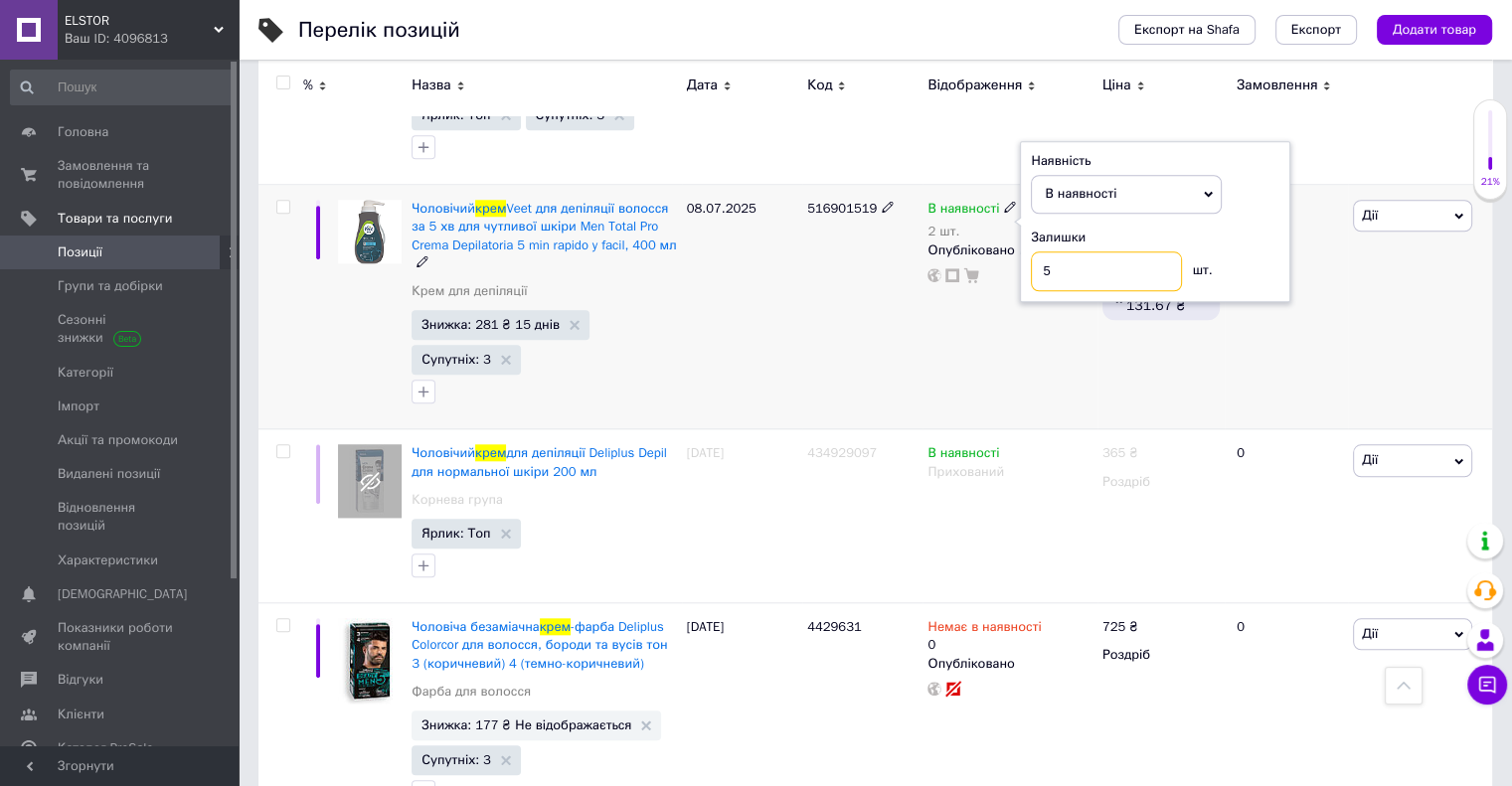 type on "5" 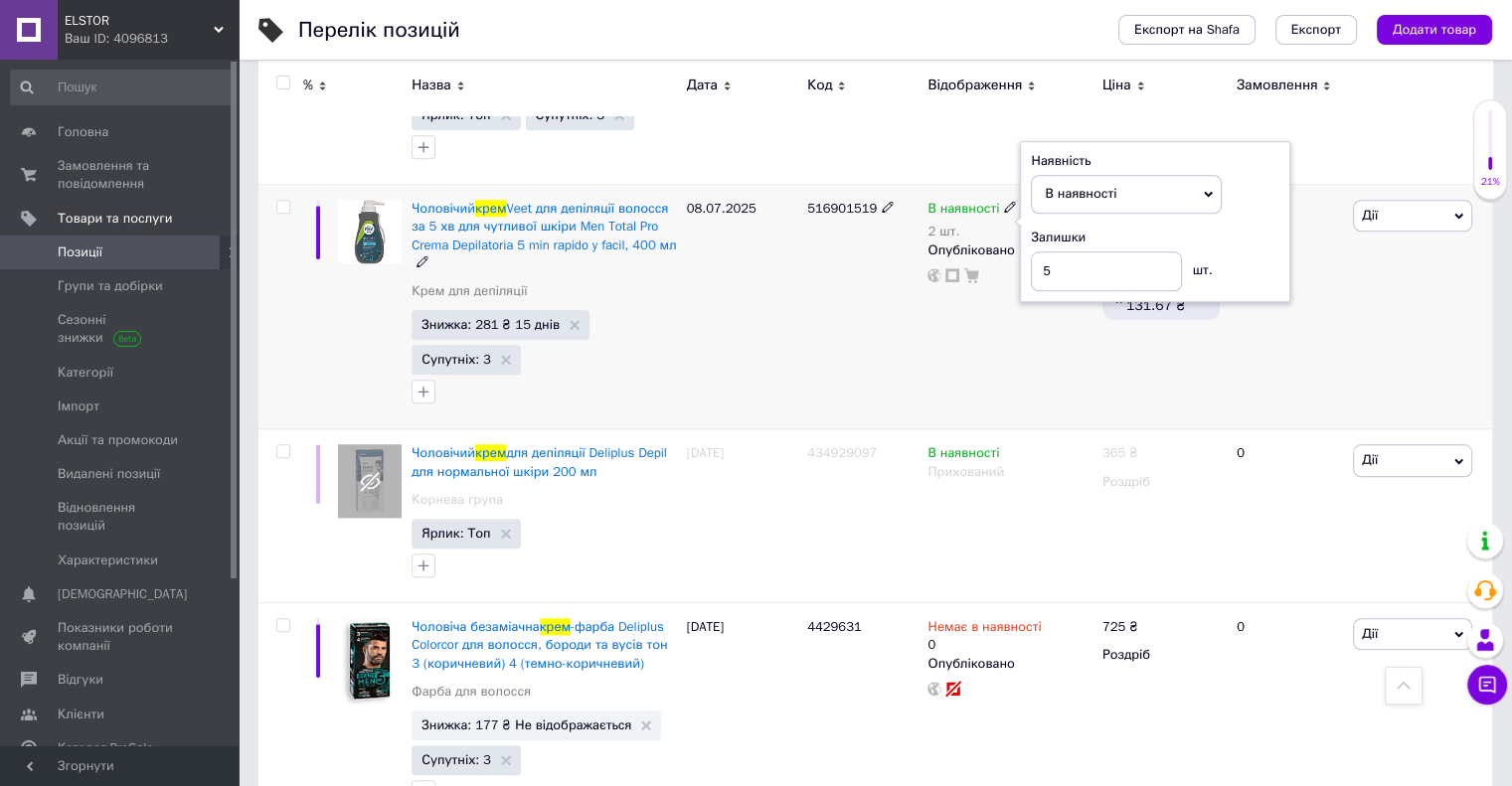 click on "08.07.2025" at bounding box center [742, 307] 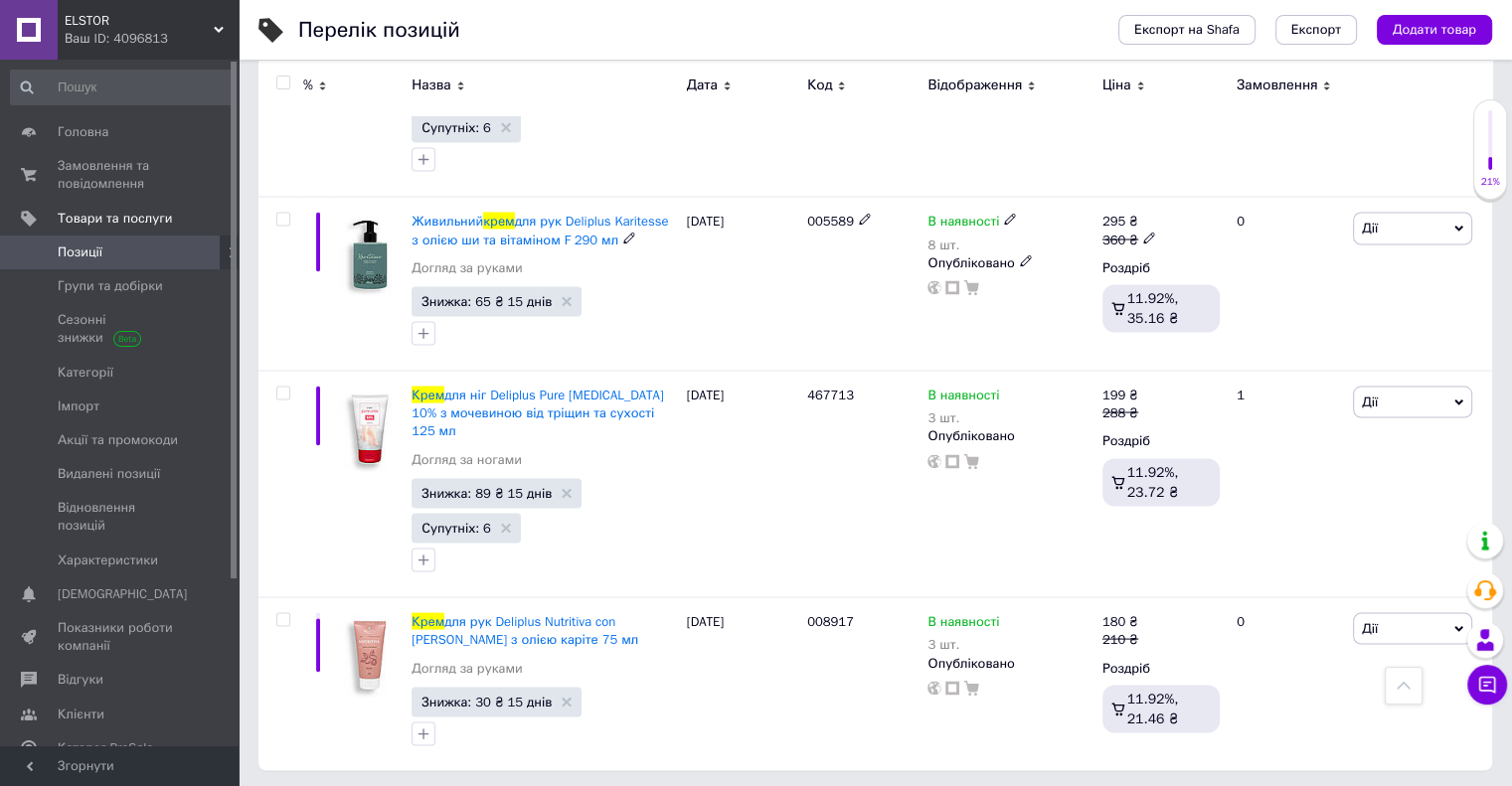 scroll, scrollTop: 3783, scrollLeft: 0, axis: vertical 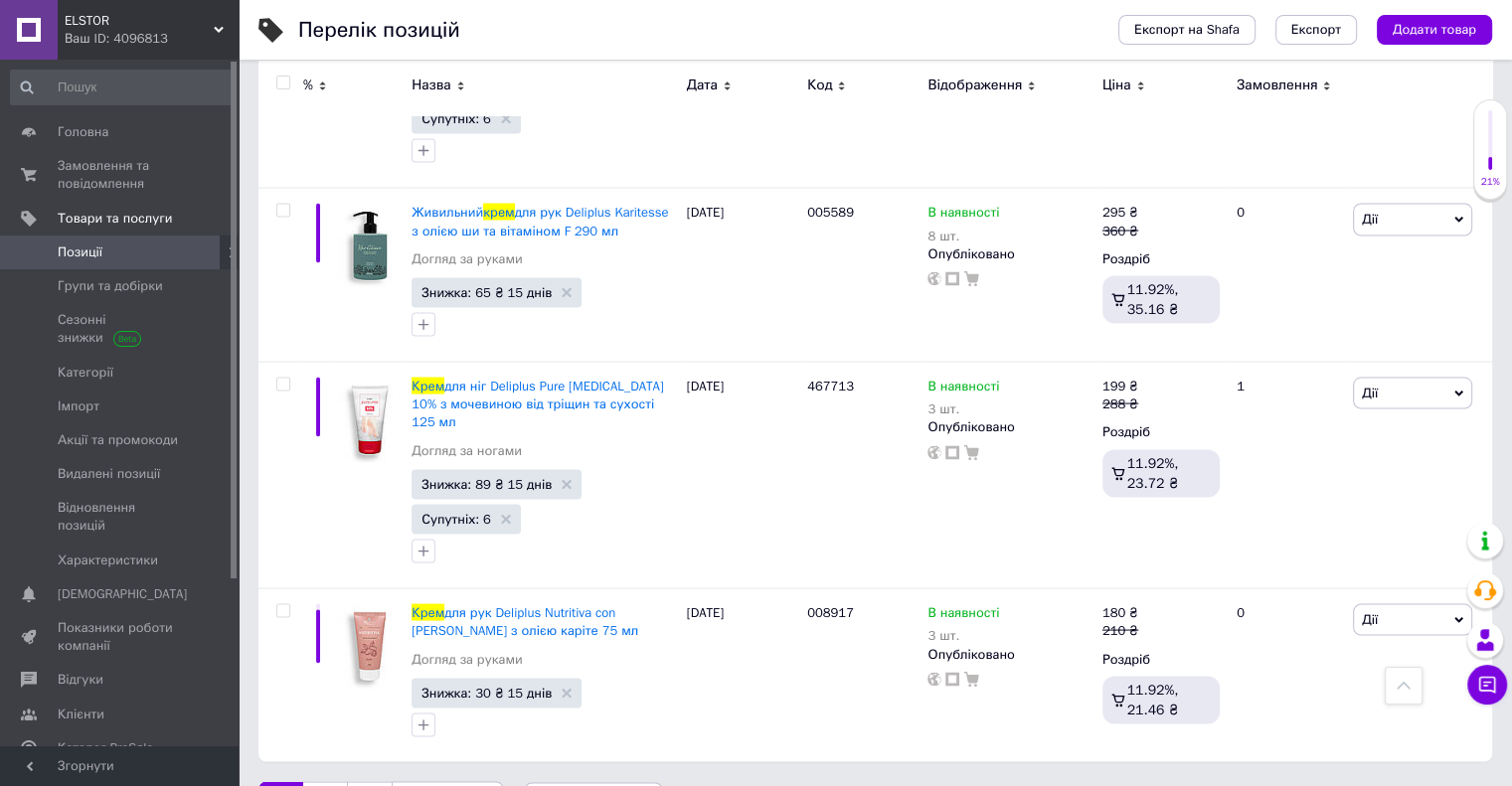 click on "2" at bounding box center [325, 803] 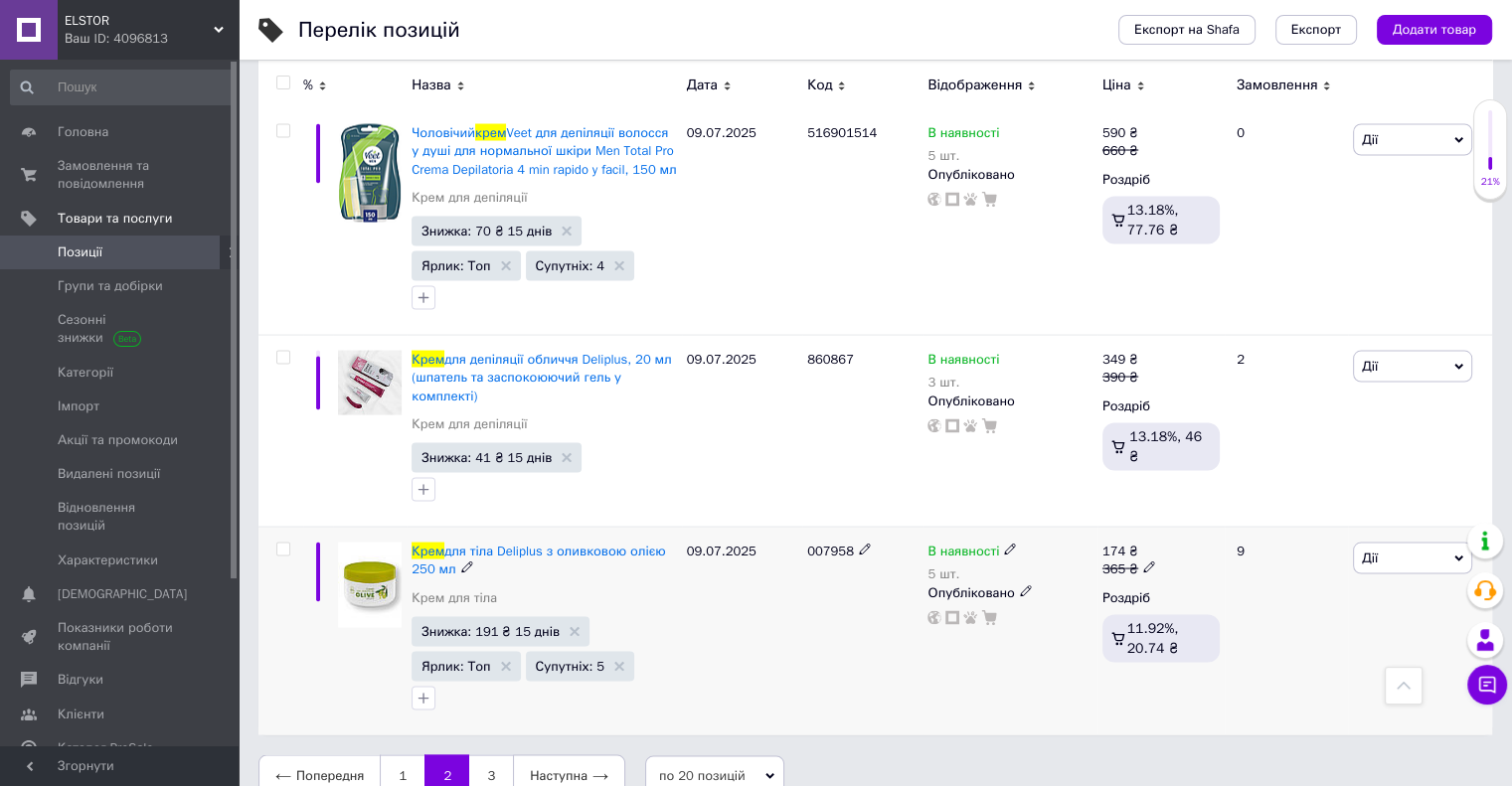 click on "В наявності" at bounding box center (963, 553) 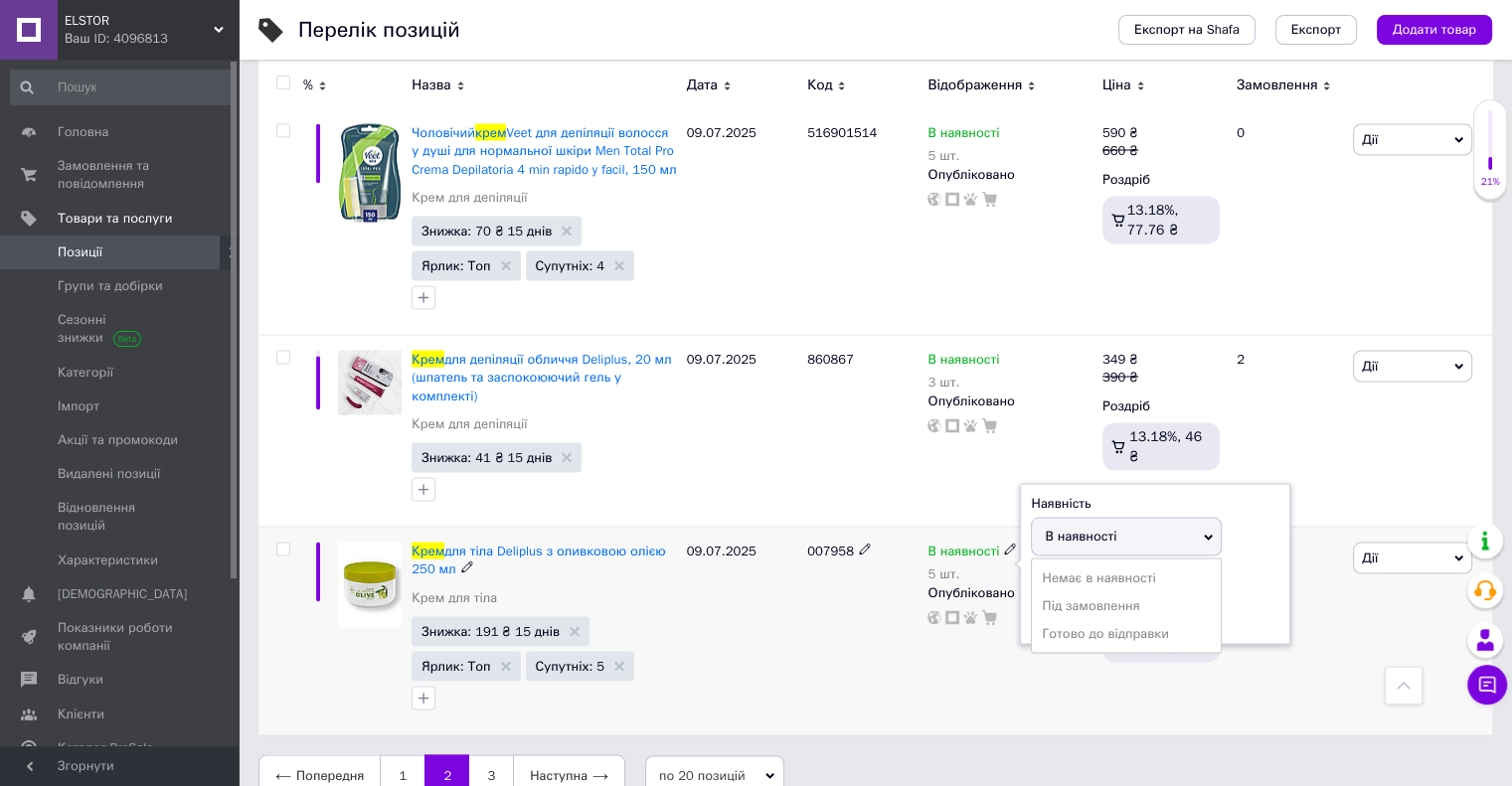 click on "Наявність В наявності Немає в наявності Під замовлення Готово до відправки Залишки 5 шт." at bounding box center (1155, 564) 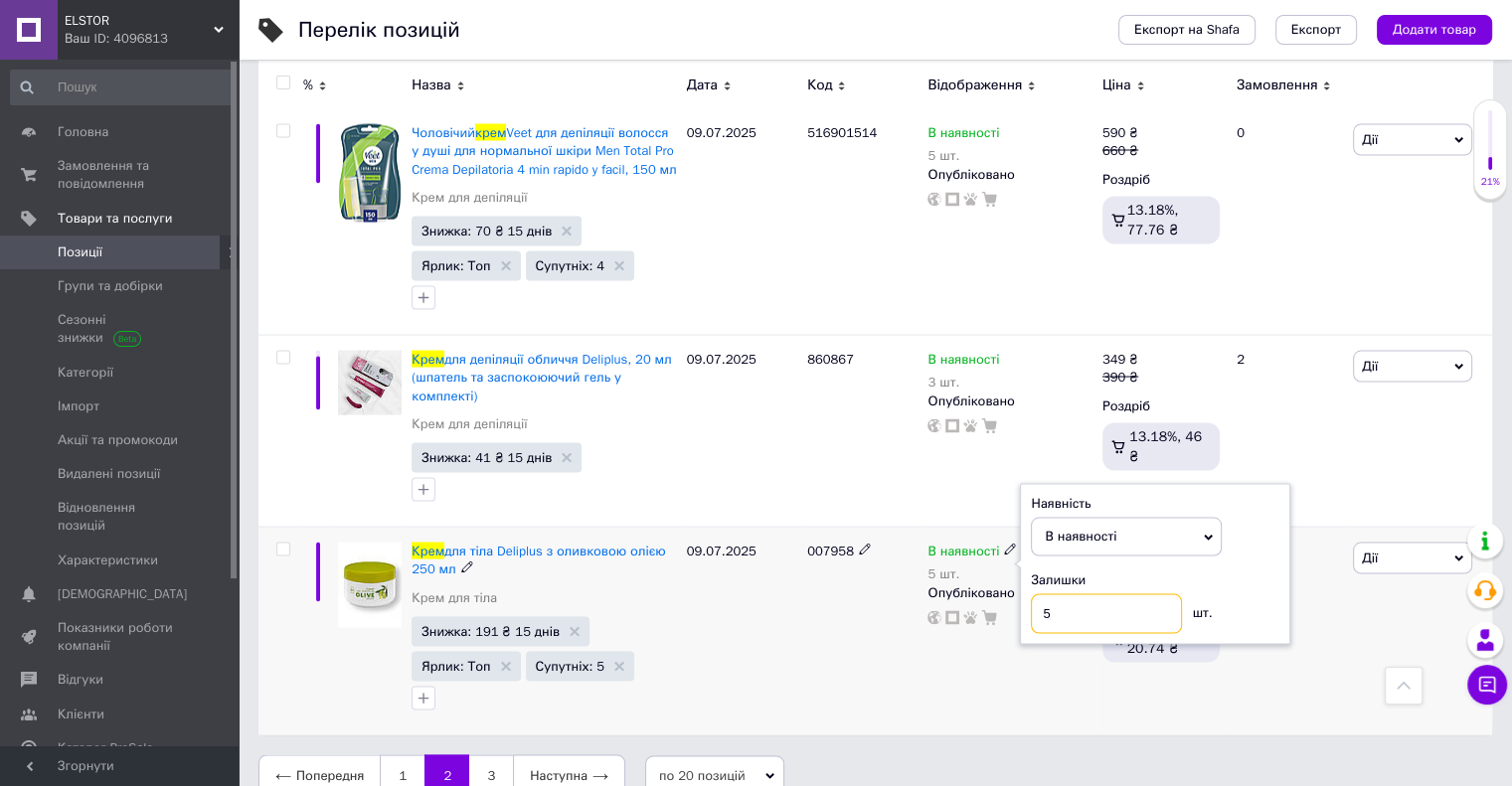 click on "5" at bounding box center (1106, 614) 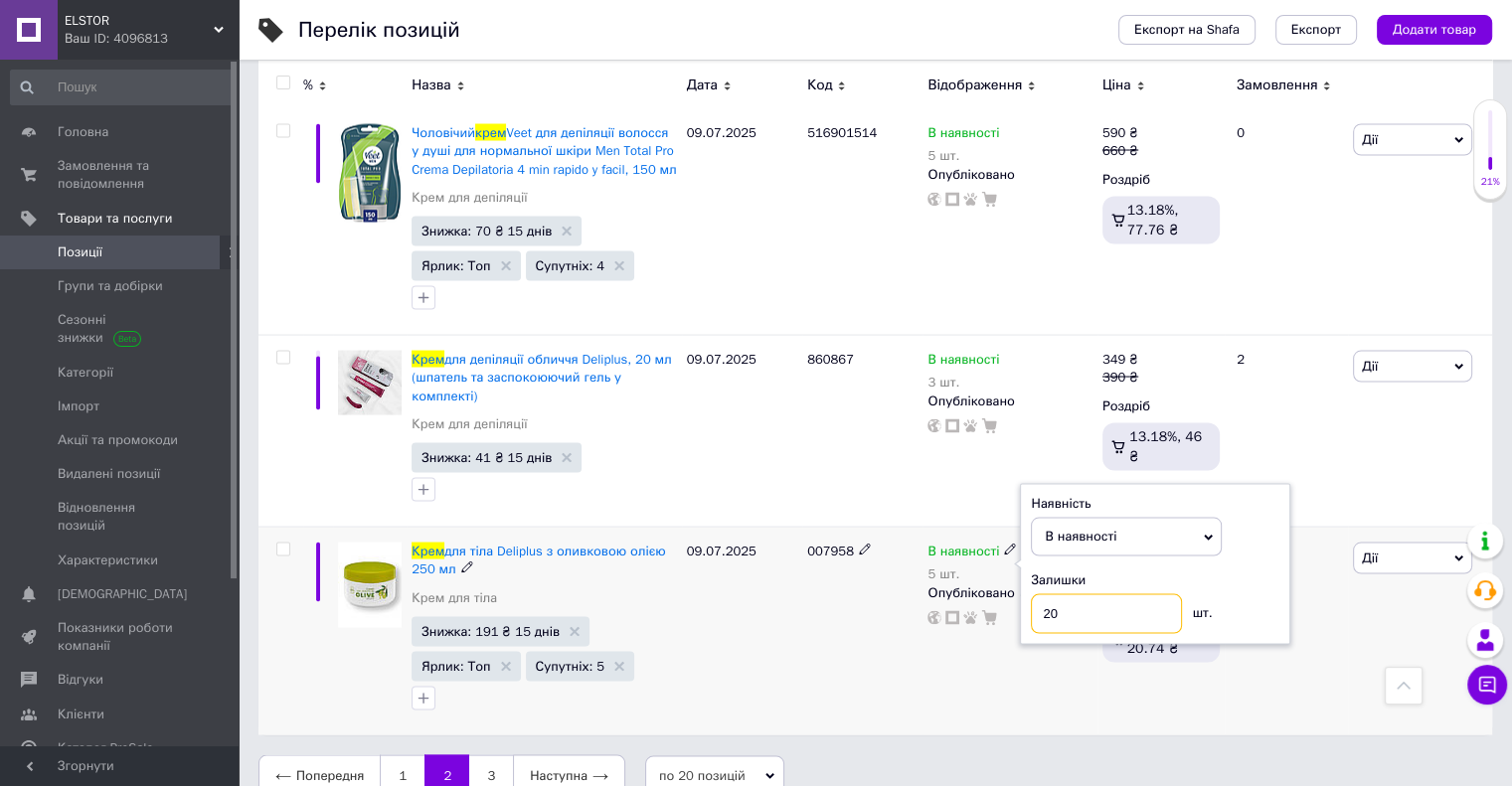 type on "20" 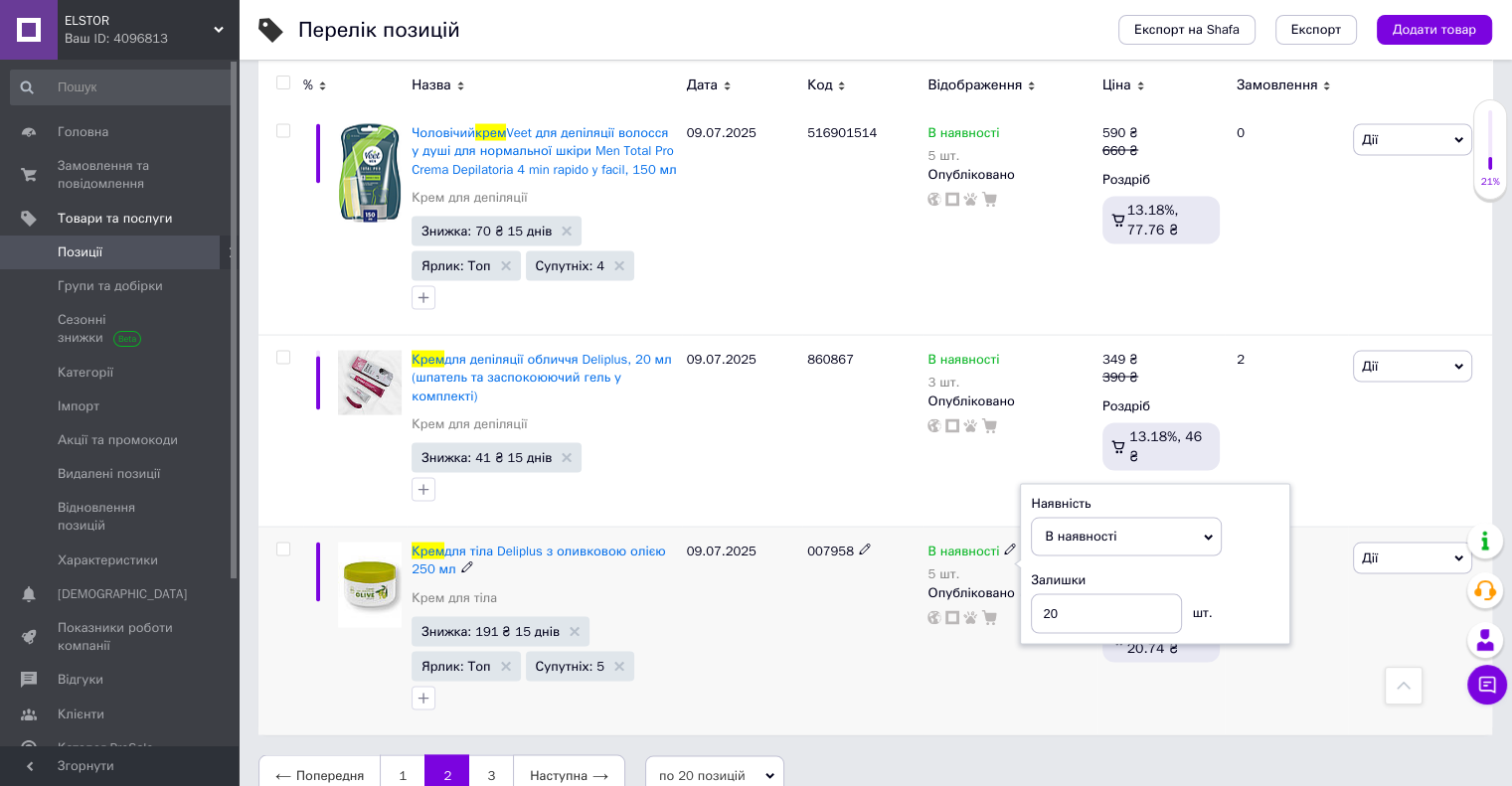 click on "09.07.2025" at bounding box center (742, 631) 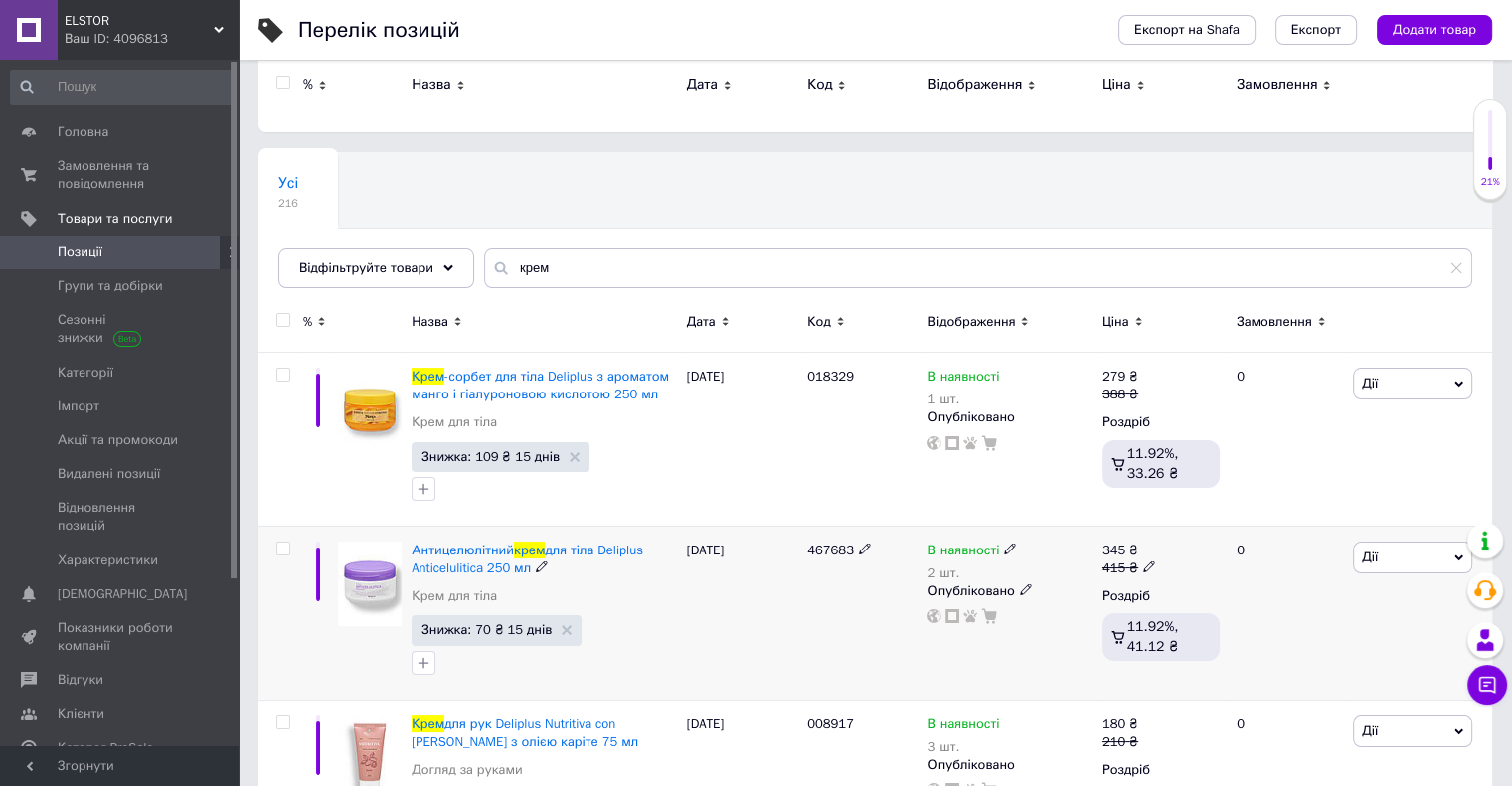 scroll, scrollTop: 0, scrollLeft: 0, axis: both 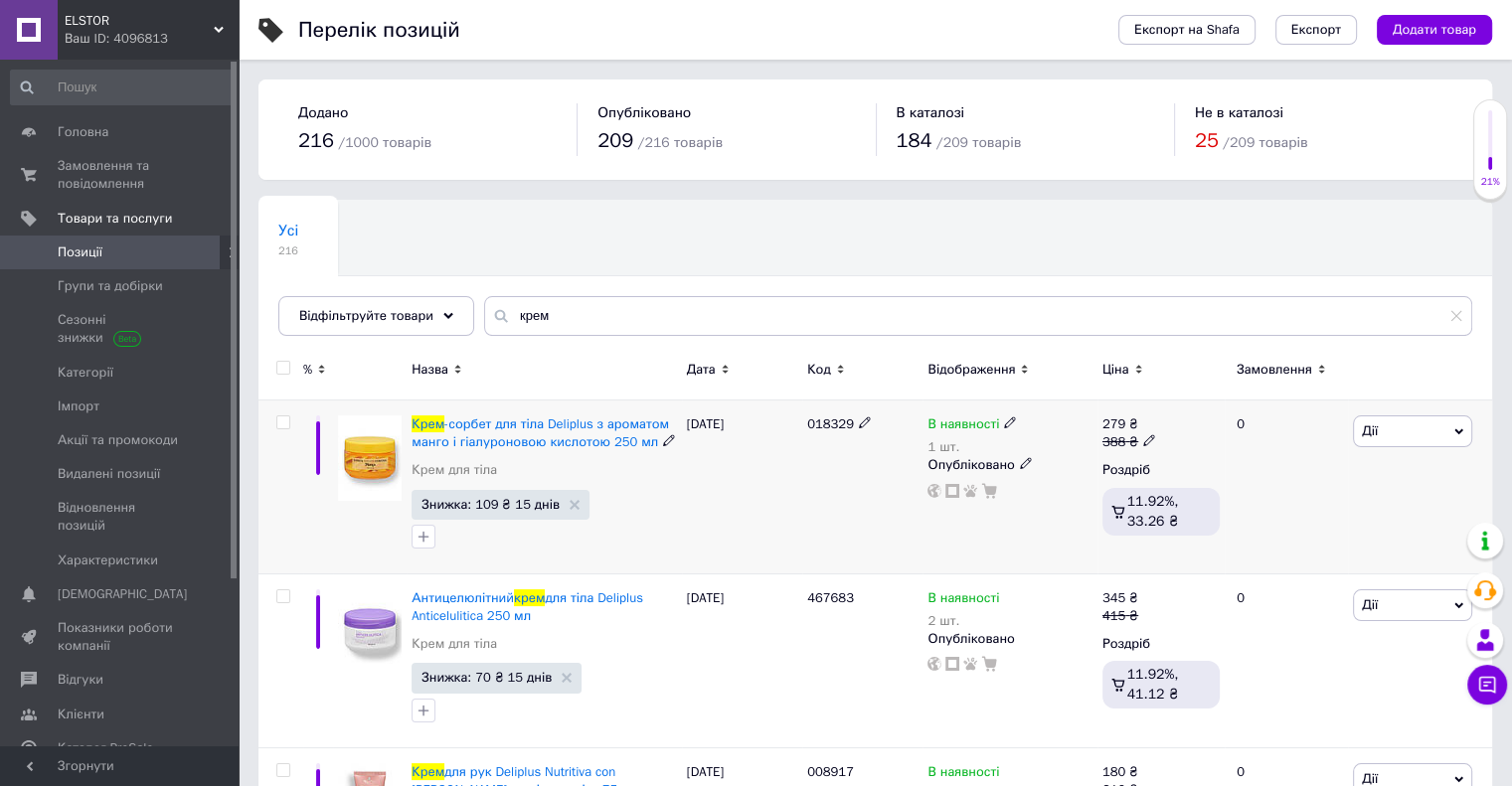 click on "В наявності" at bounding box center [963, 426] 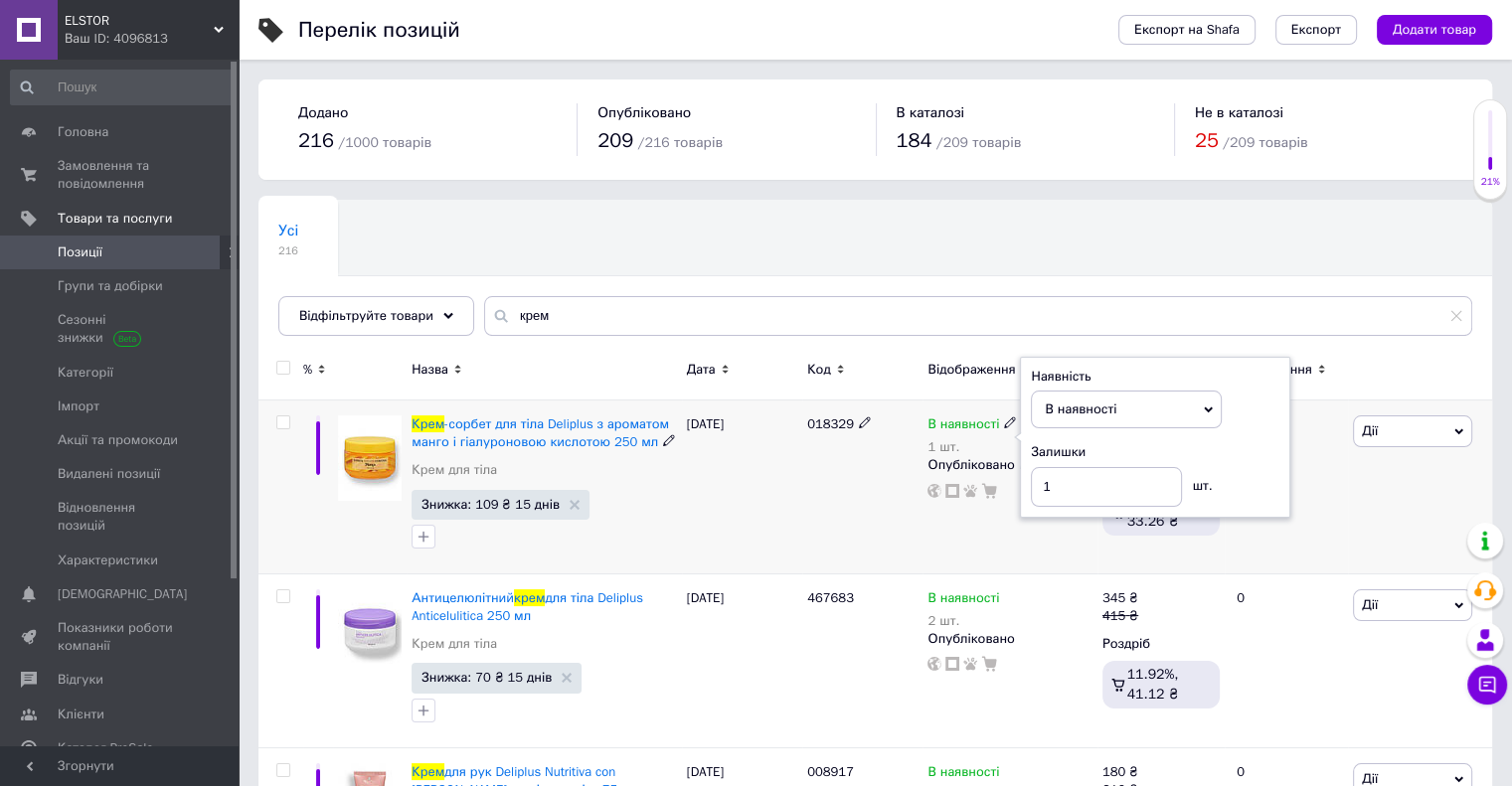 click on "Залишки" at bounding box center [1155, 452] 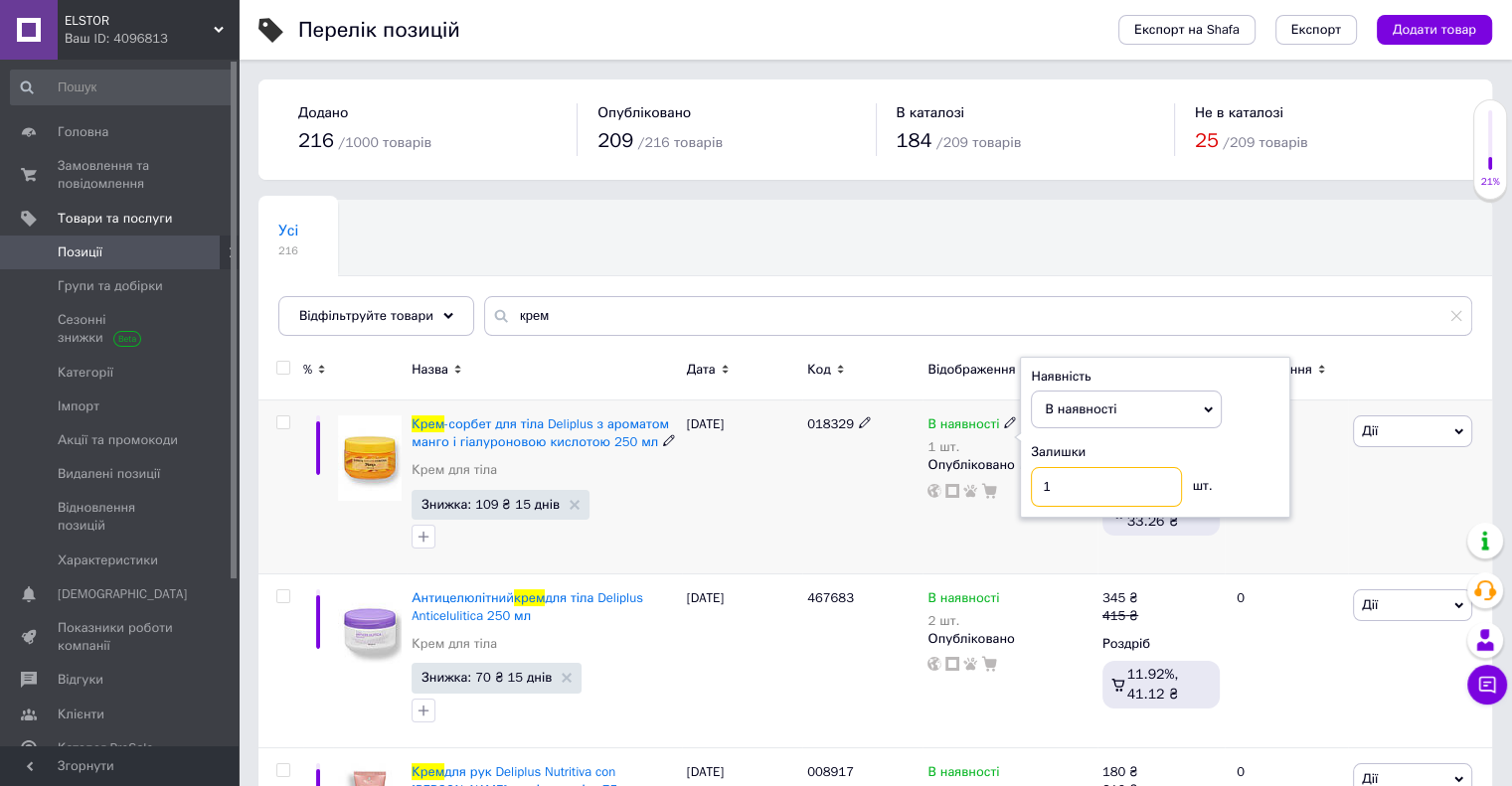 click on "1" at bounding box center [1106, 487] 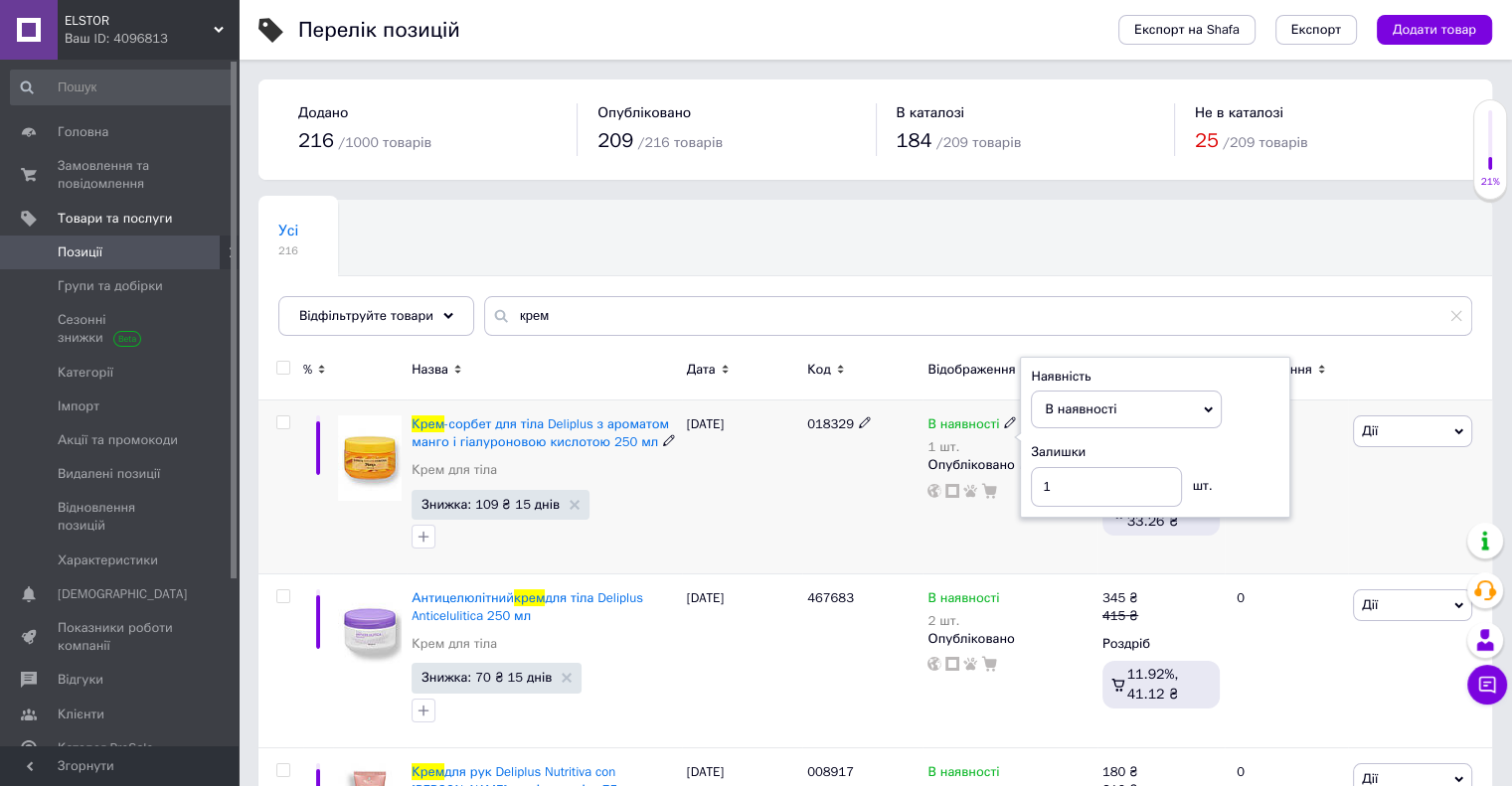 click on "В наявності" at bounding box center (1126, 409) 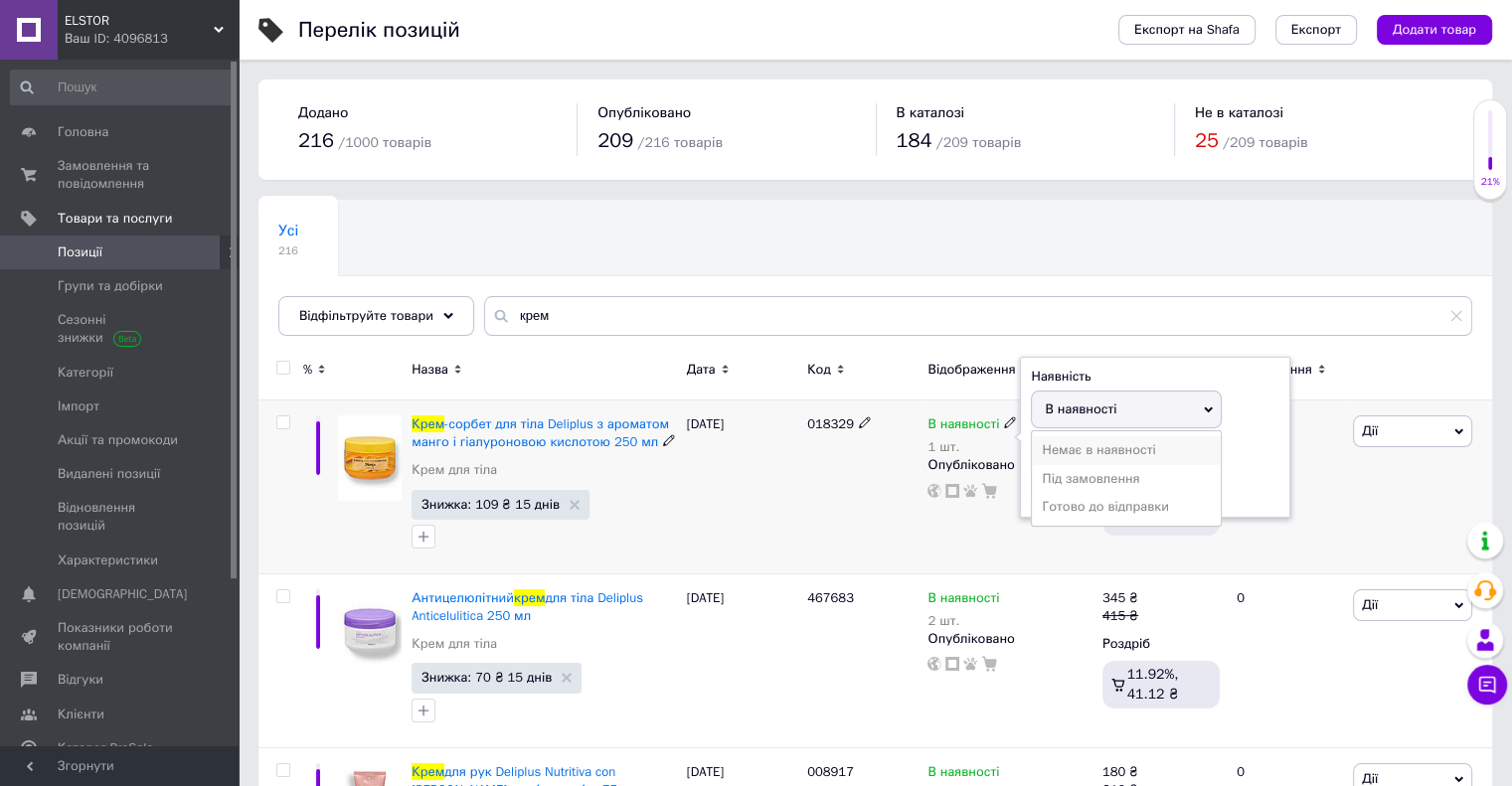 click on "Немає в наявності" at bounding box center [1126, 450] 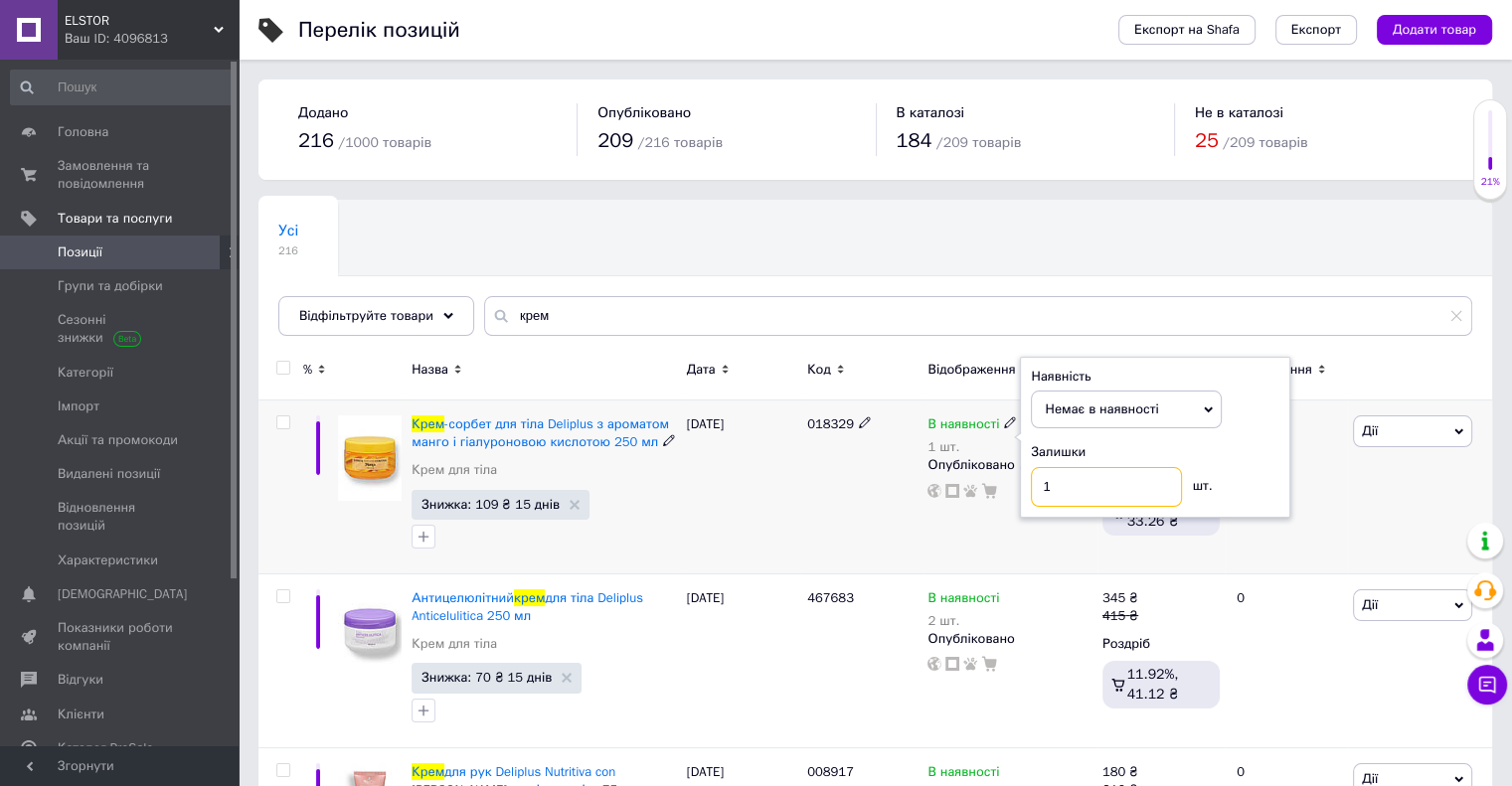 click on "1" at bounding box center [1106, 487] 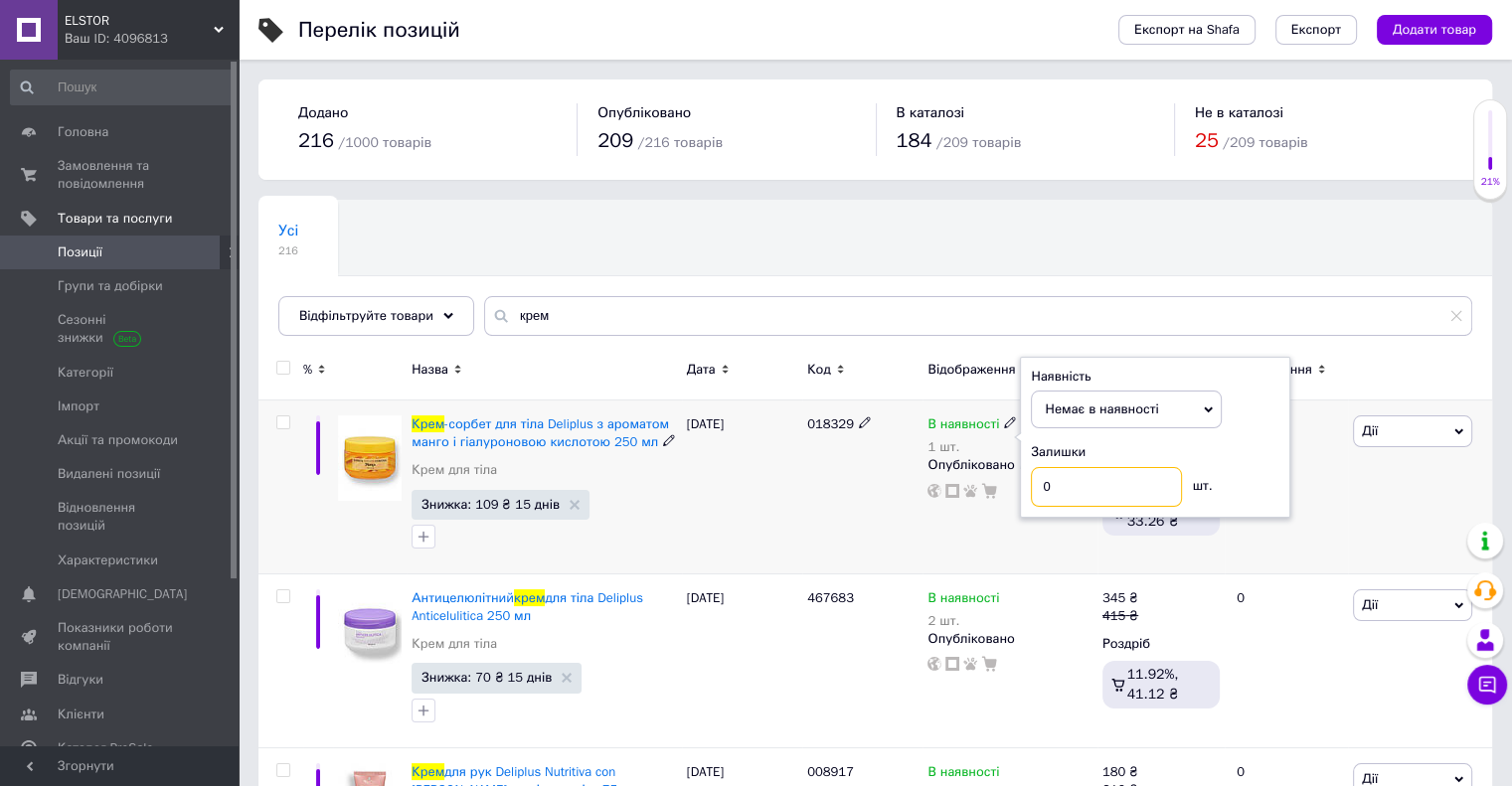 type on "0" 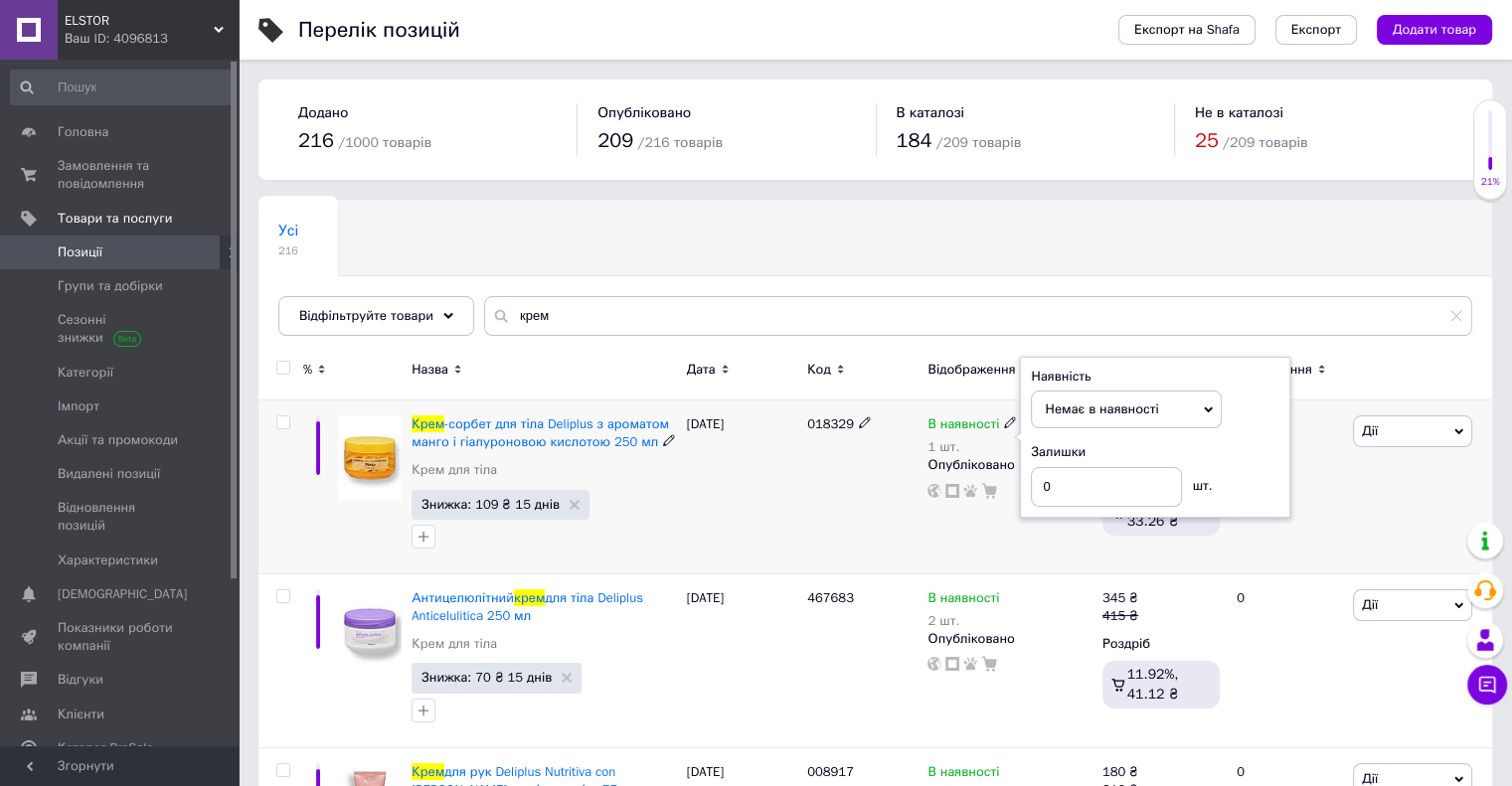 click on "018329" at bounding box center [862, 487] 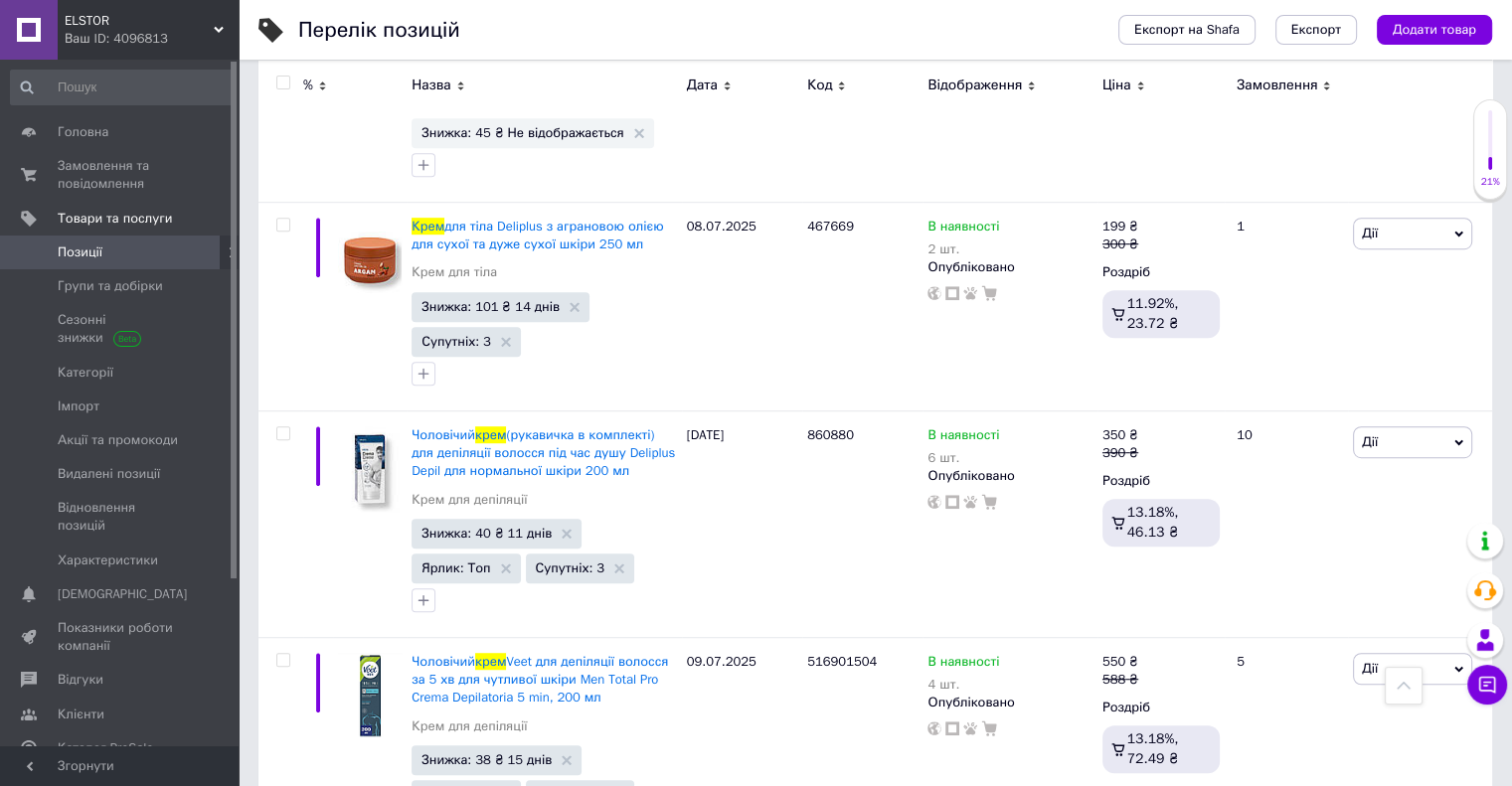 scroll, scrollTop: 994, scrollLeft: 0, axis: vertical 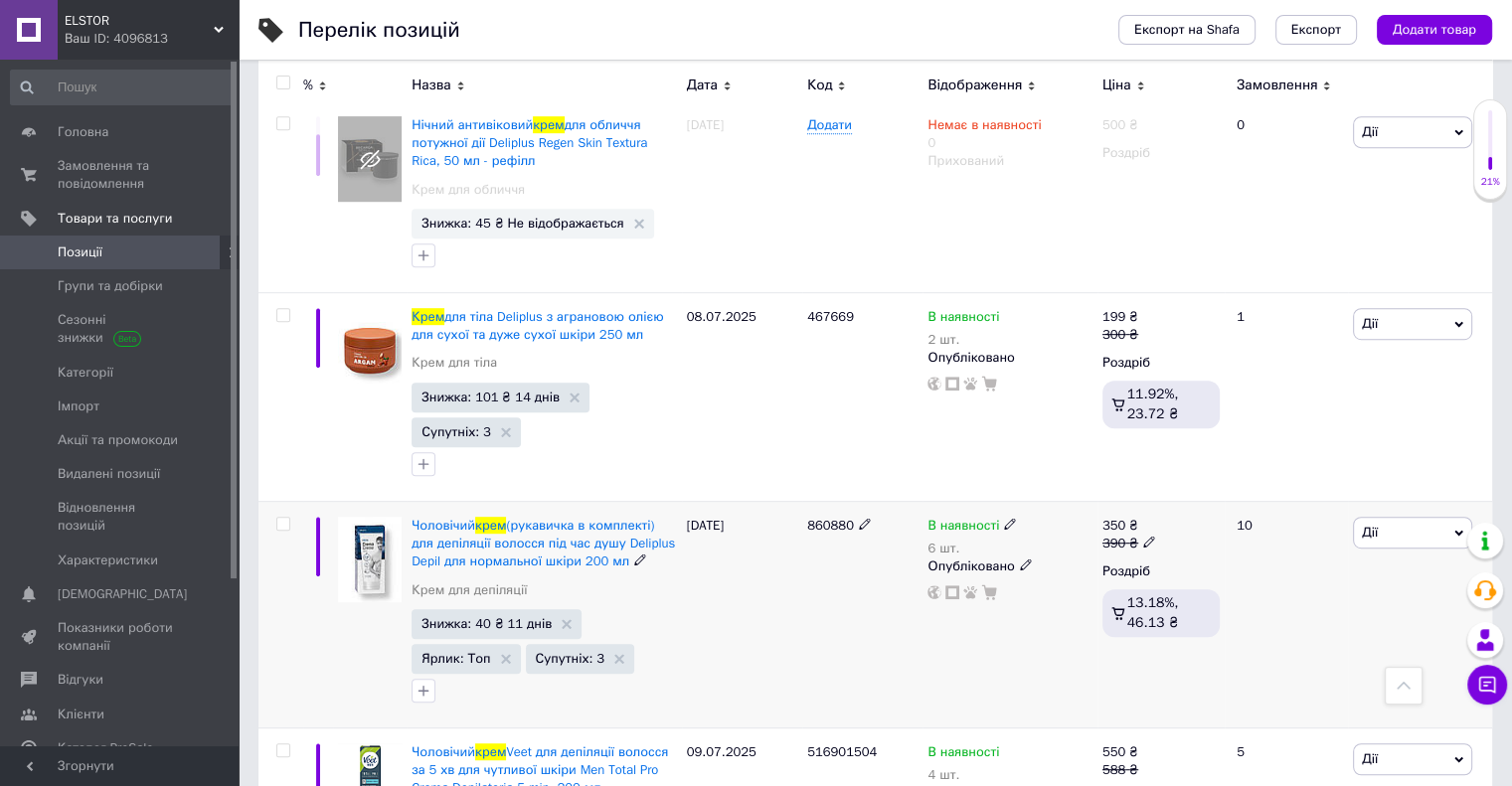 click on "В наявності" at bounding box center (963, 528) 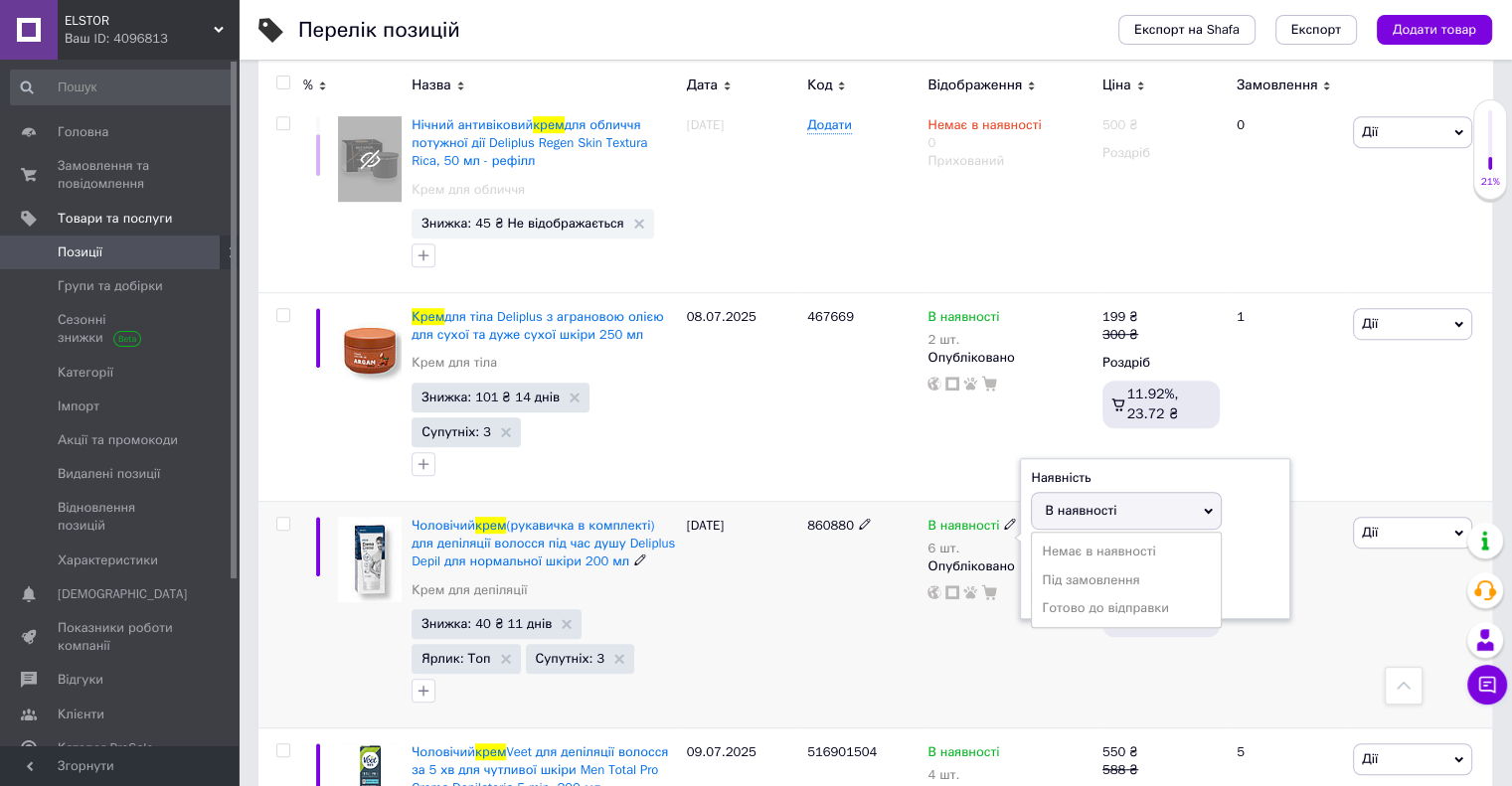 click on "Залишки" at bounding box center (1155, 553) 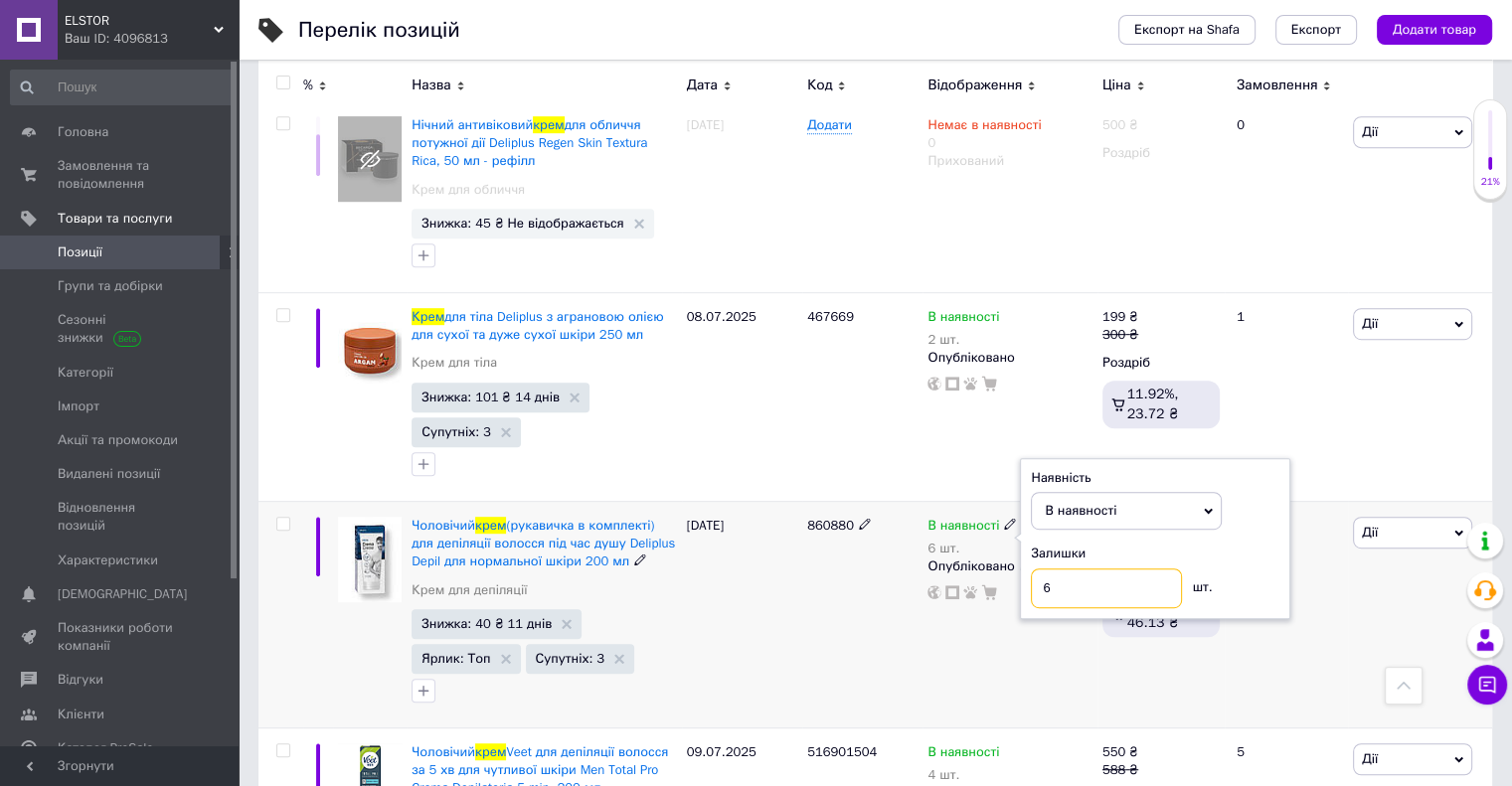 click on "6" at bounding box center (1106, 588) 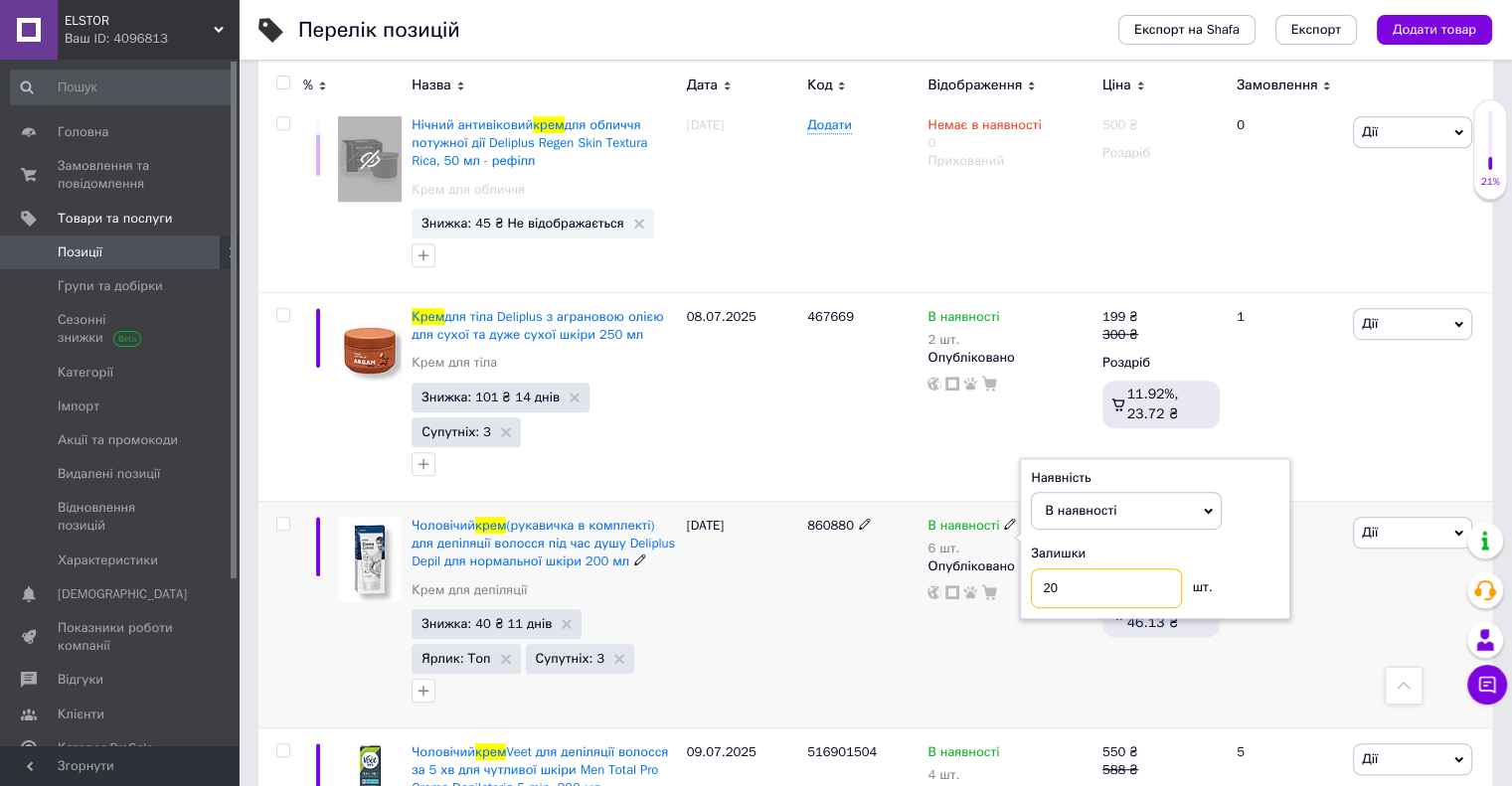 type on "20" 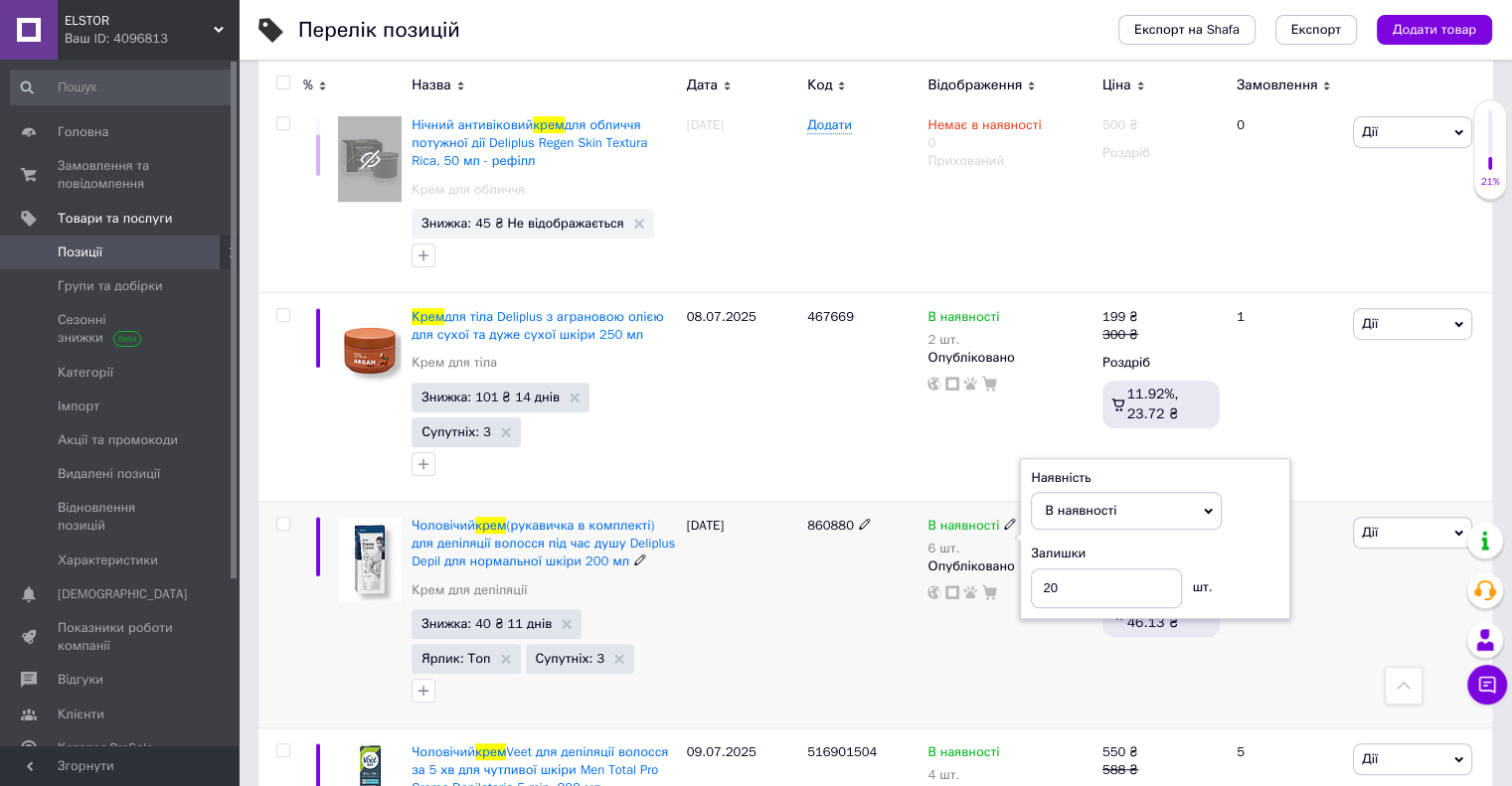 click on "860880" at bounding box center [862, 614] 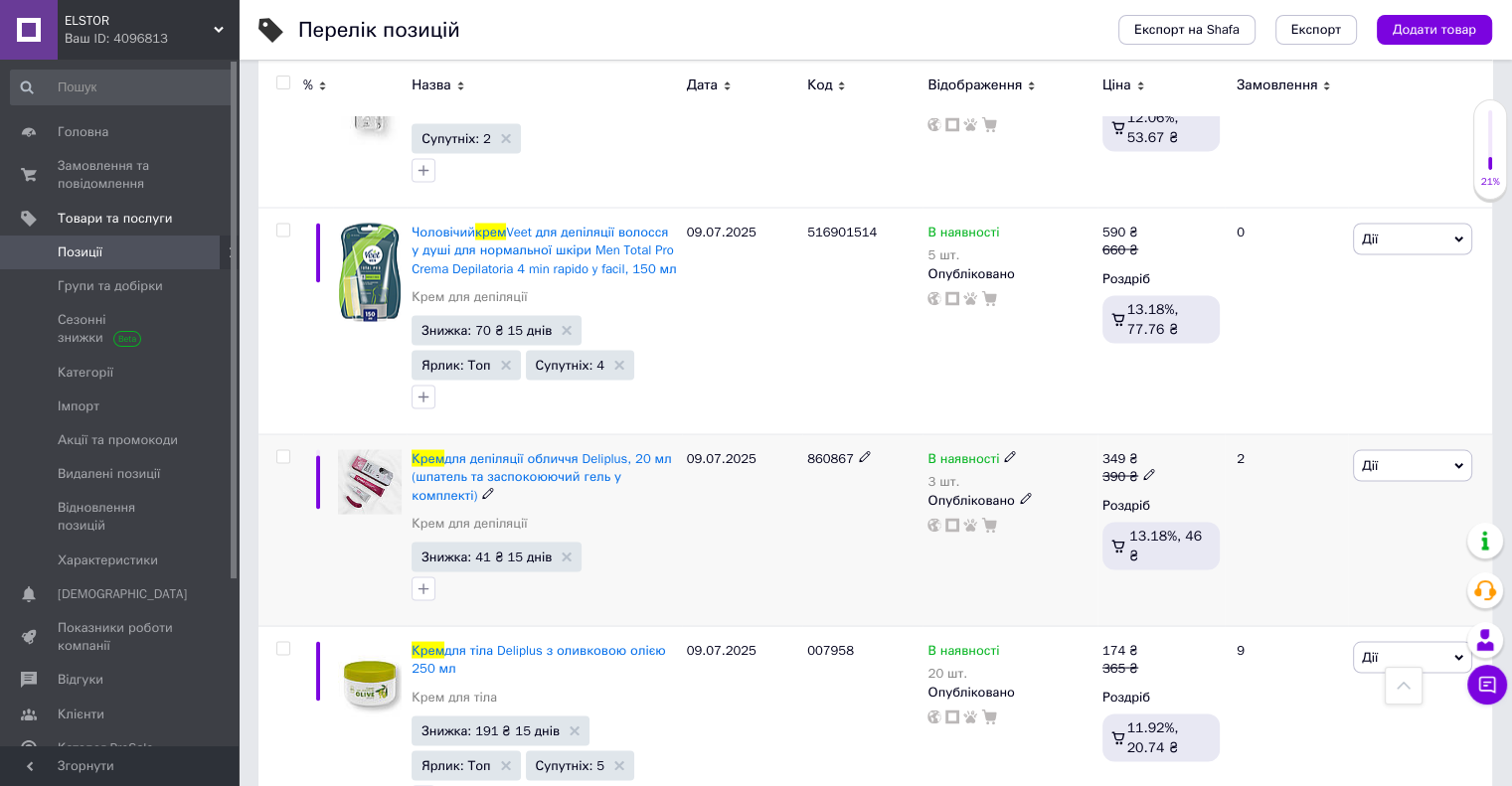 scroll, scrollTop: 3792, scrollLeft: 0, axis: vertical 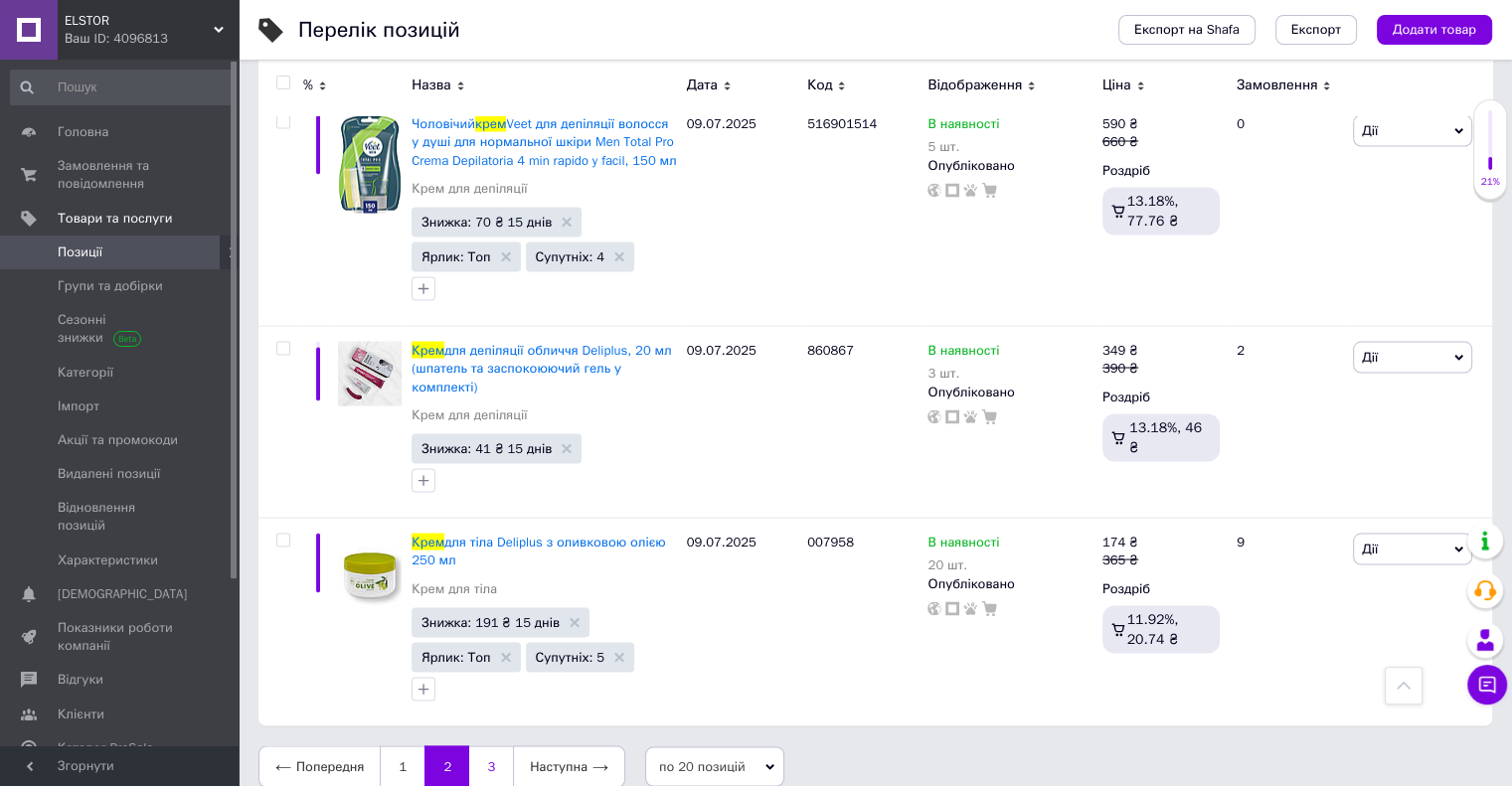 click on "3" at bounding box center [491, 767] 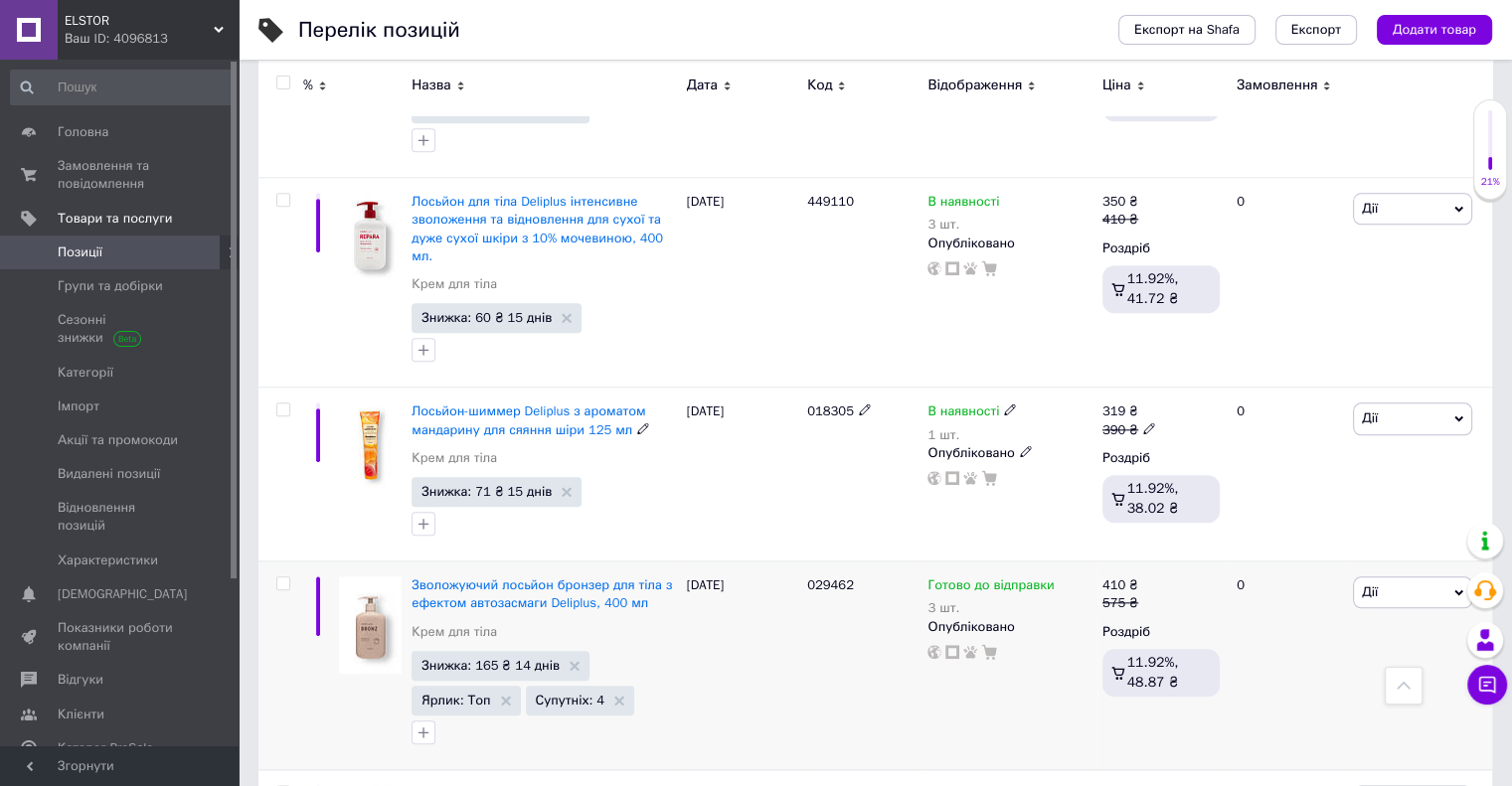 scroll, scrollTop: 2207, scrollLeft: 0, axis: vertical 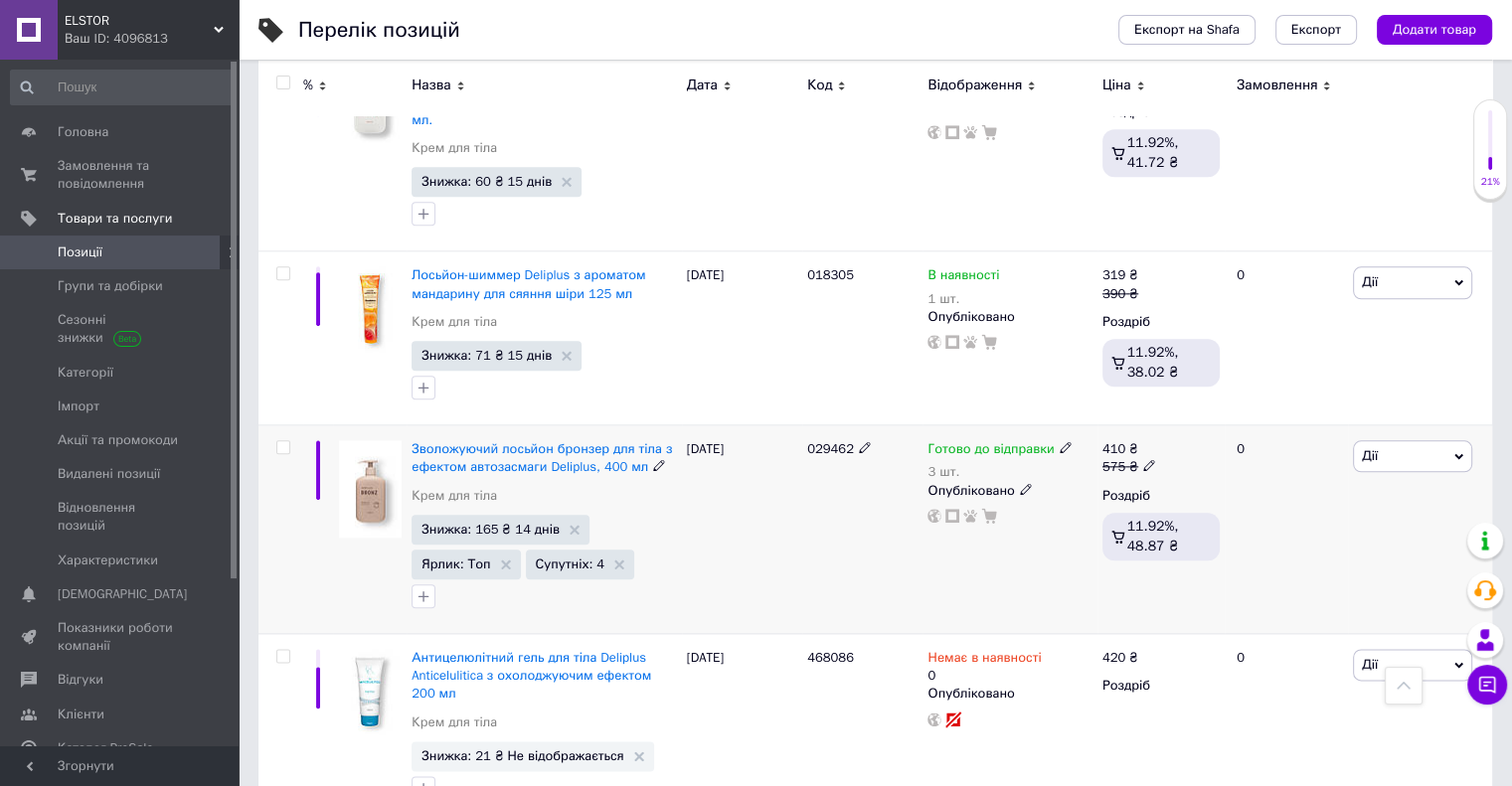 click on "Готово до відправки" at bounding box center [990, 451] 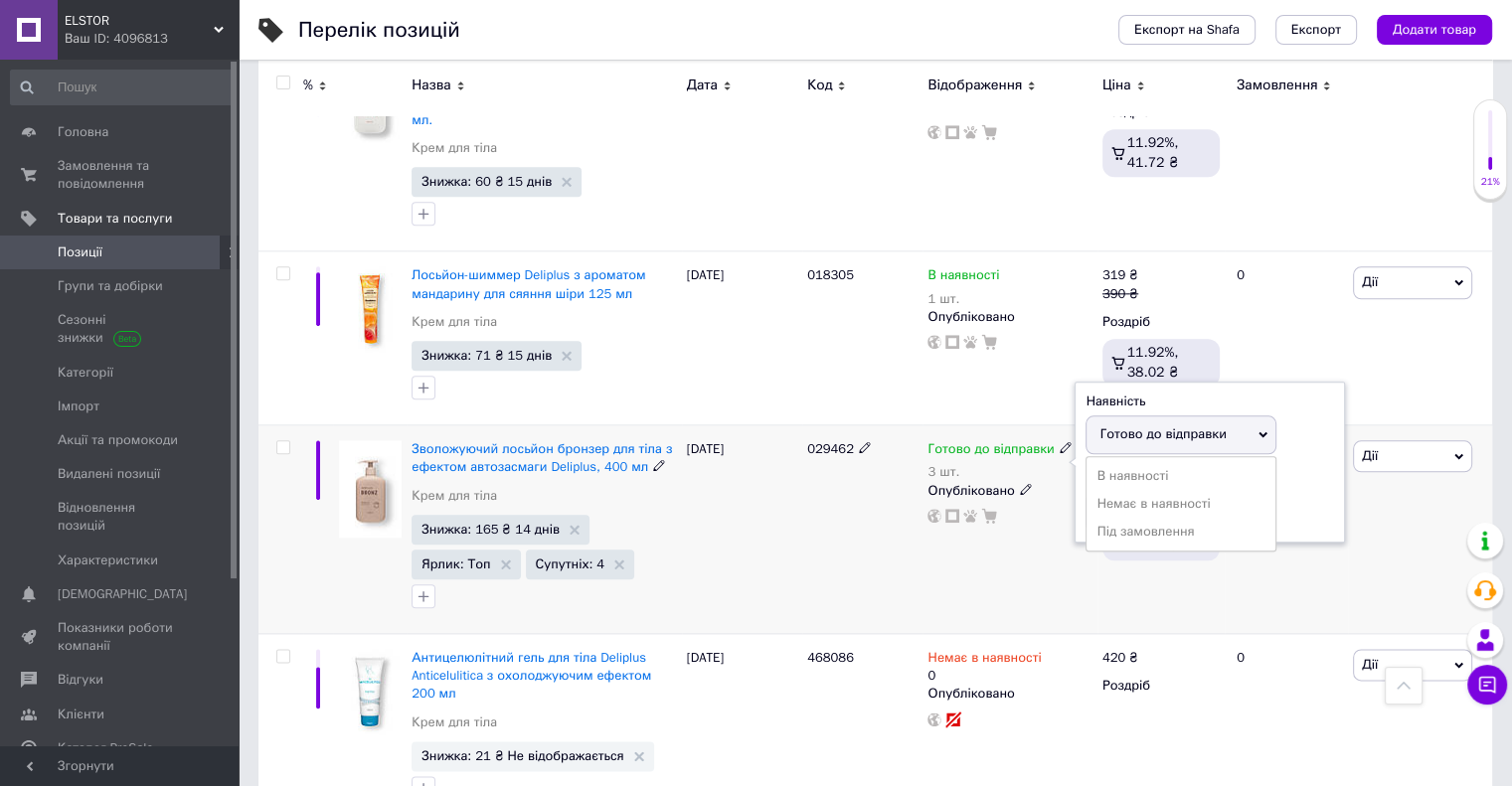 drag, startPoint x: 1313, startPoint y: 442, endPoint x: 1247, endPoint y: 472, distance: 72.498276 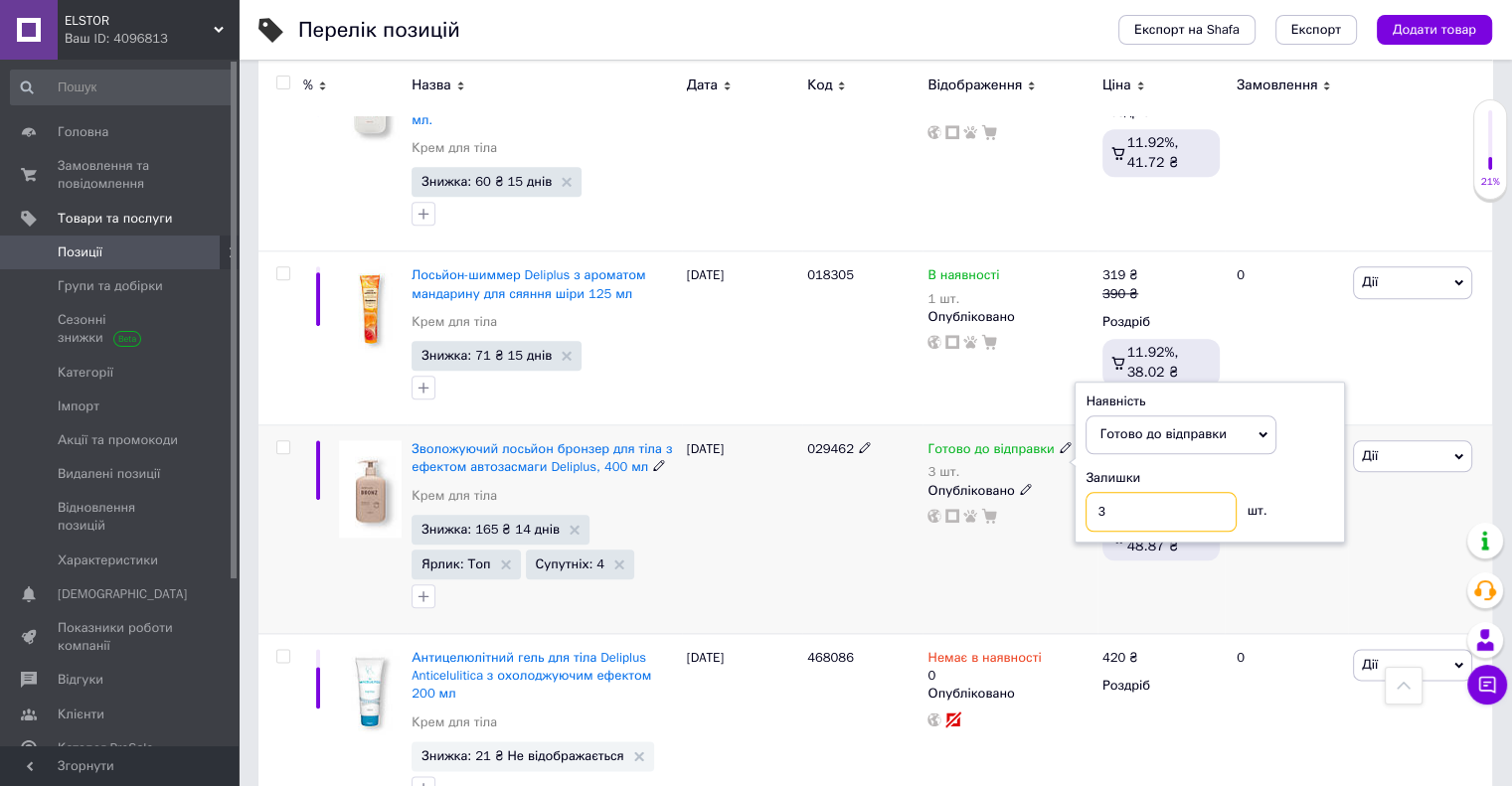 click on "3" at bounding box center (1161, 512) 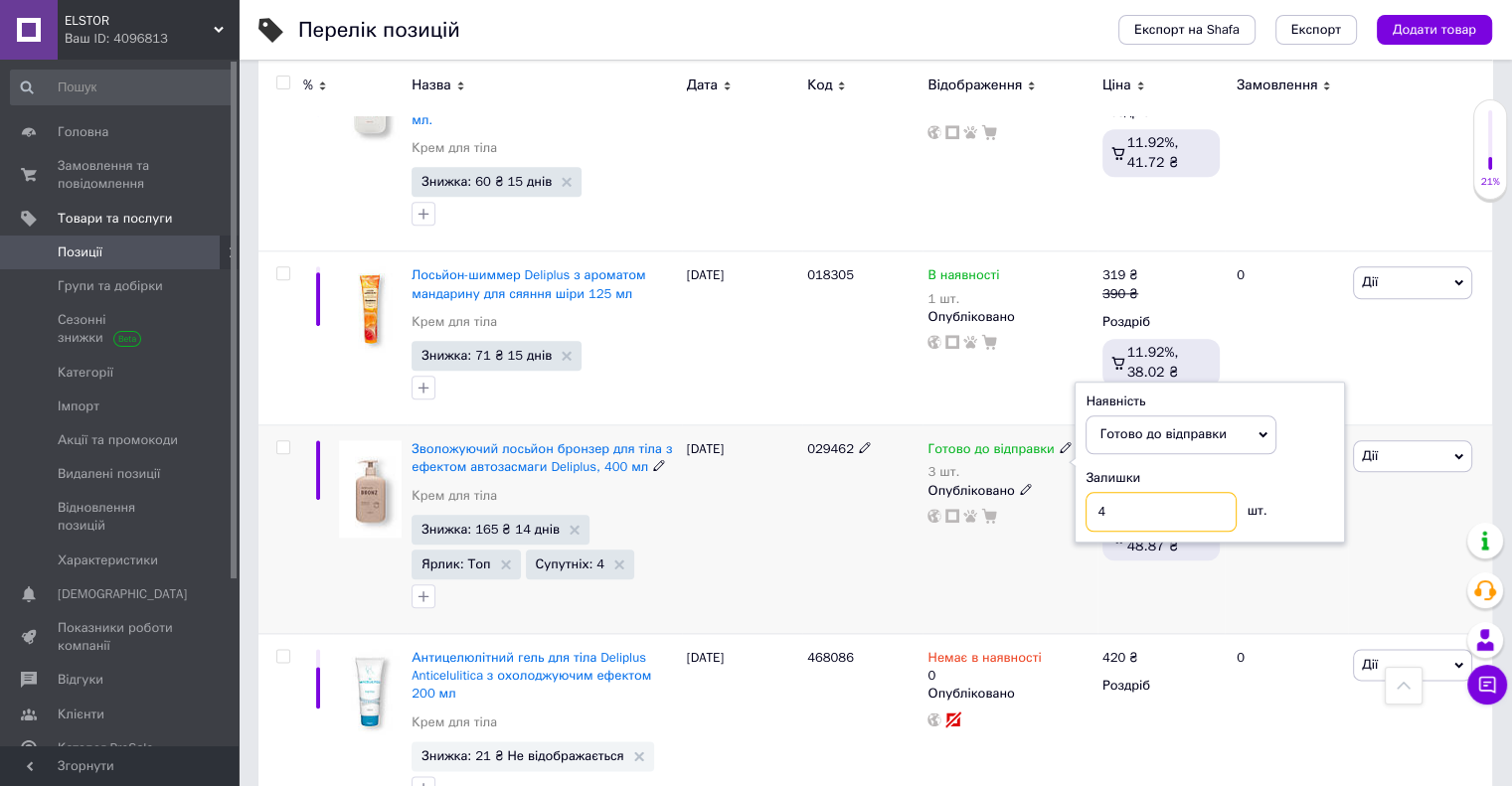 type on "4" 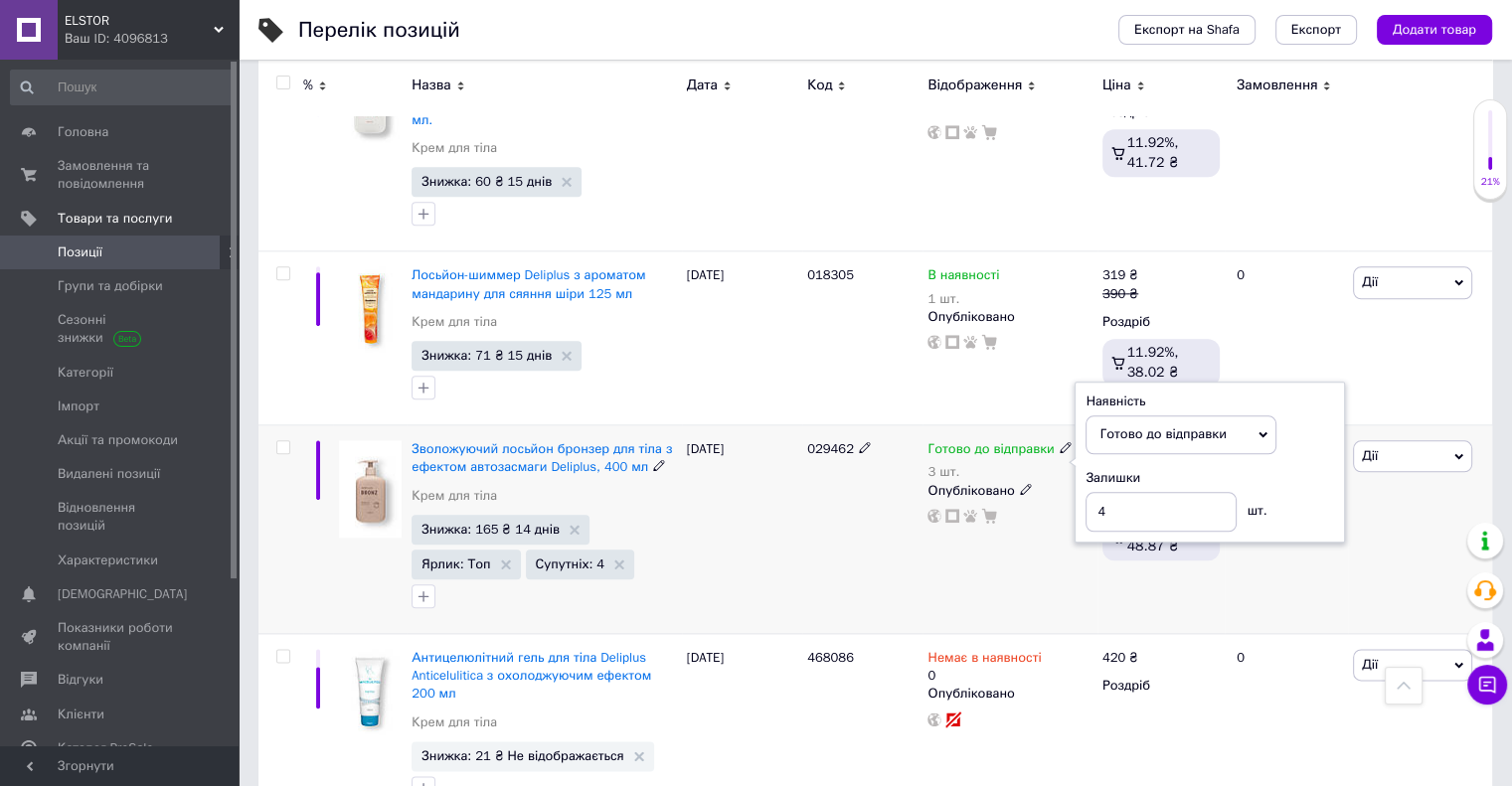click on "029462" at bounding box center (862, 530) 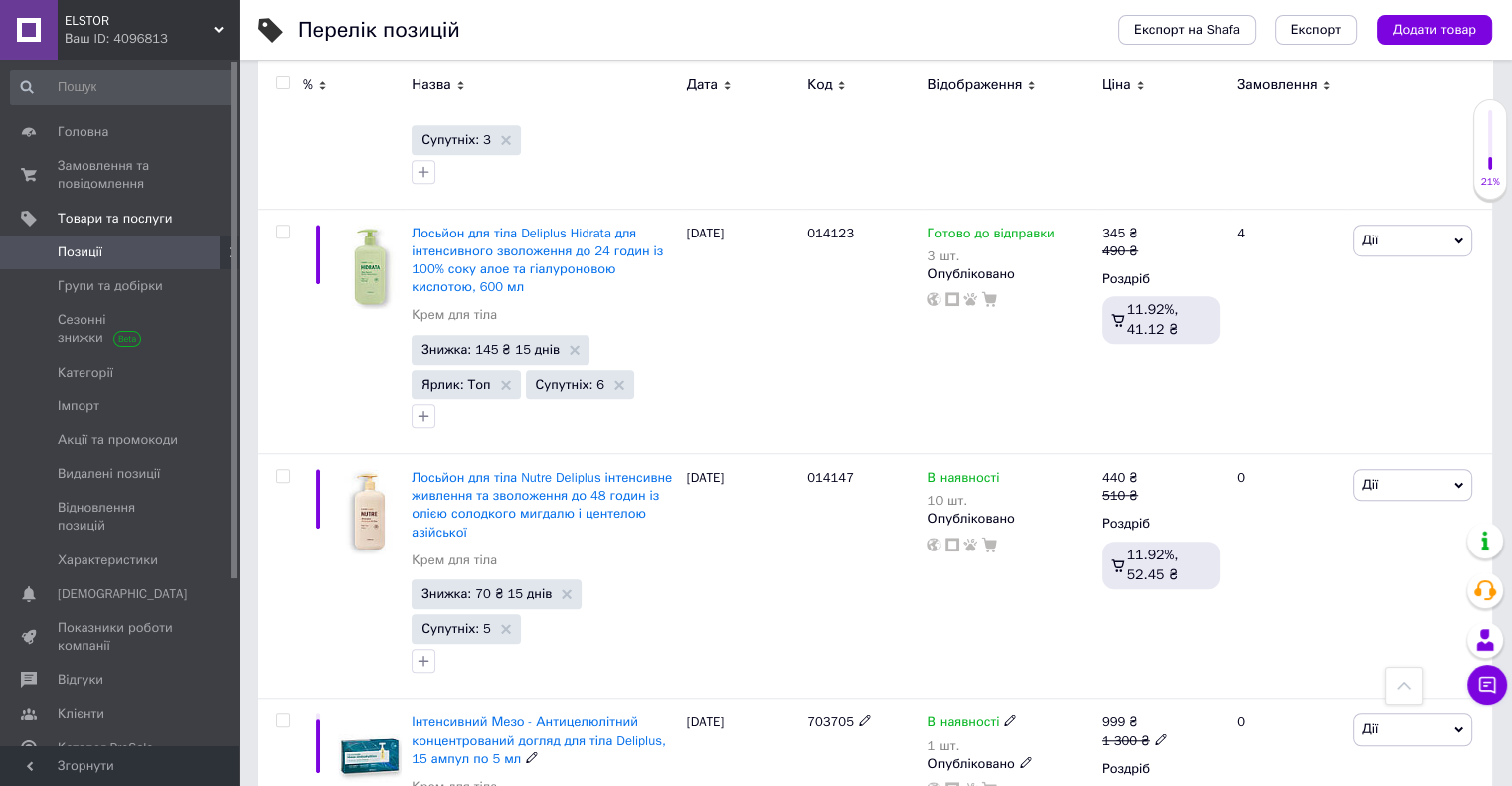 scroll, scrollTop: 1313, scrollLeft: 0, axis: vertical 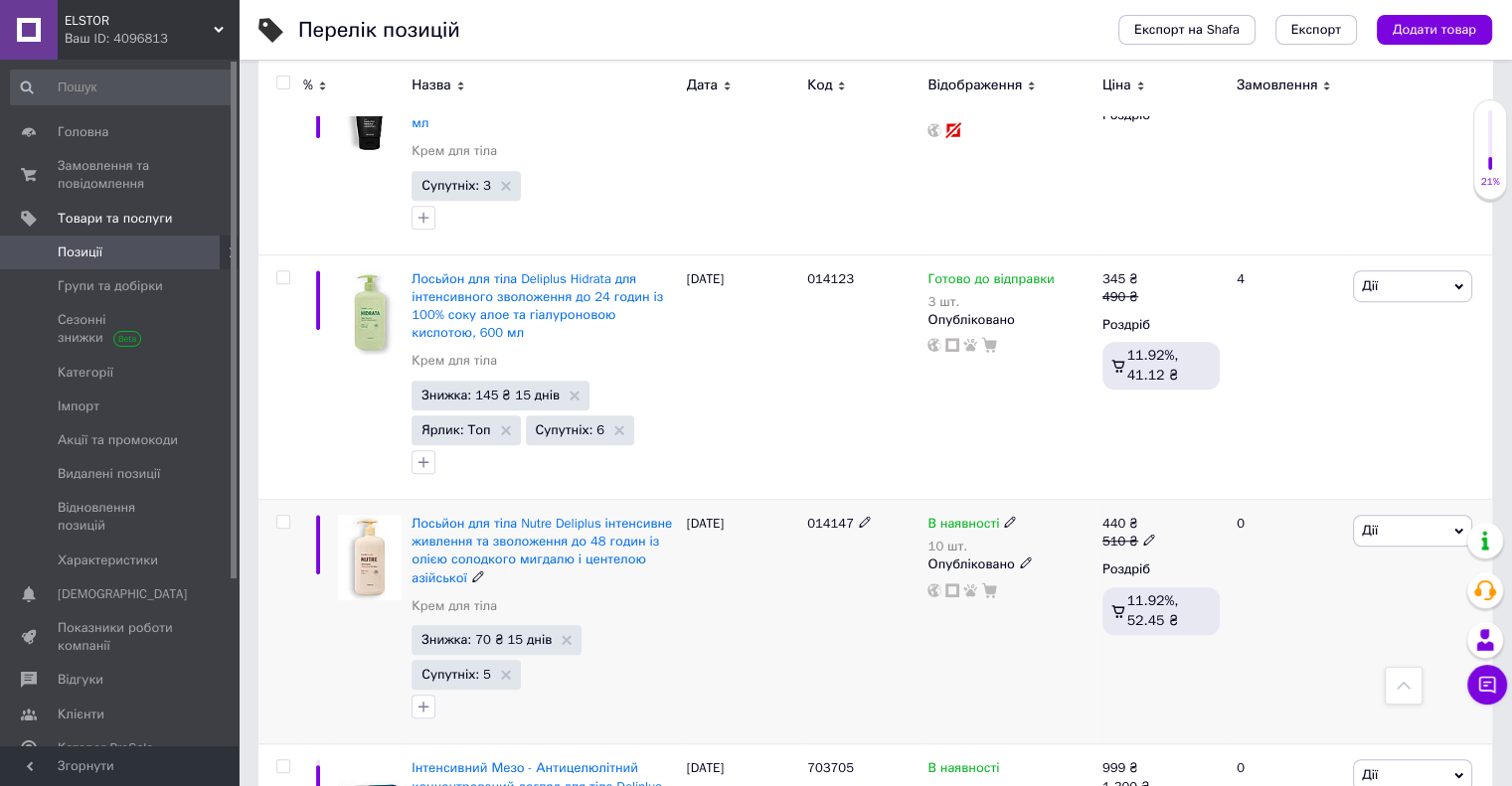 click on "В наявності" at bounding box center [963, 526] 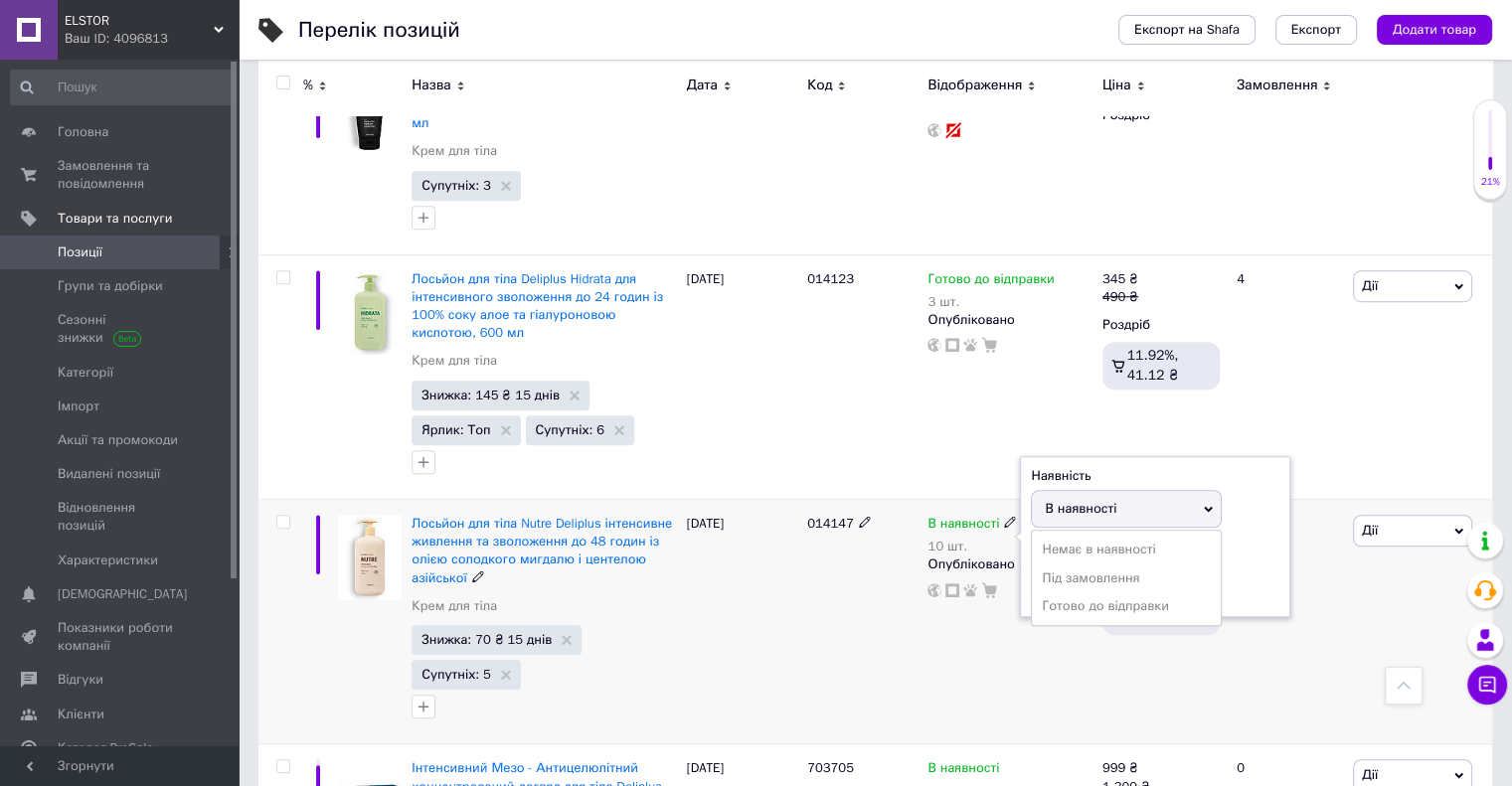 click on "0" at bounding box center (1286, 622) 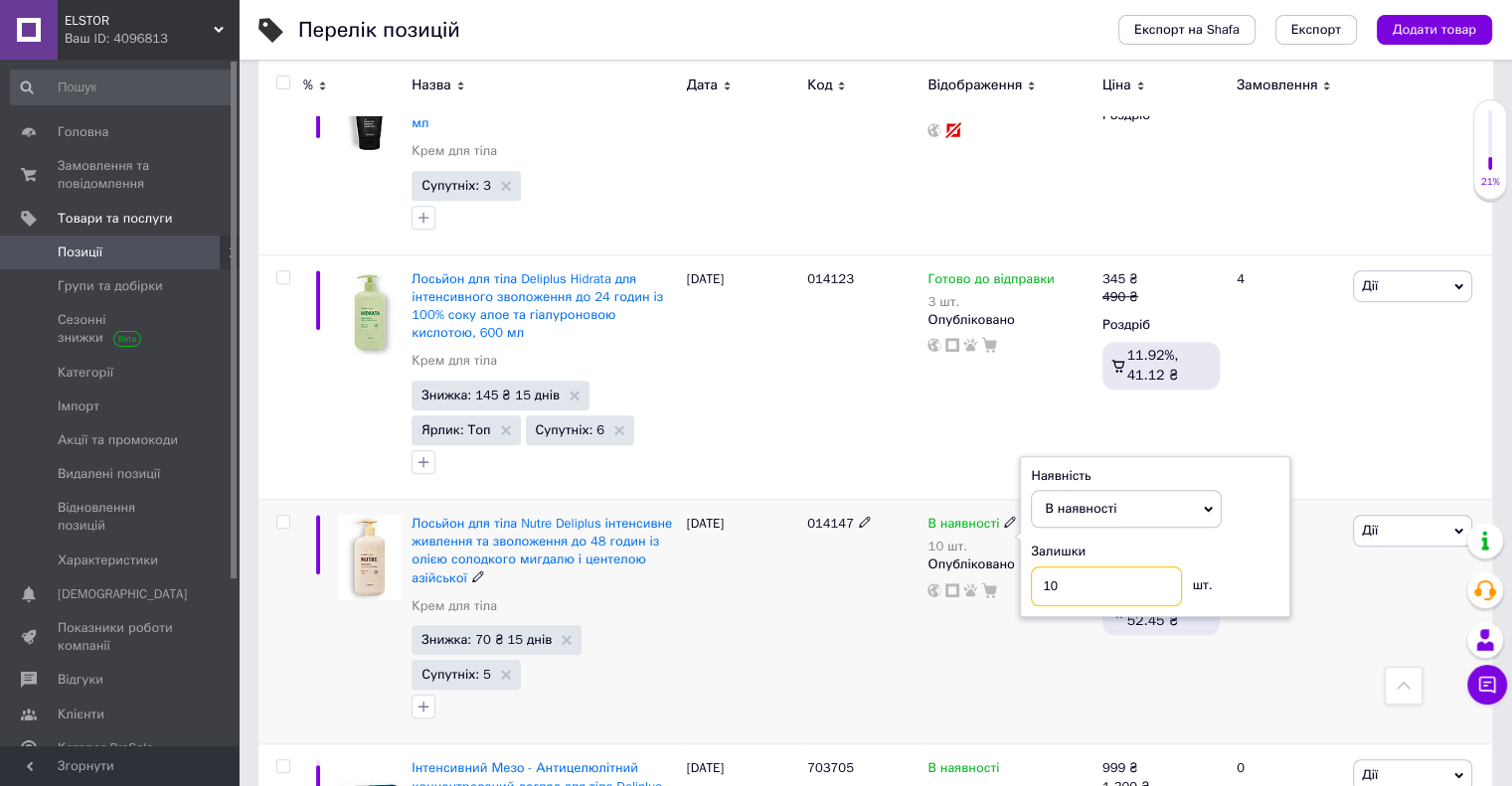 click on "10" at bounding box center [1106, 586] 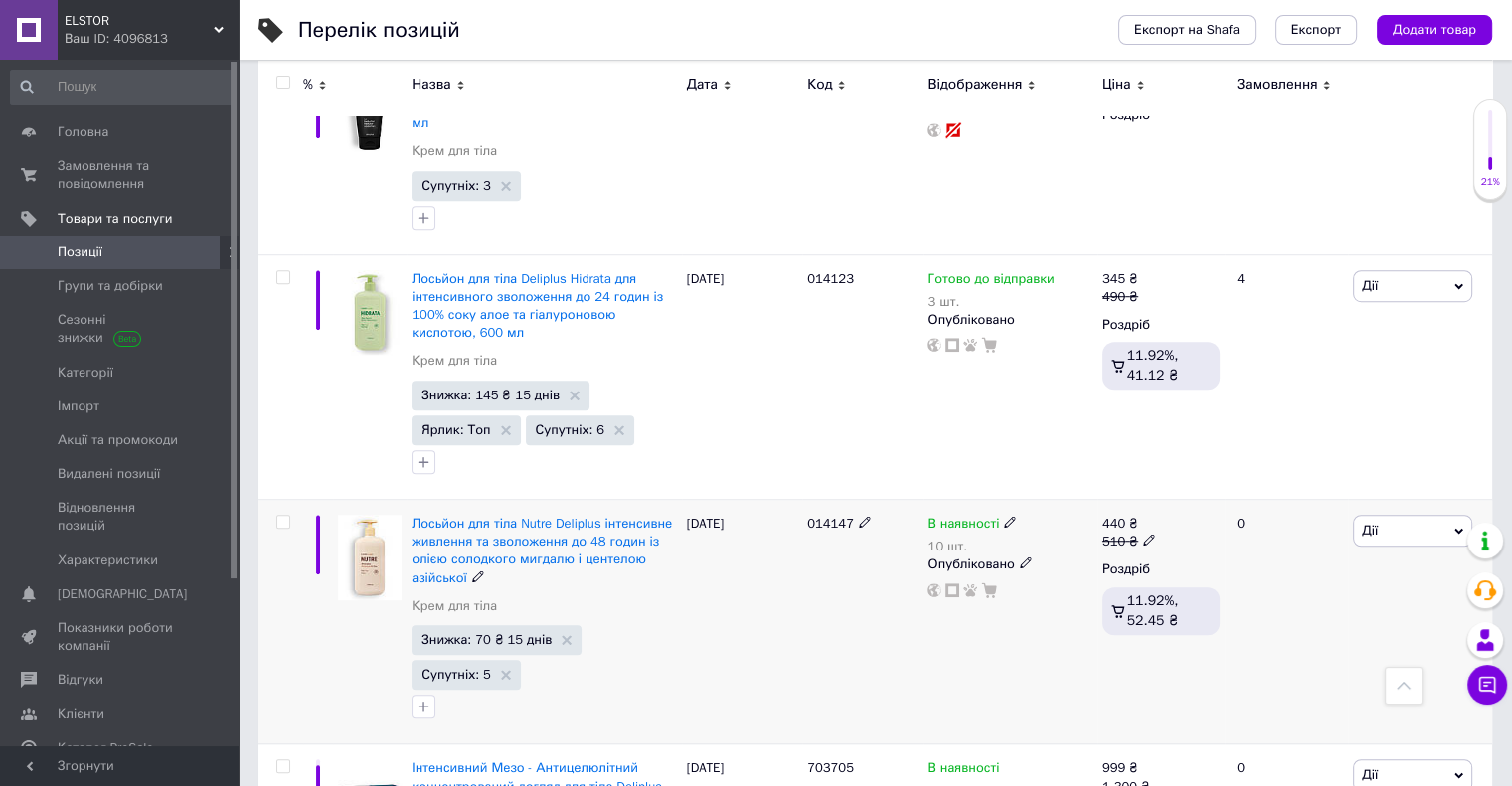 click on "В наявності" at bounding box center [963, 526] 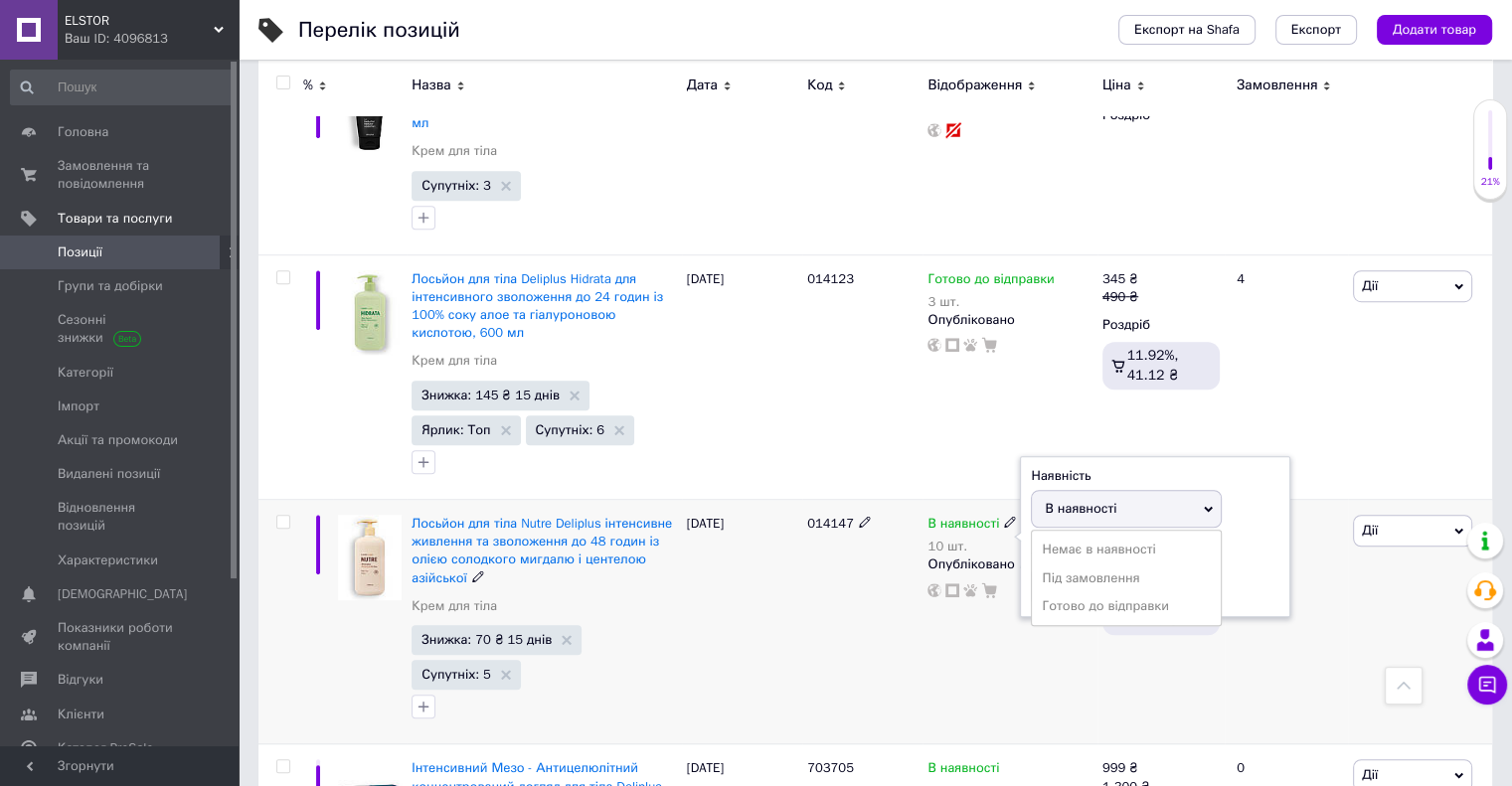 click on "Наявність В наявності Немає в наявності Під замовлення Готово до відправки Залишки 10 шт." at bounding box center [1155, 537] 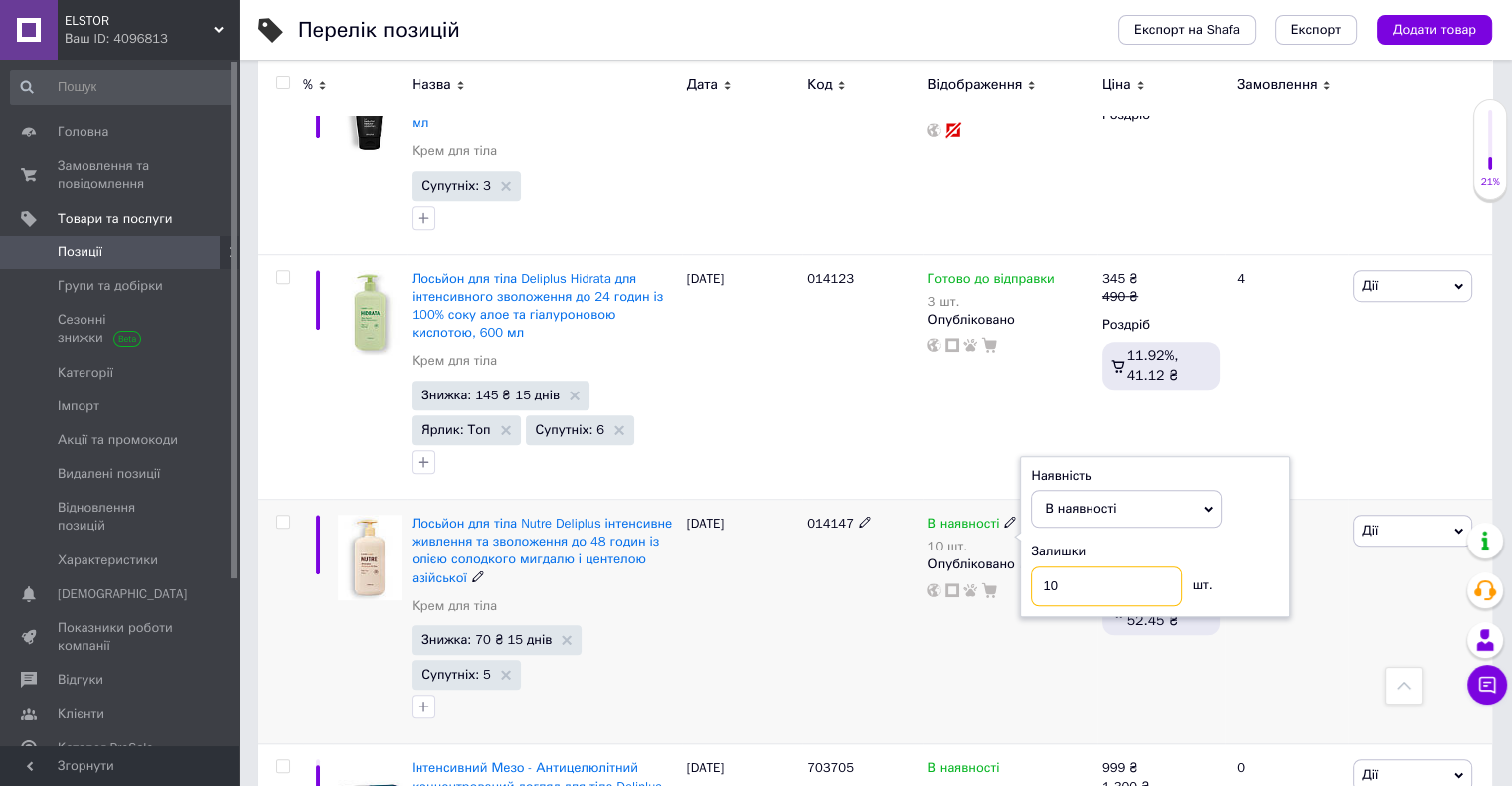 click on "10" at bounding box center (1106, 586) 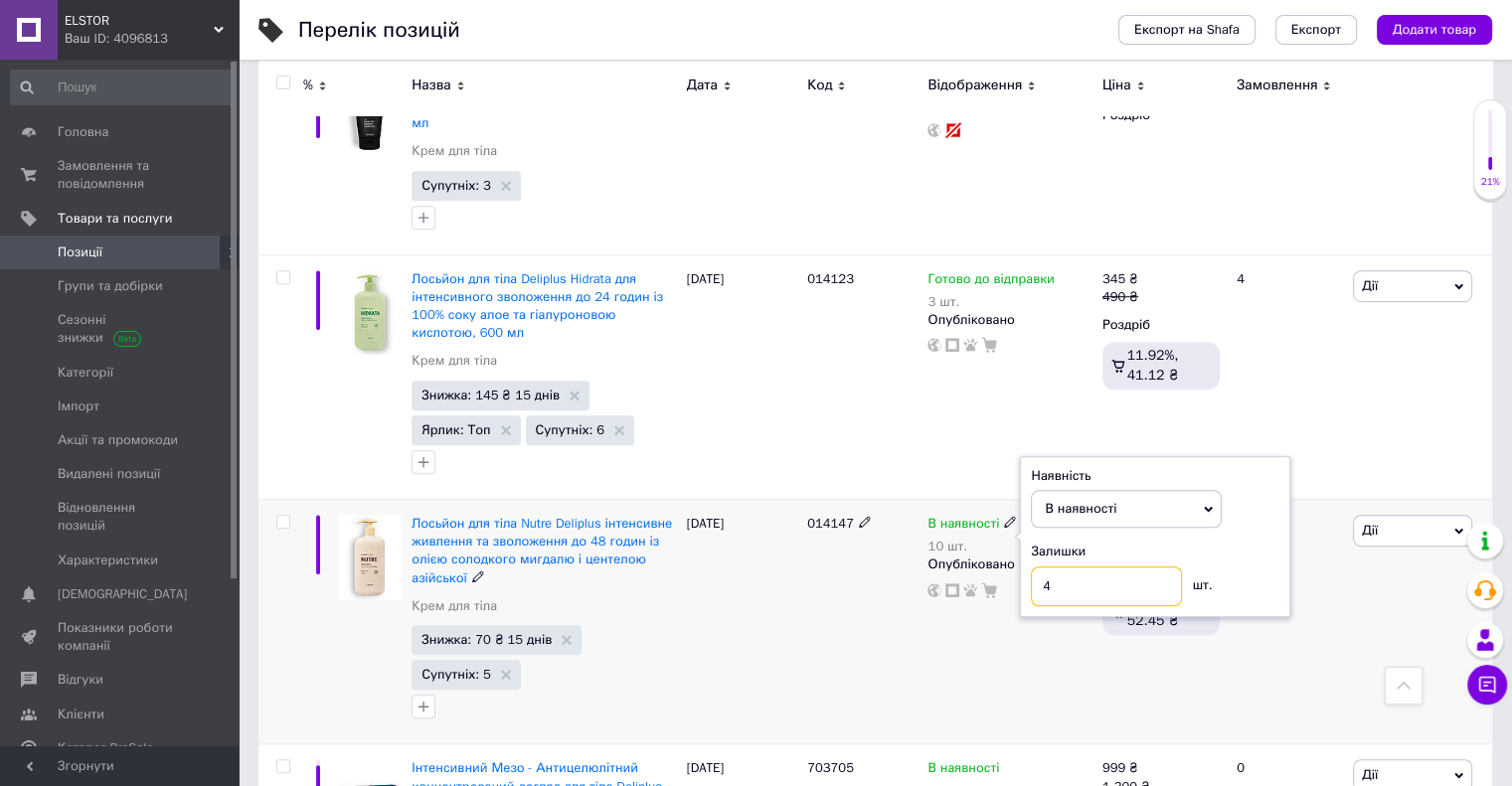 type on "4" 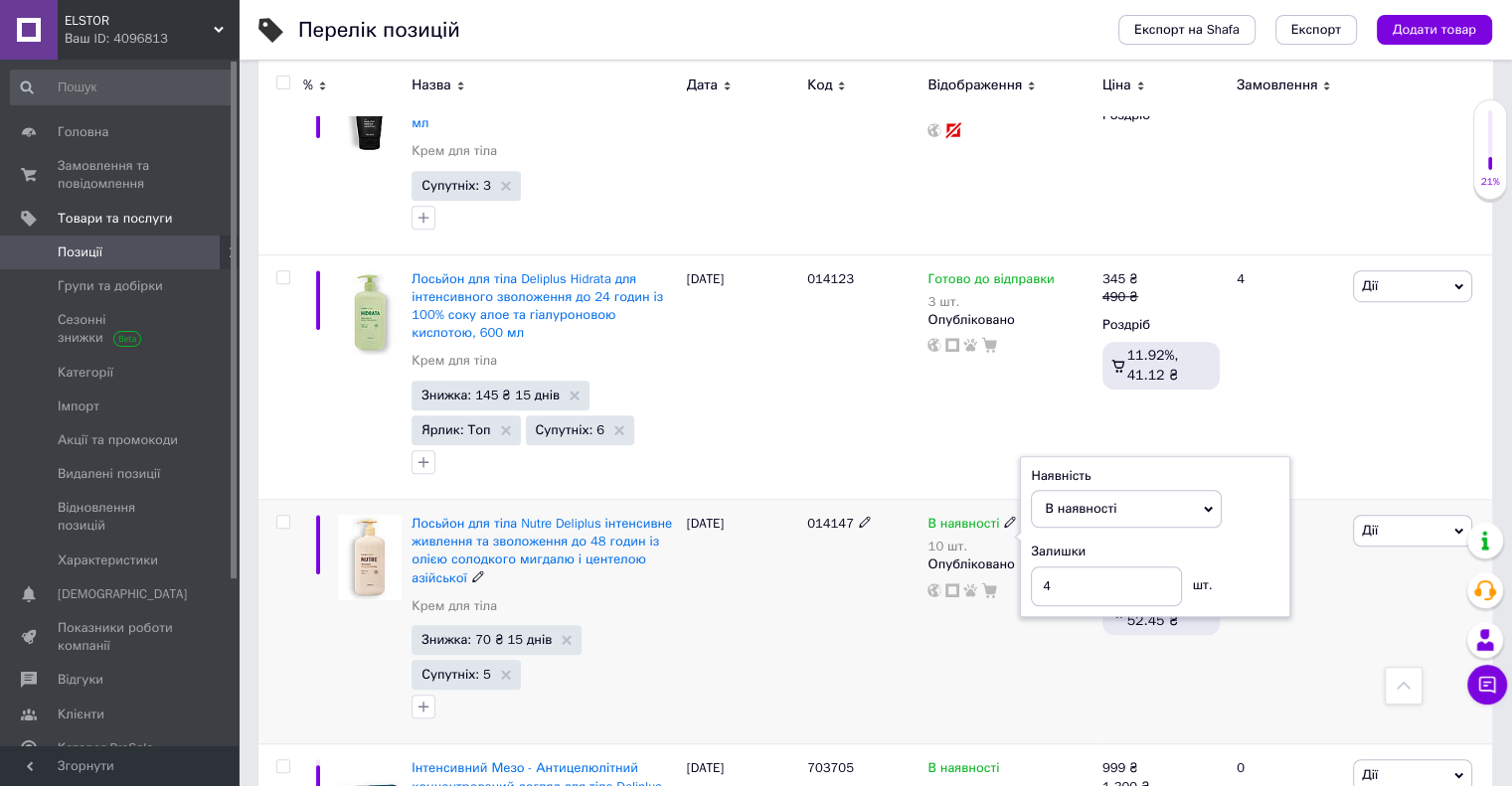 click on "014147" at bounding box center [862, 622] 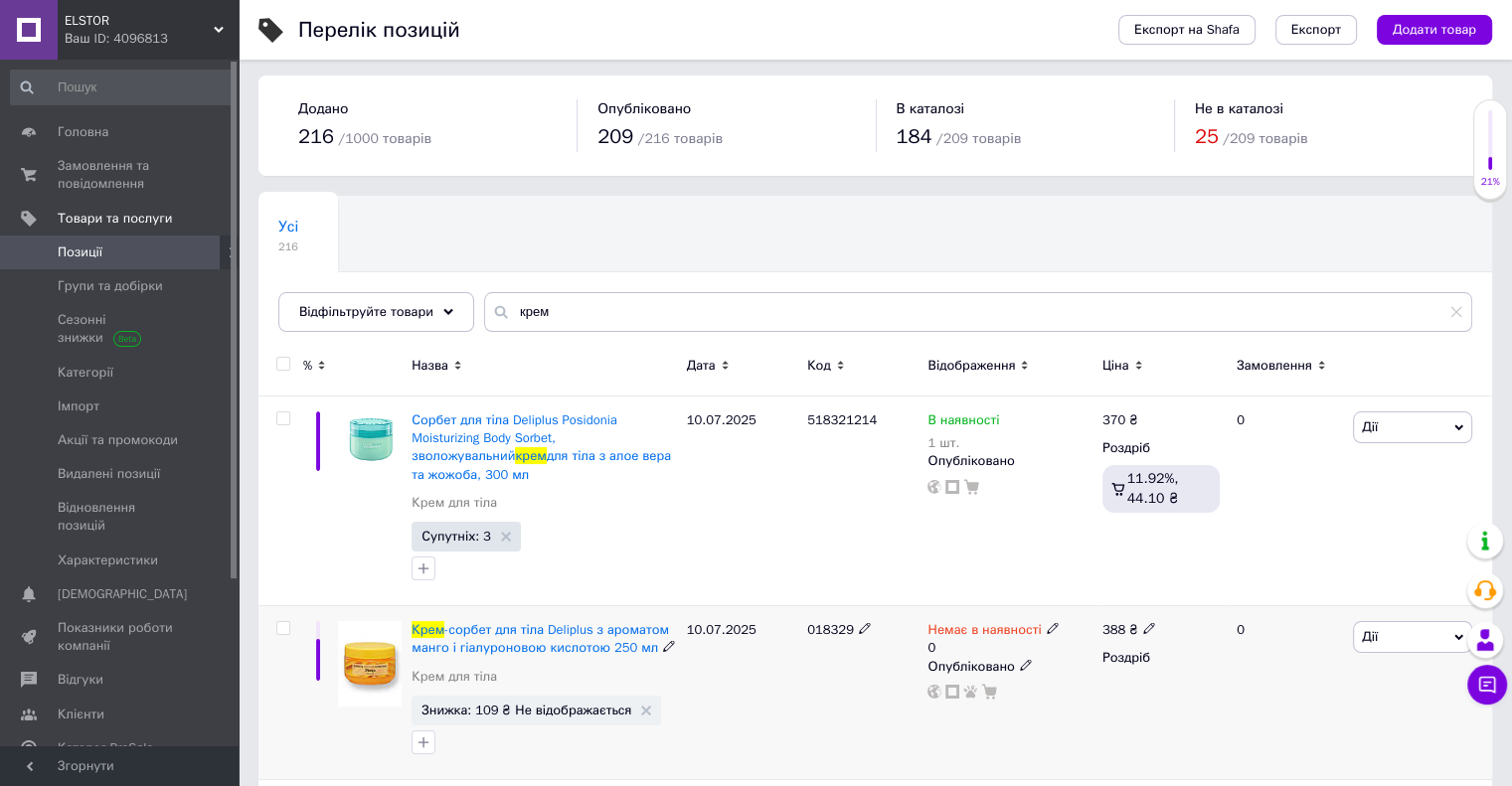 scroll, scrollTop: 0, scrollLeft: 0, axis: both 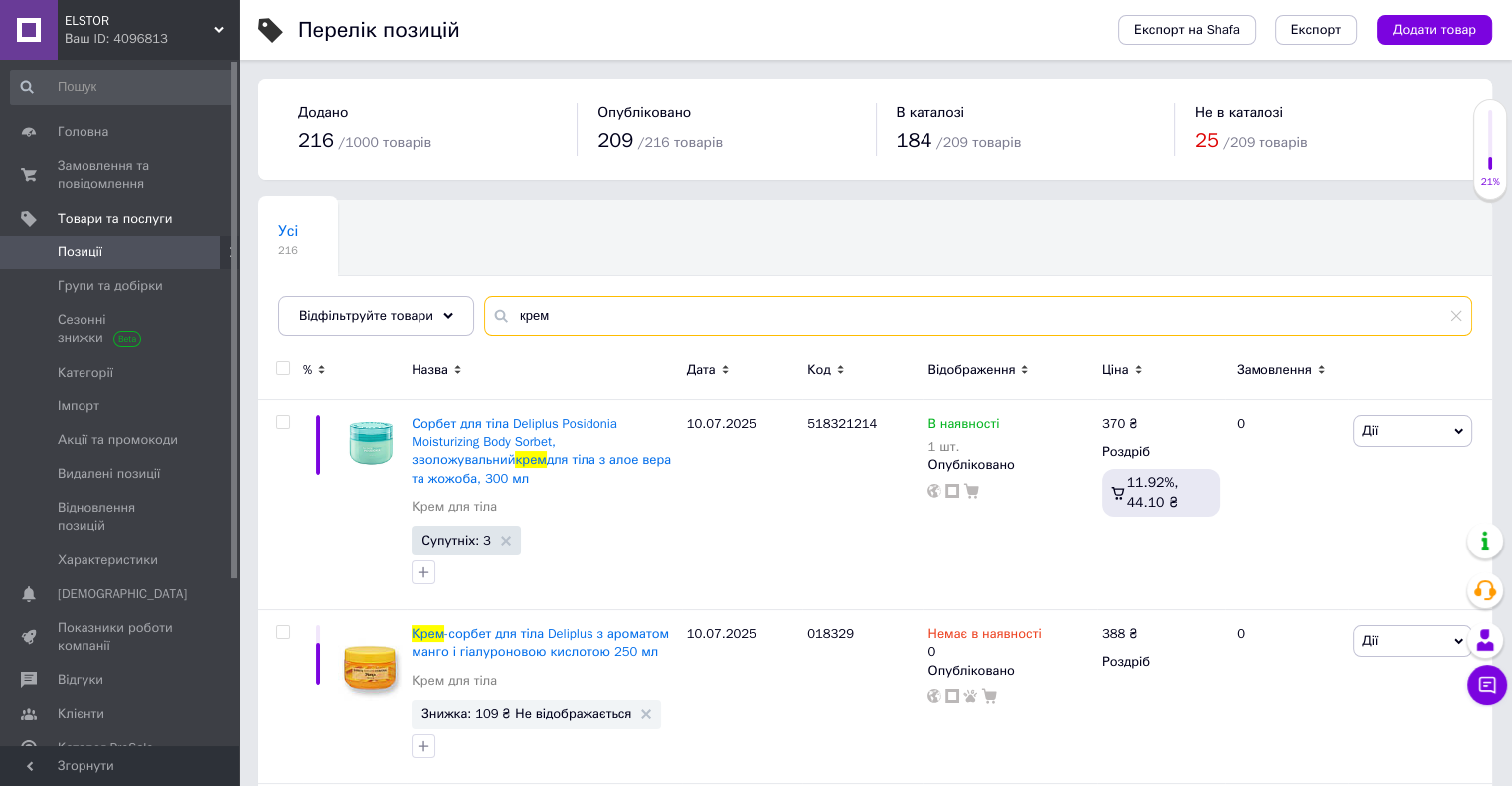 drag, startPoint x: 501, startPoint y: 304, endPoint x: 481, endPoint y: 304, distance: 20 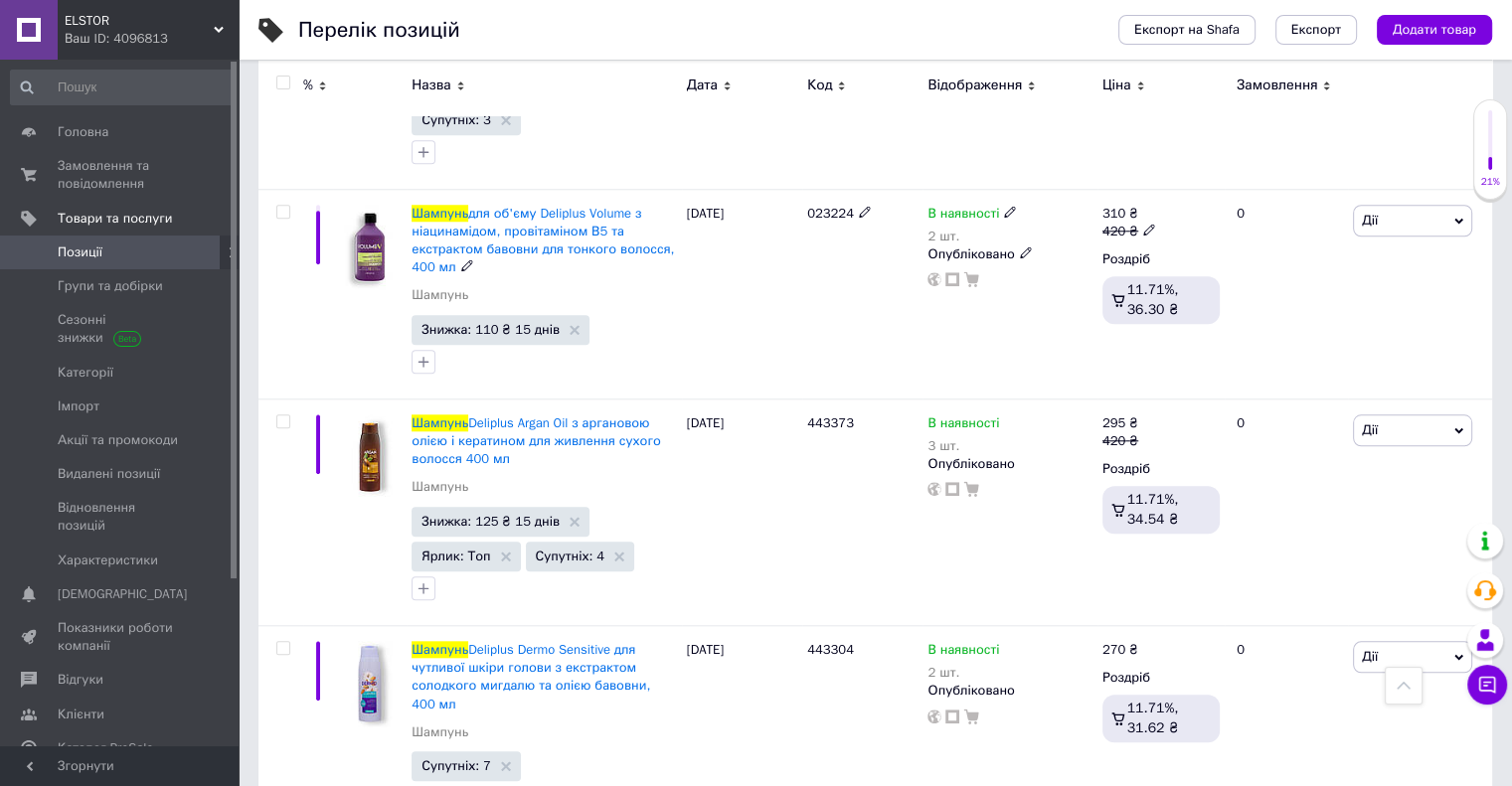 scroll, scrollTop: 1888, scrollLeft: 0, axis: vertical 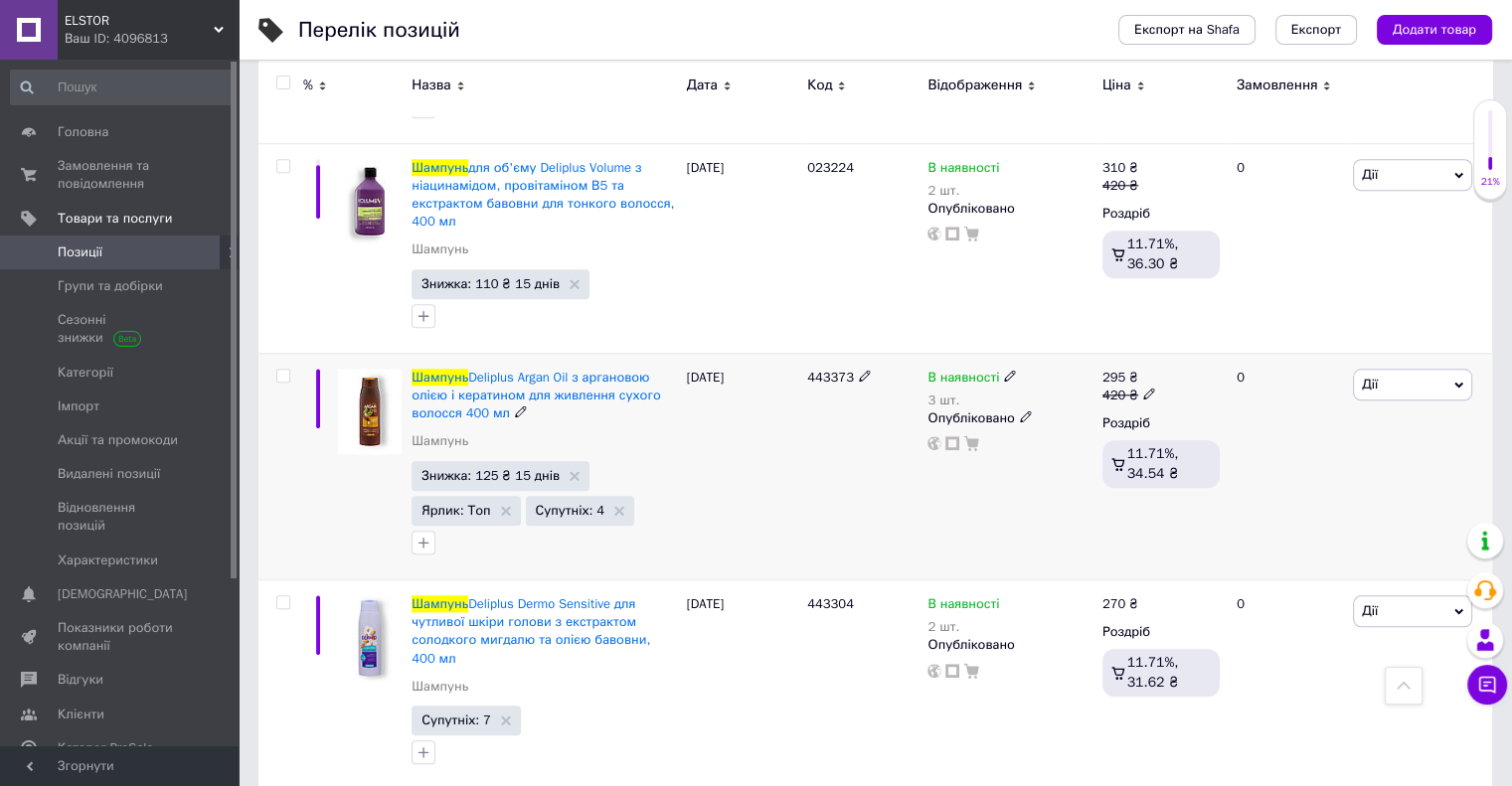 type on "шампунь" 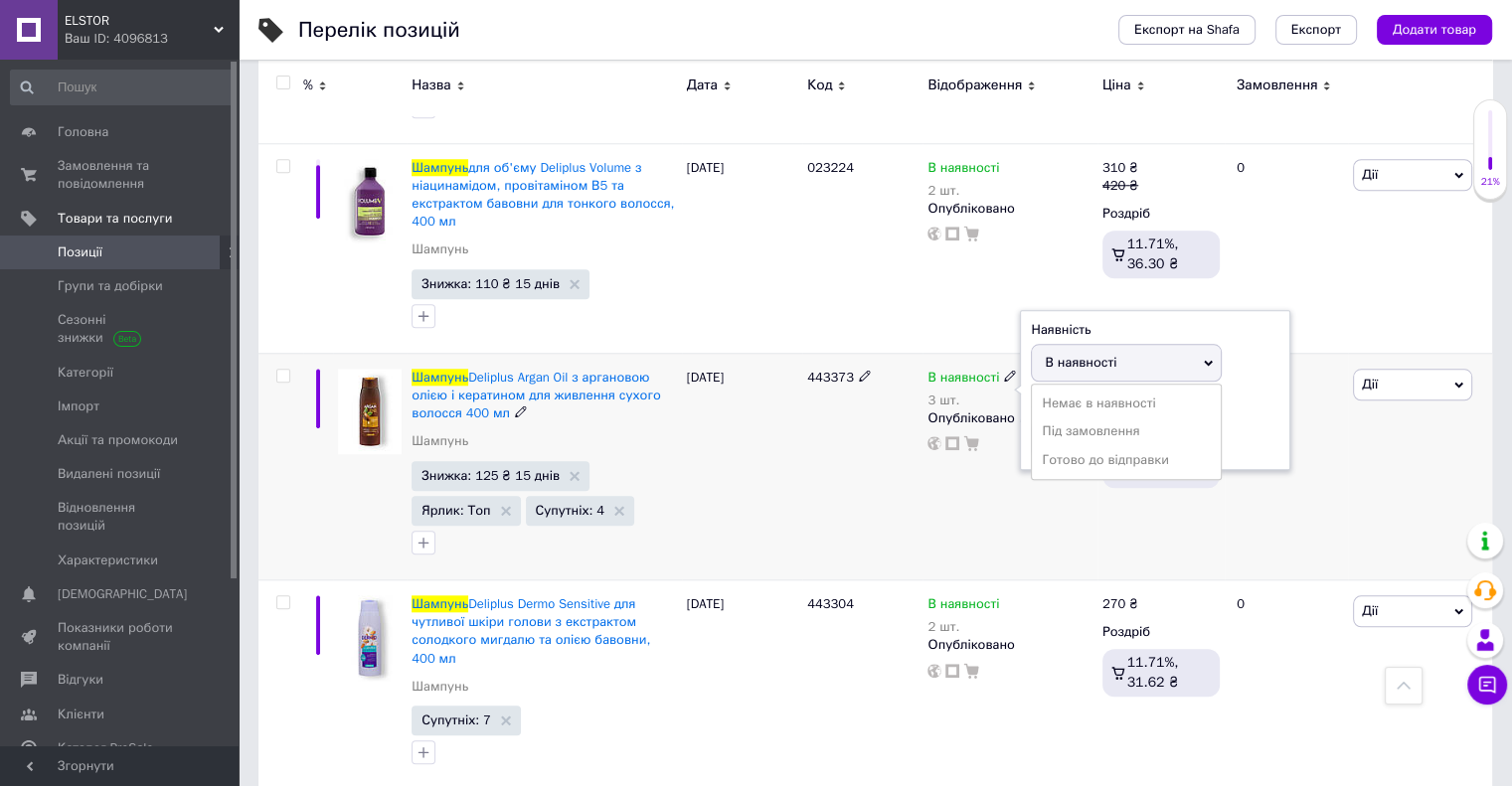 click on "Залишки" at bounding box center (1155, 405) 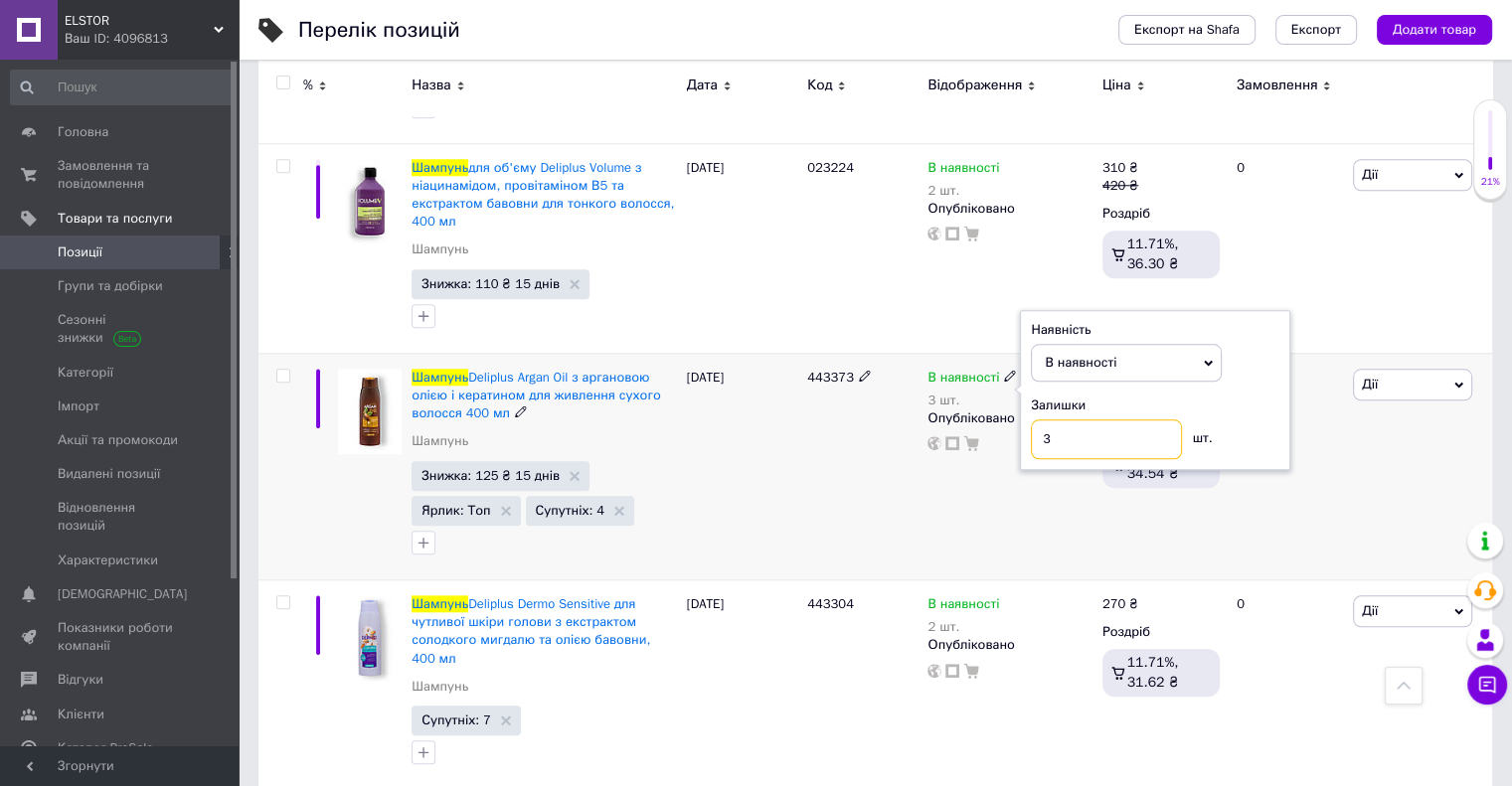 click on "3" at bounding box center [1106, 439] 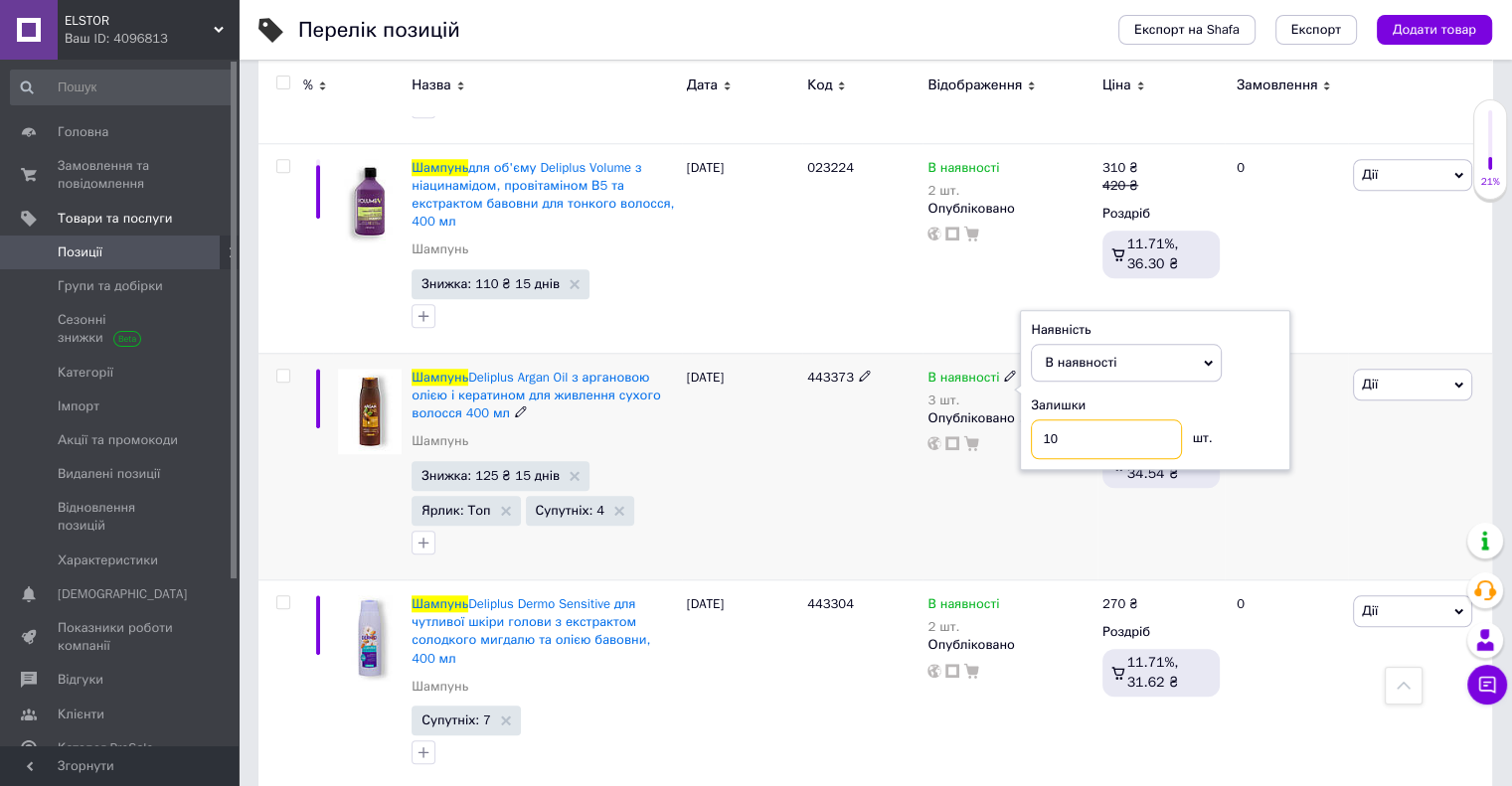 type on "10" 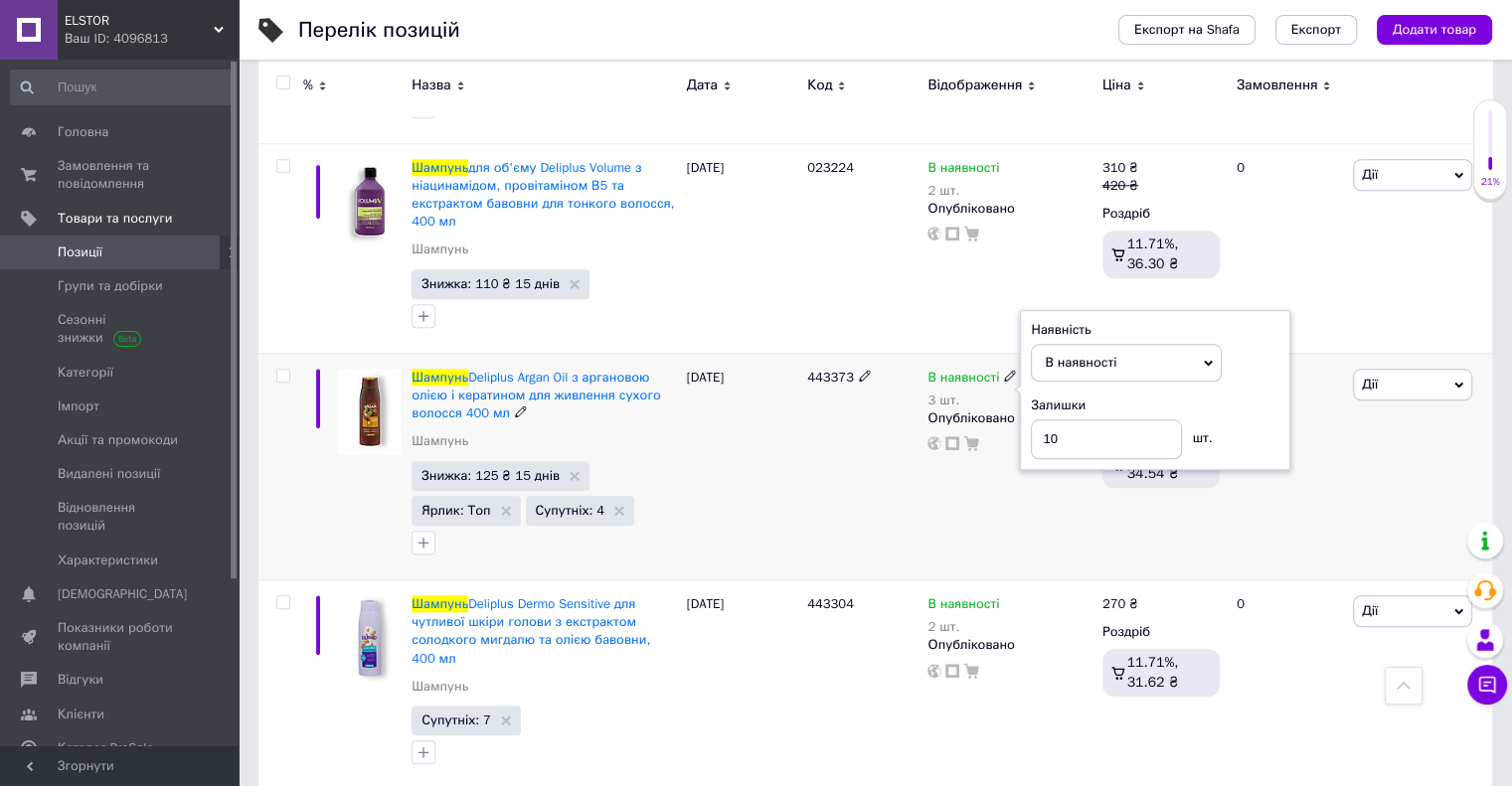 click on "443373" at bounding box center [862, 466] 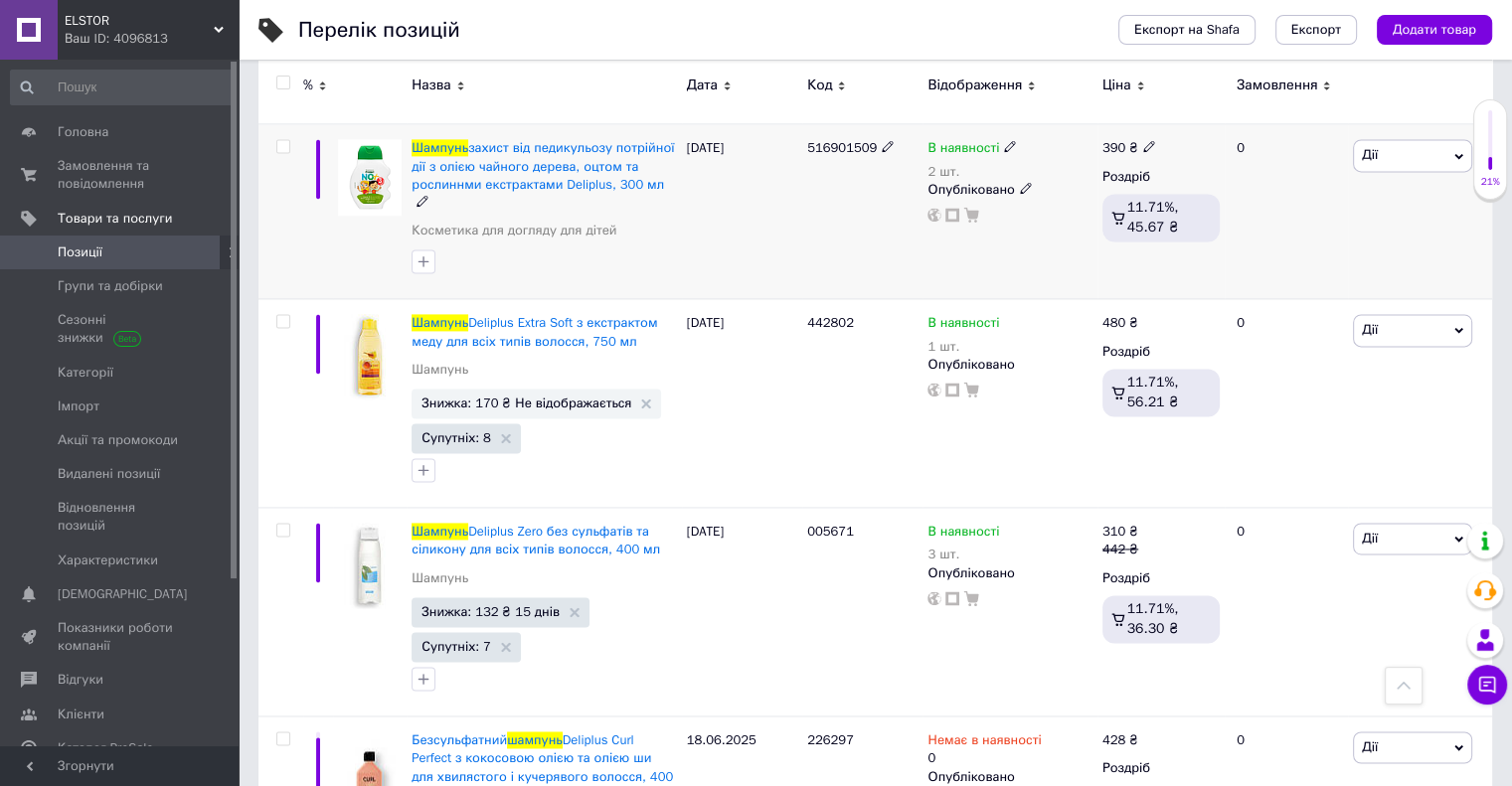 scroll, scrollTop: 2882, scrollLeft: 0, axis: vertical 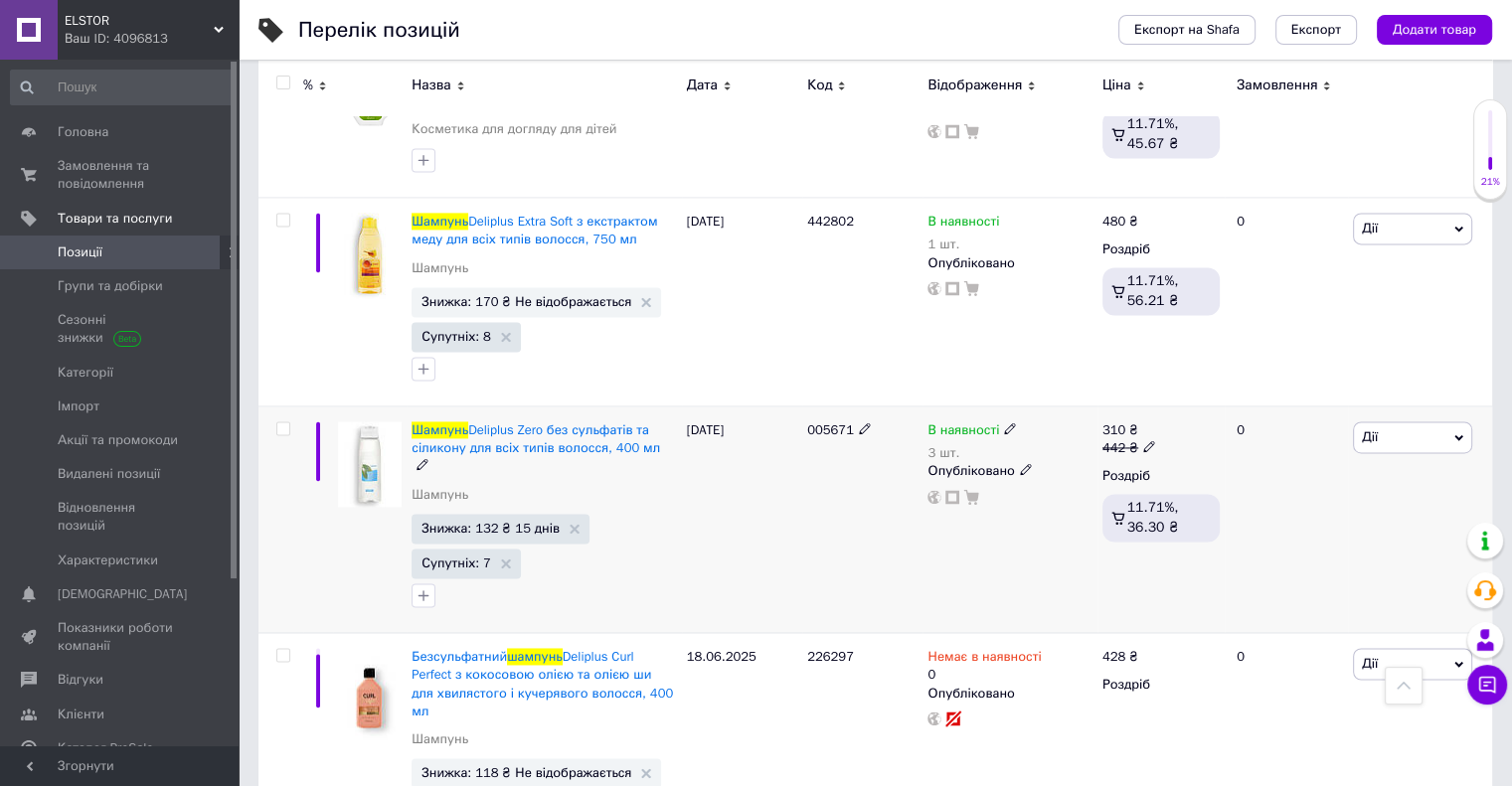click on "В наявності" at bounding box center (963, 432) 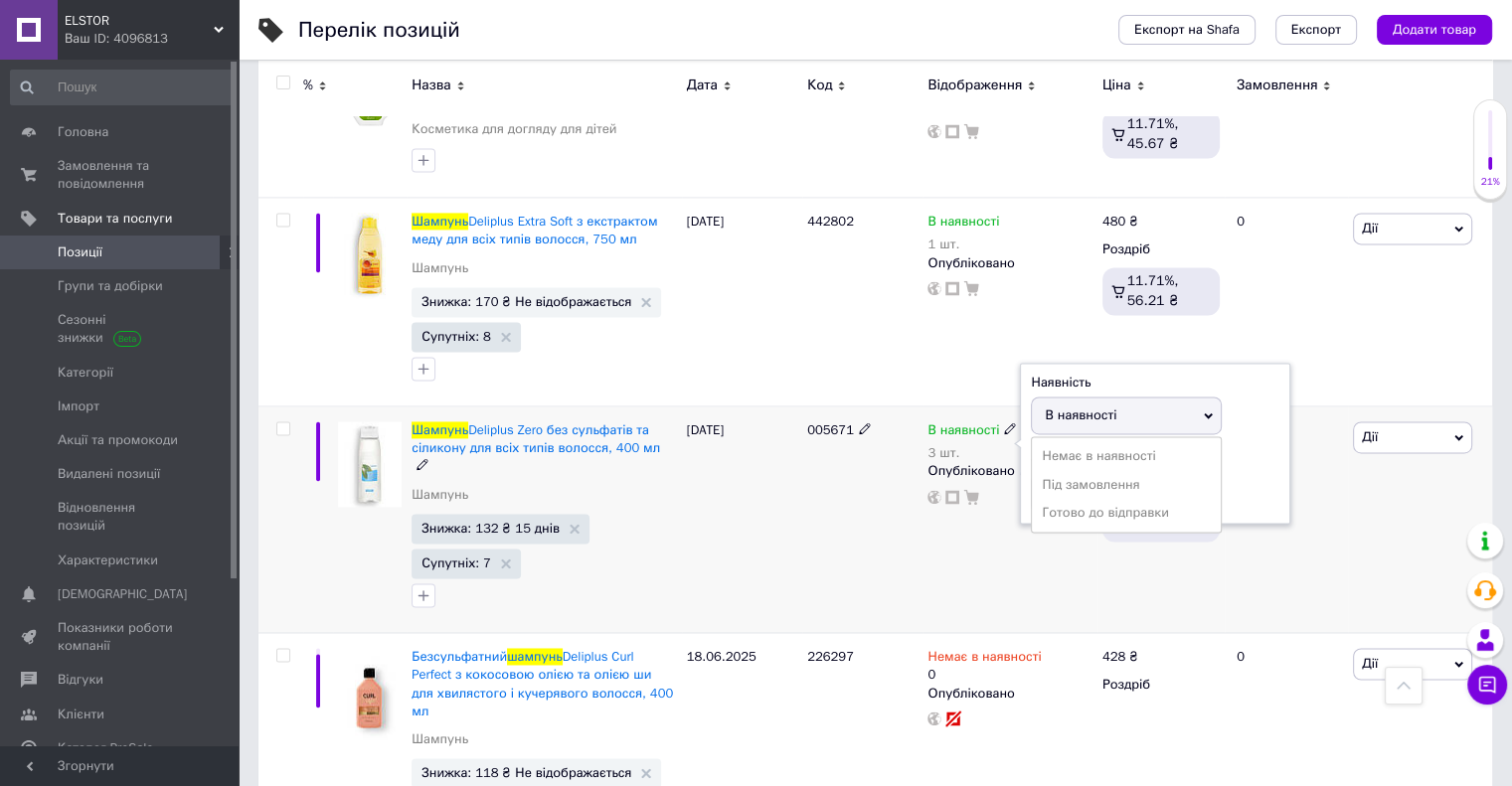 click on "0" at bounding box center [1286, 520] 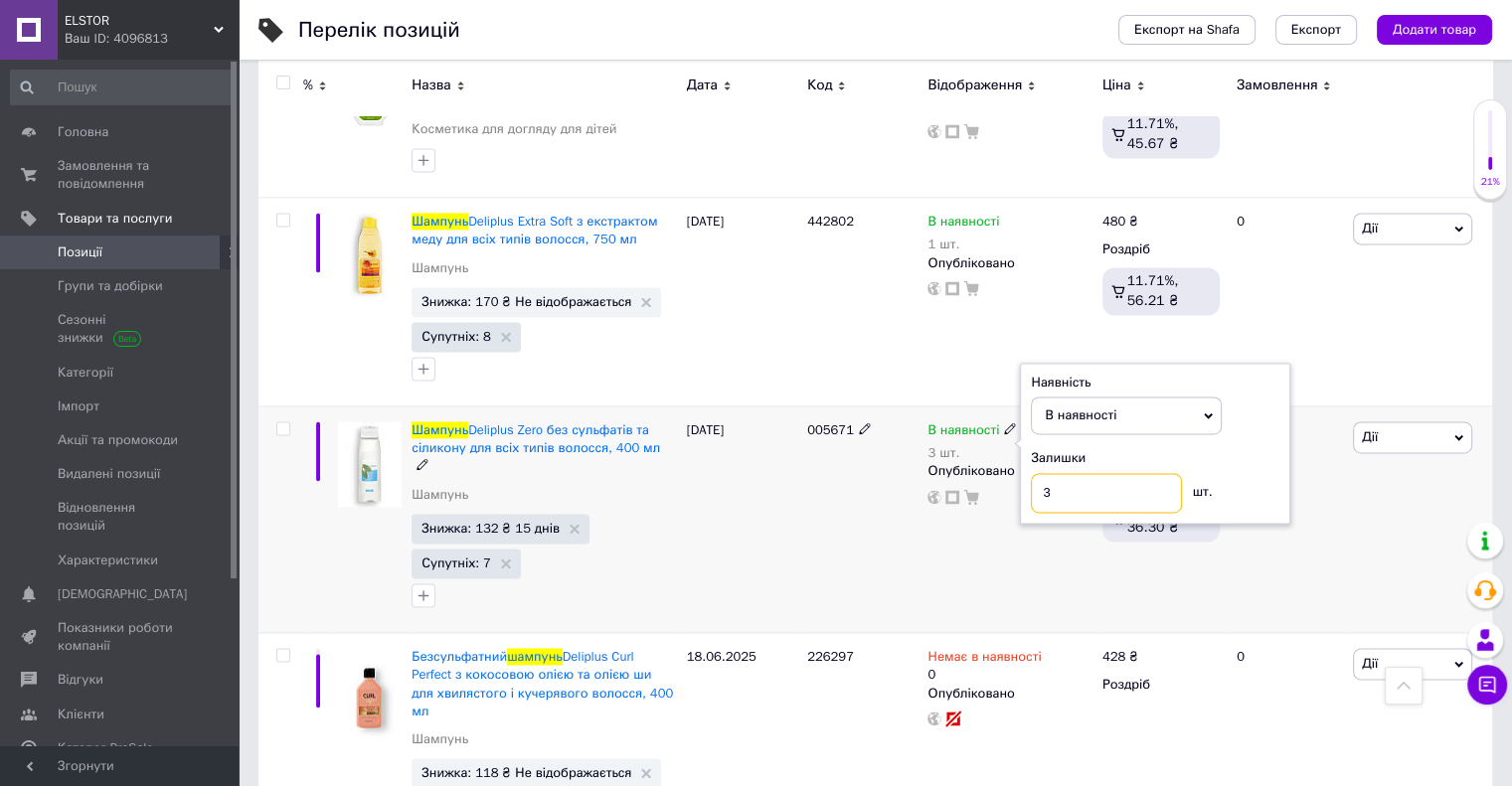 click on "3" at bounding box center [1106, 493] 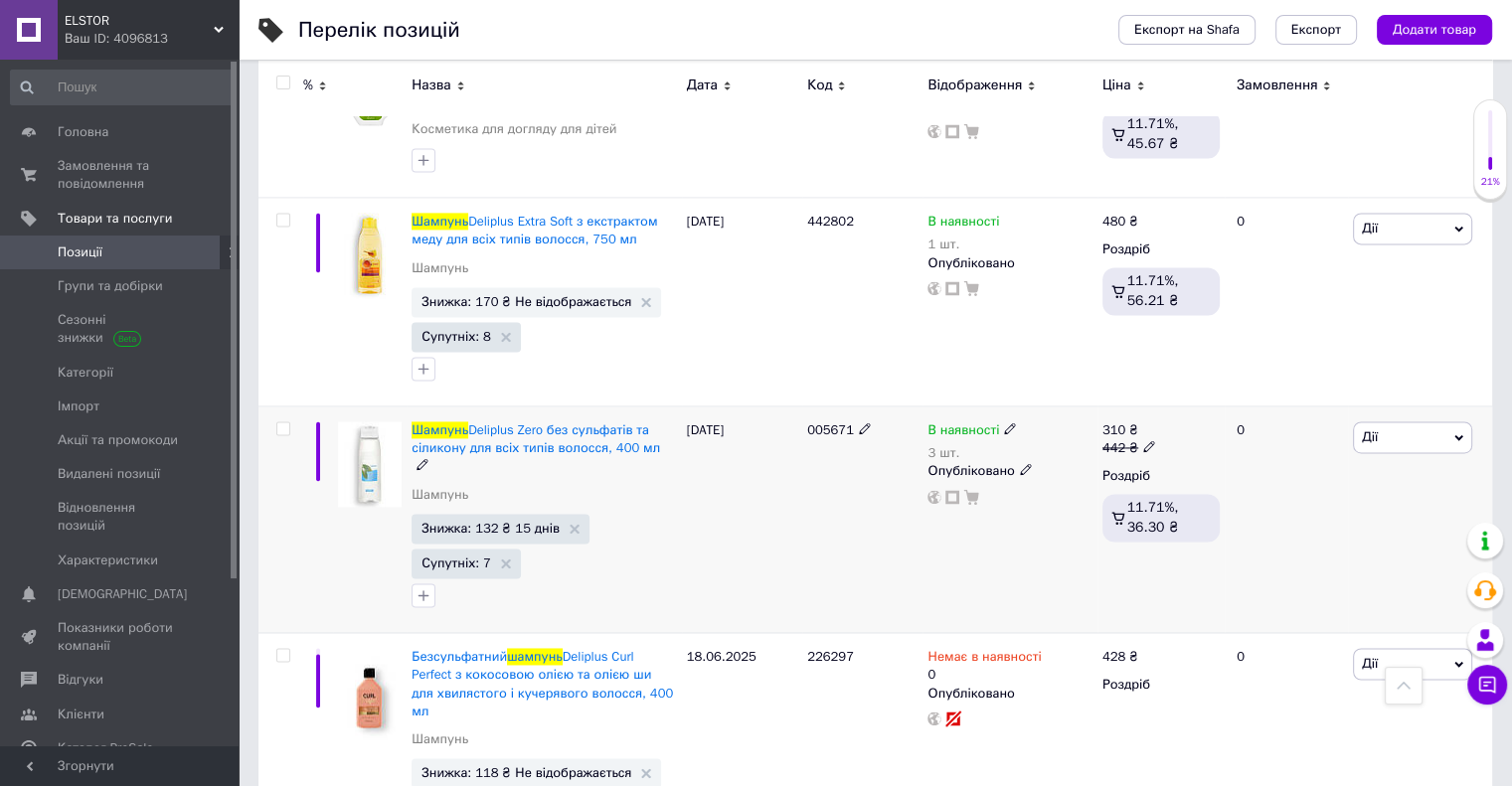click on "3 шт." at bounding box center (972, 453) 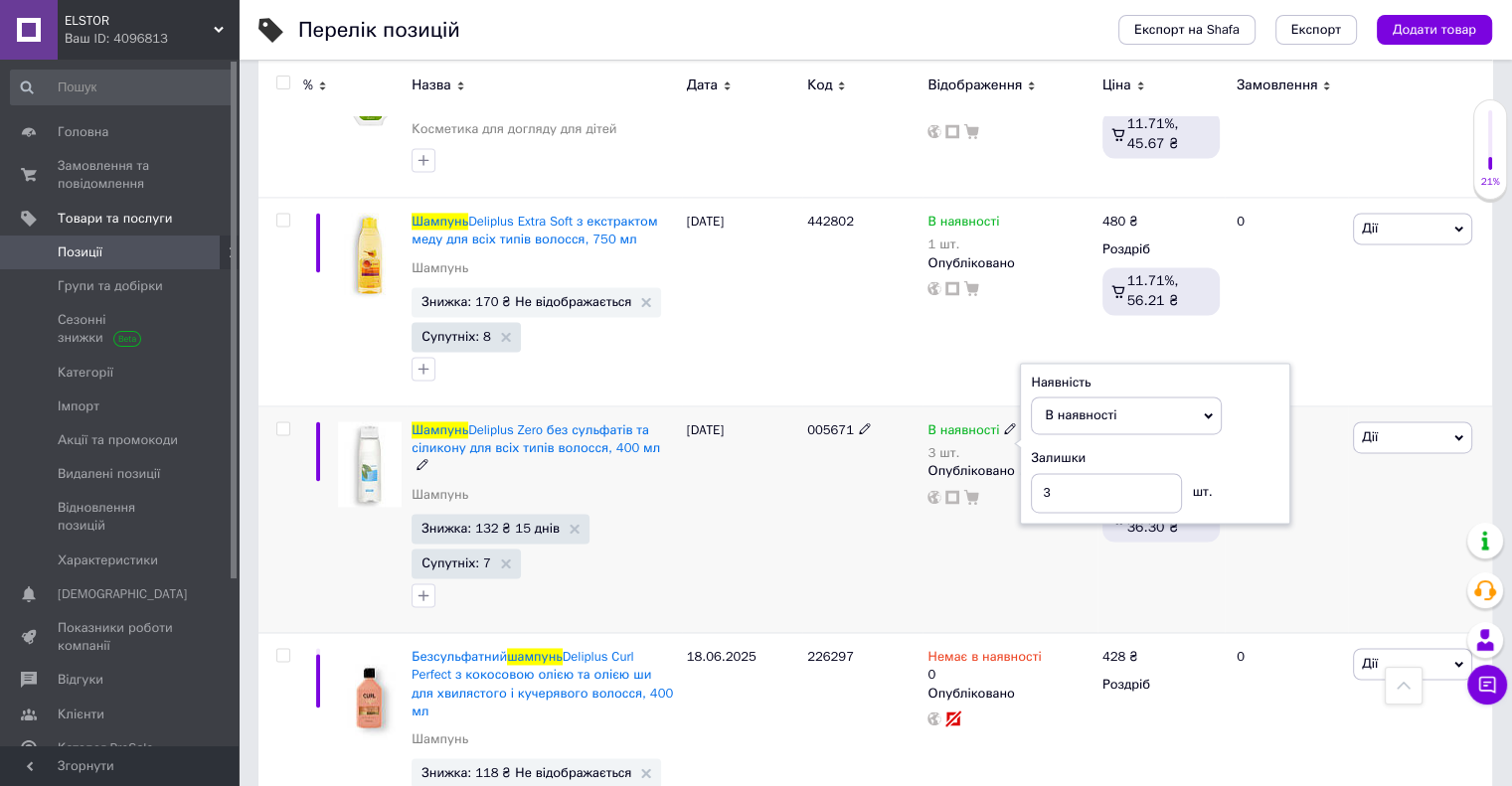 click on "3 шт." at bounding box center [972, 453] 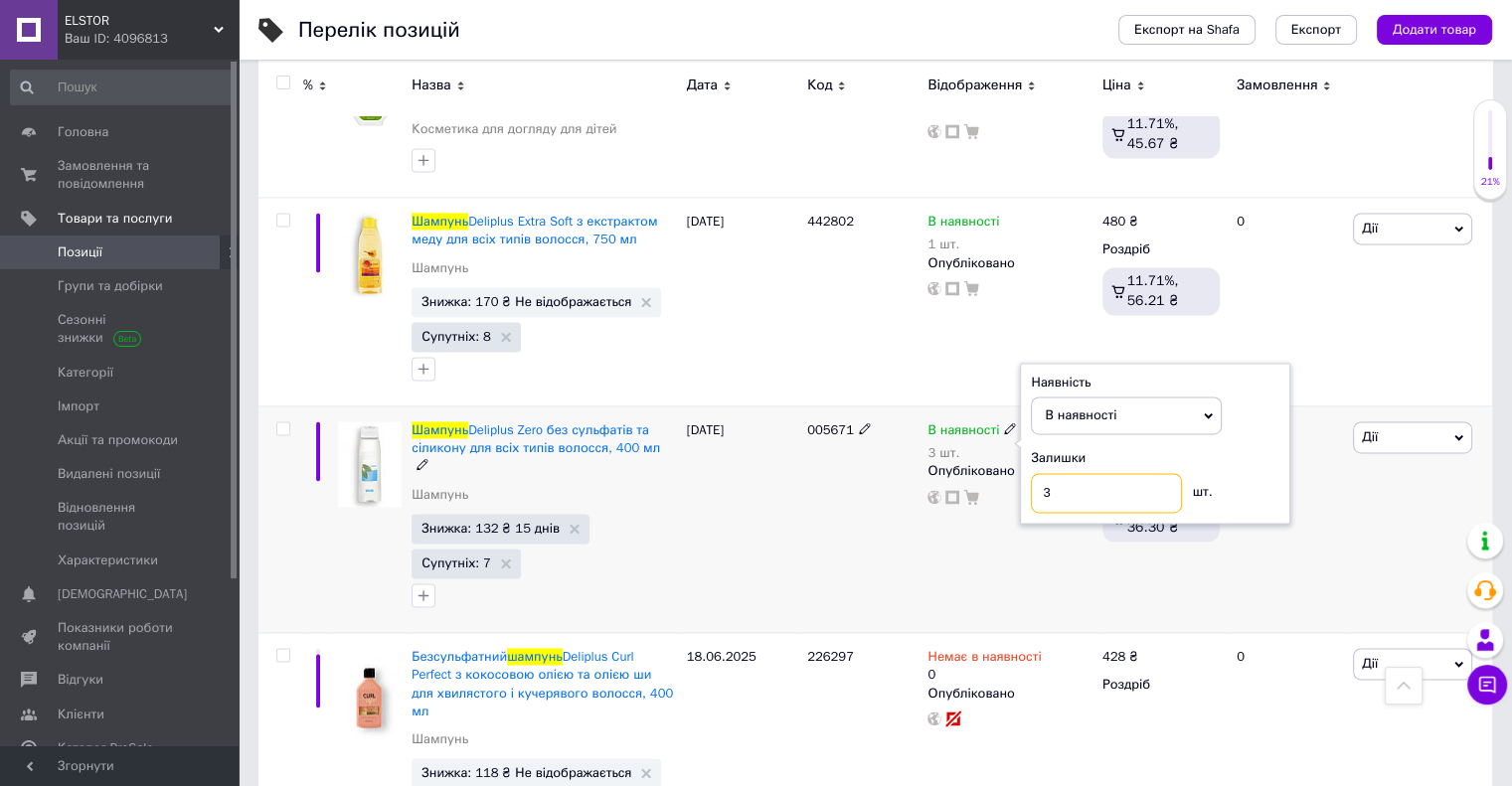 click on "3" at bounding box center (1106, 493) 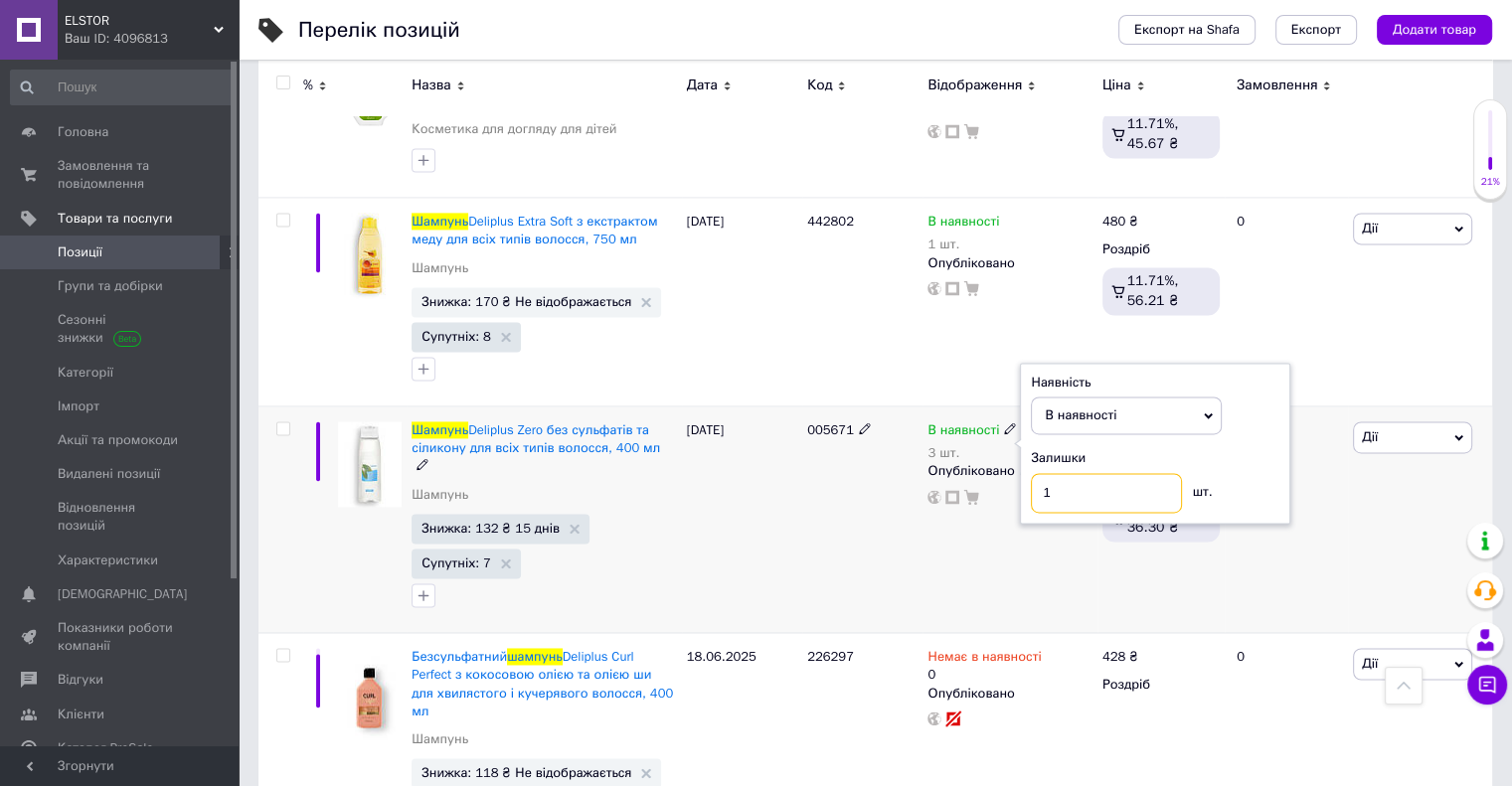 type on "1" 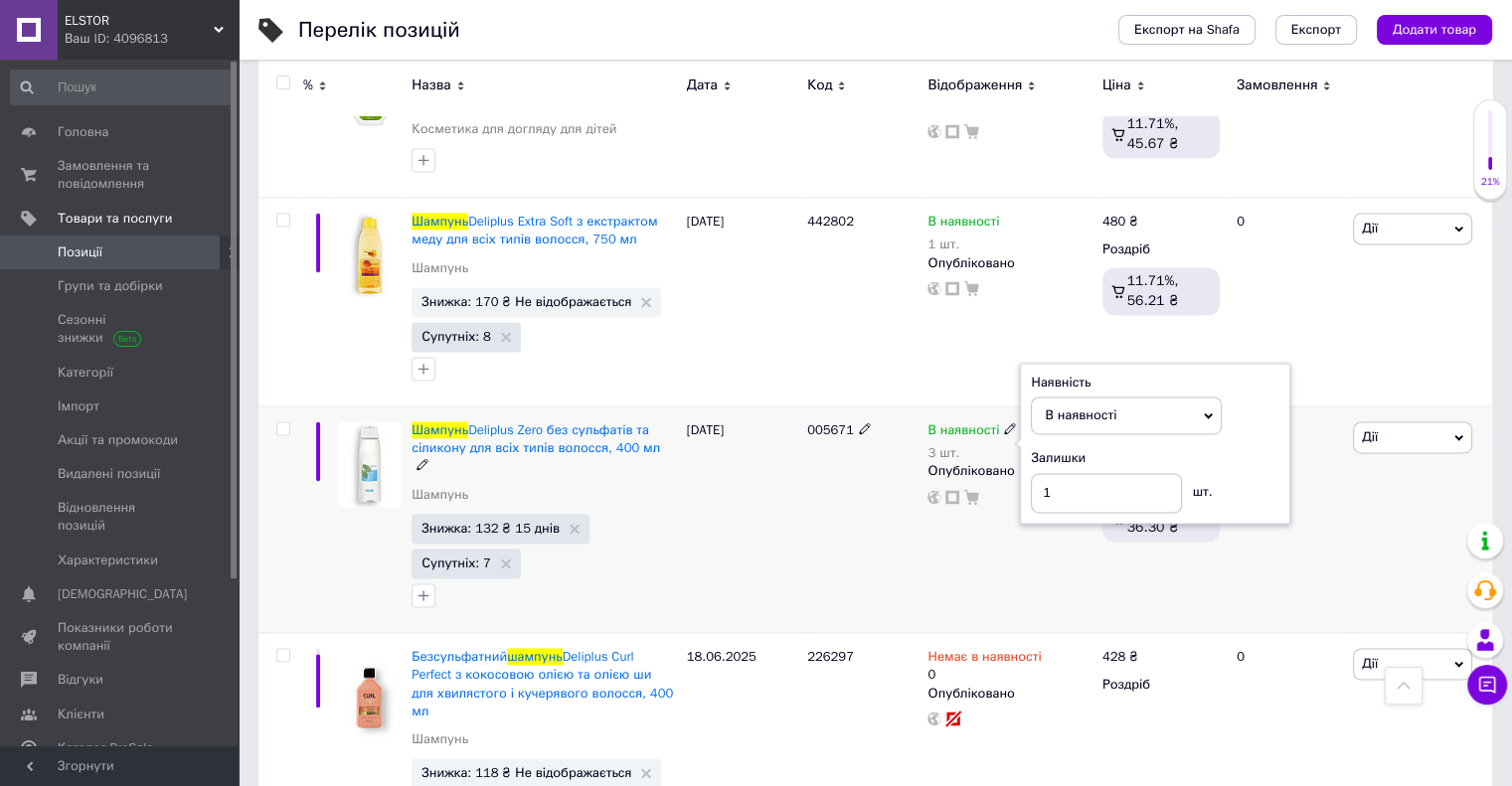 click on "[DATE]" at bounding box center [742, 520] 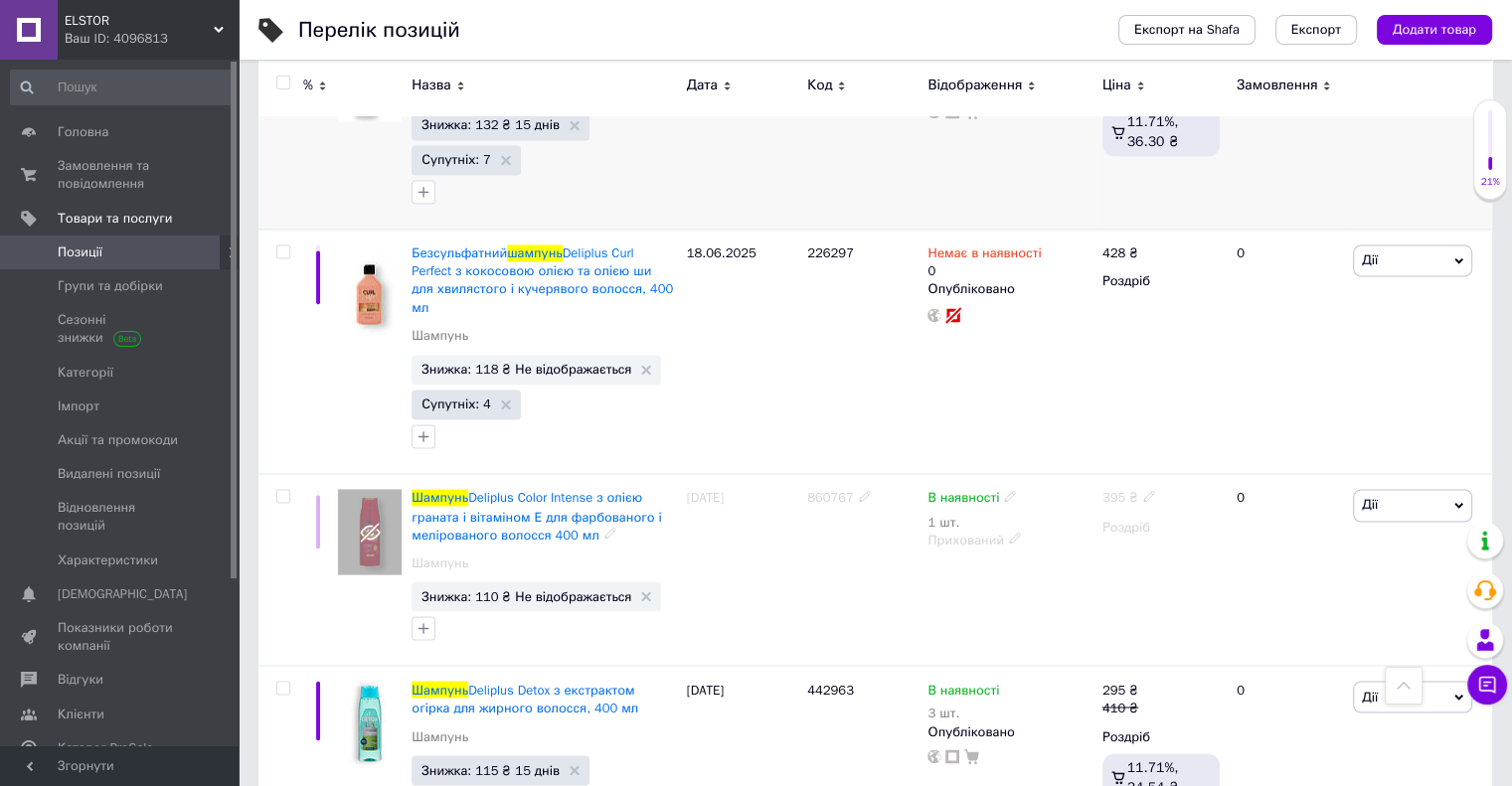 scroll, scrollTop: 3335, scrollLeft: 0, axis: vertical 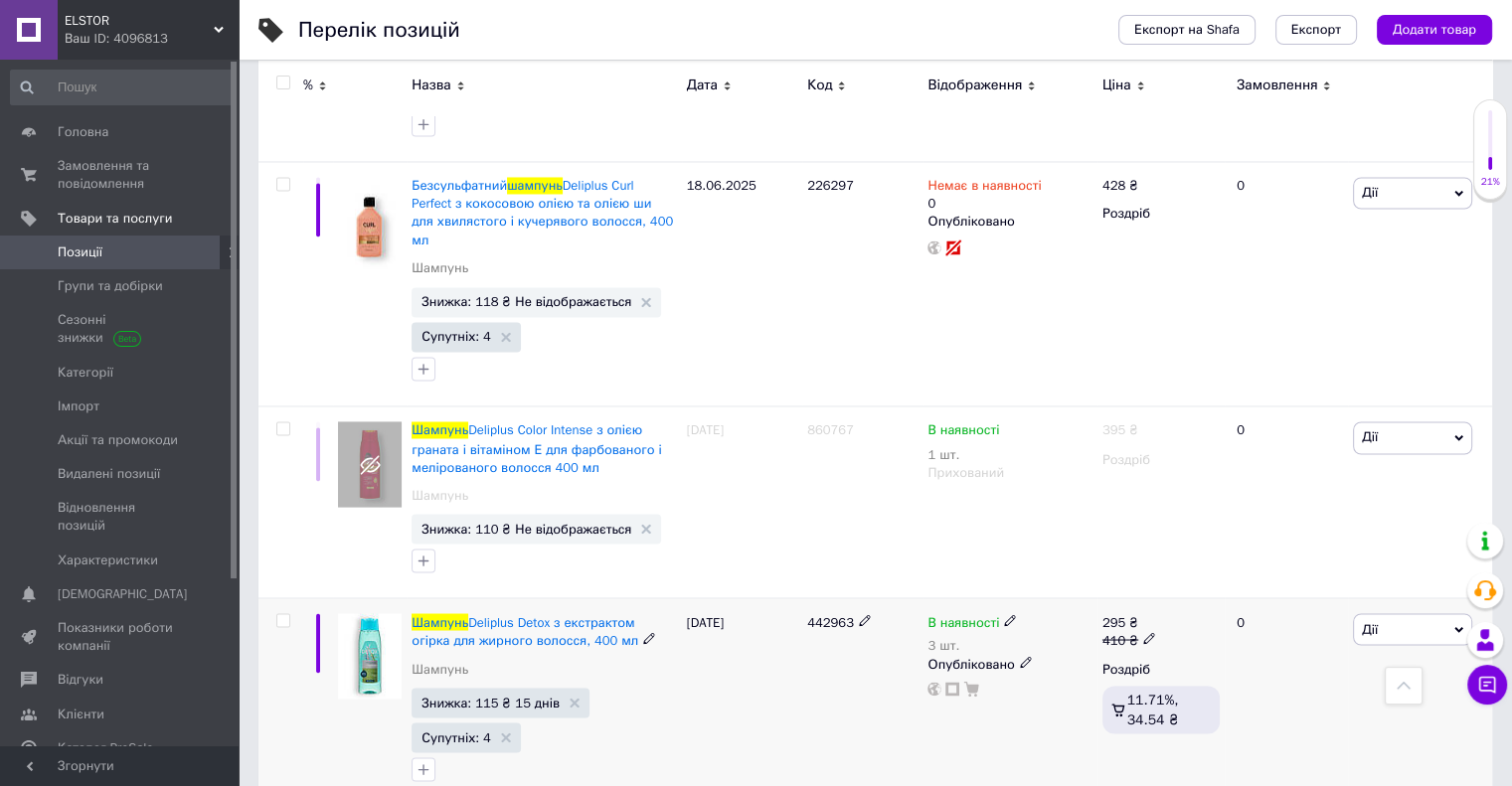 click on "3 шт." at bounding box center (972, 645) 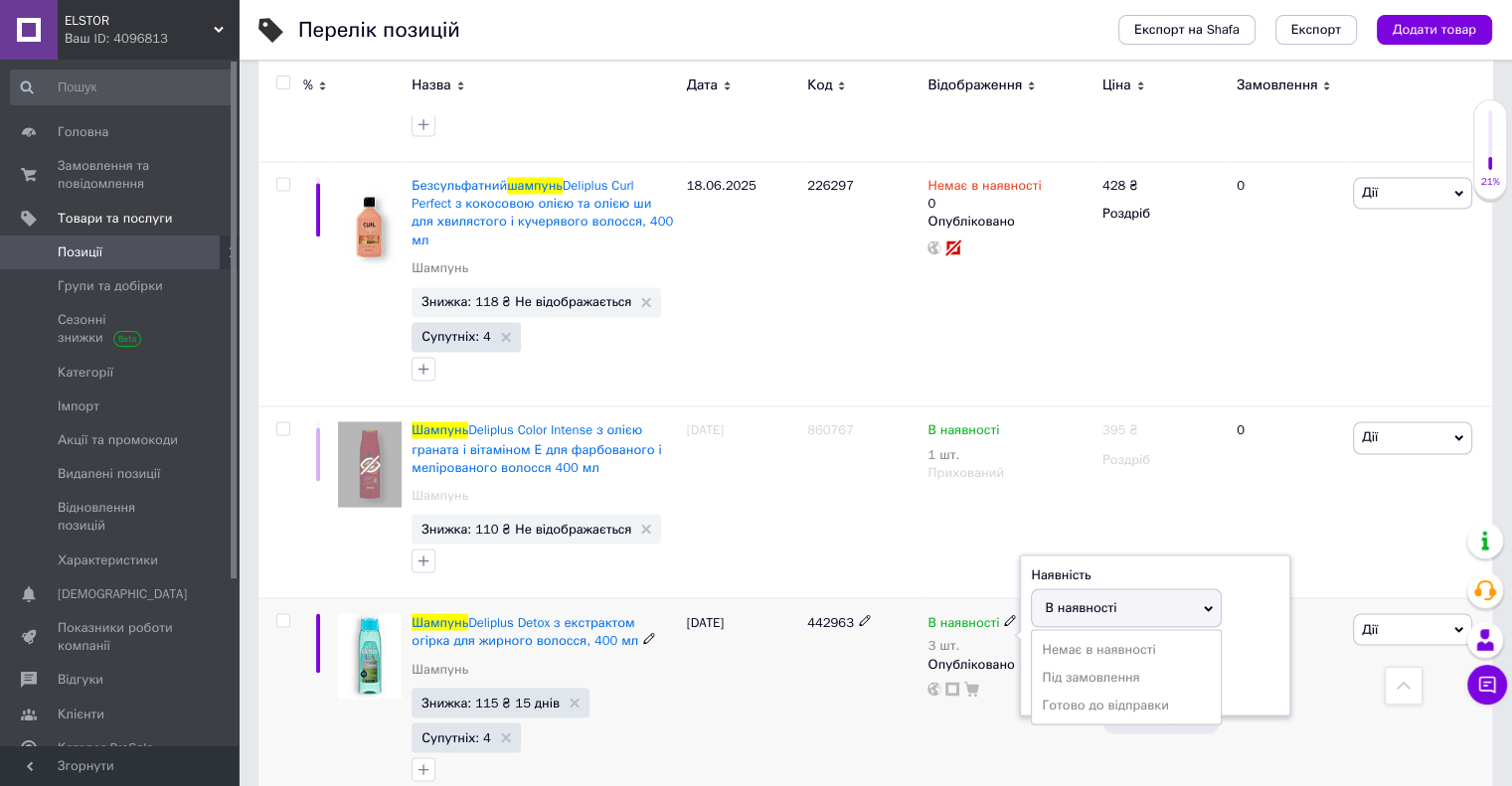 click on "Наявність В наявності Немає в наявності Під замовлення Готово до відправки Залишки 3 шт." at bounding box center (1155, 635) 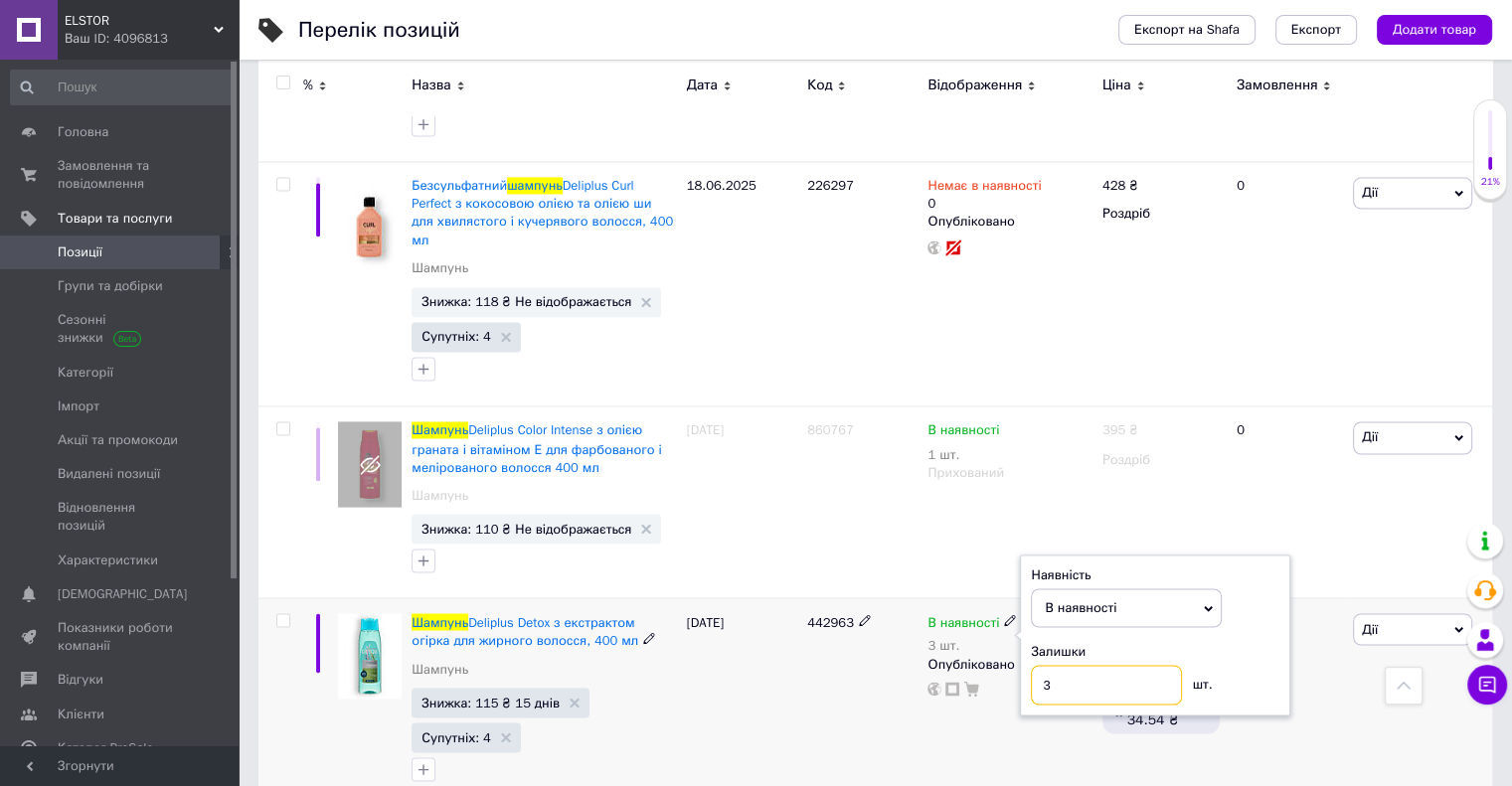click on "3" at bounding box center (1106, 685) 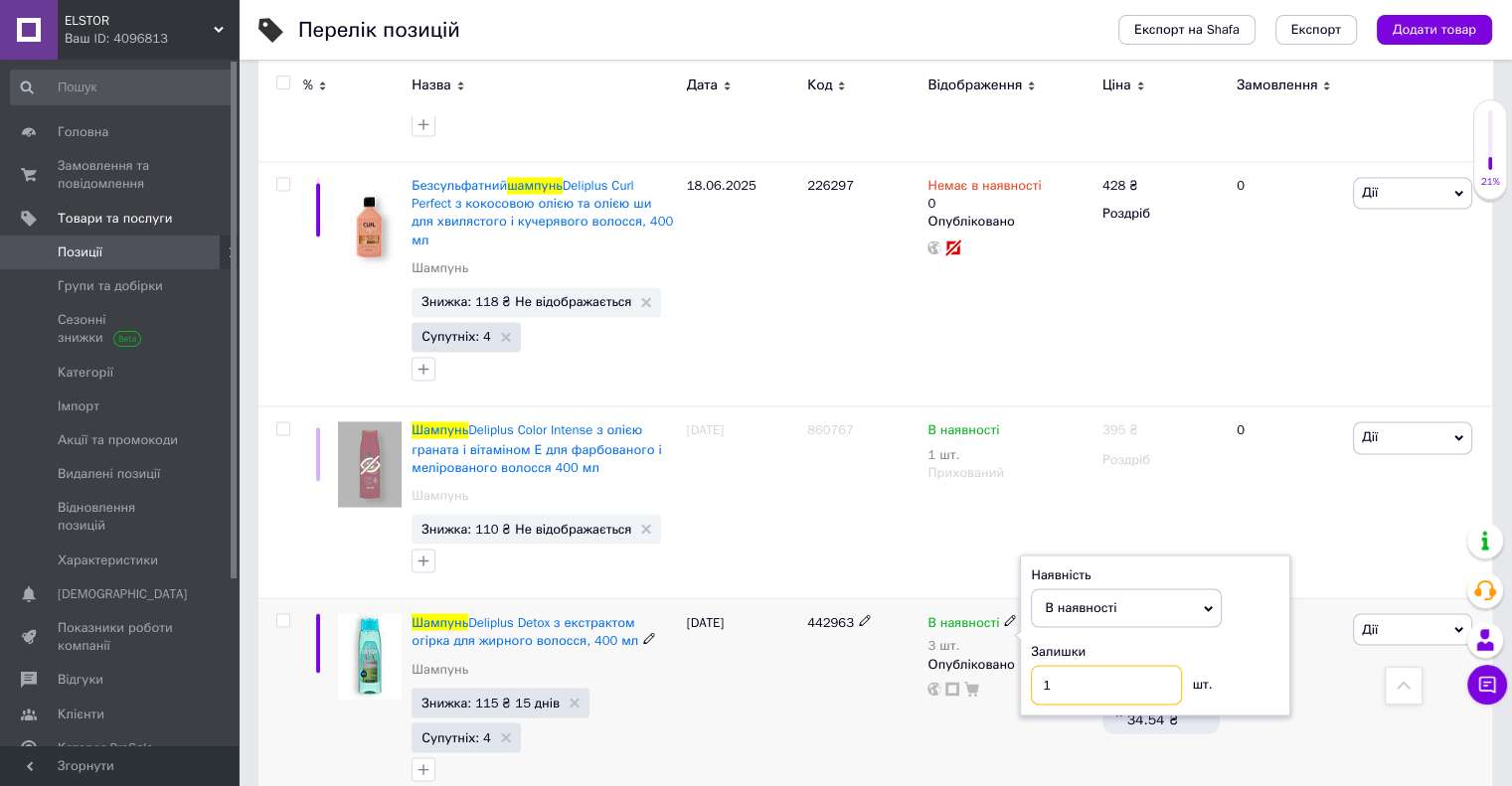 type on "1" 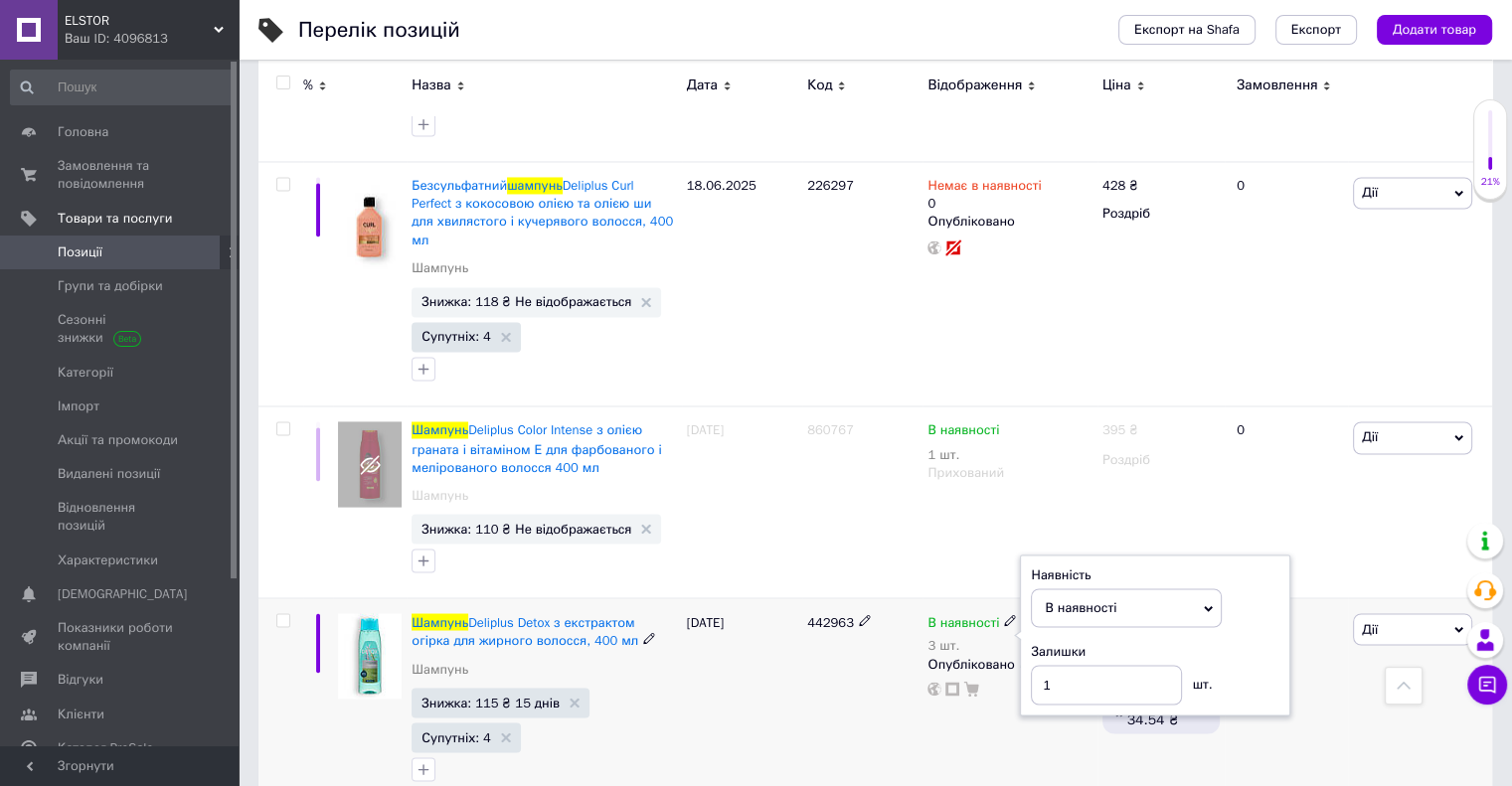 click on "[DATE]" at bounding box center (742, 702) 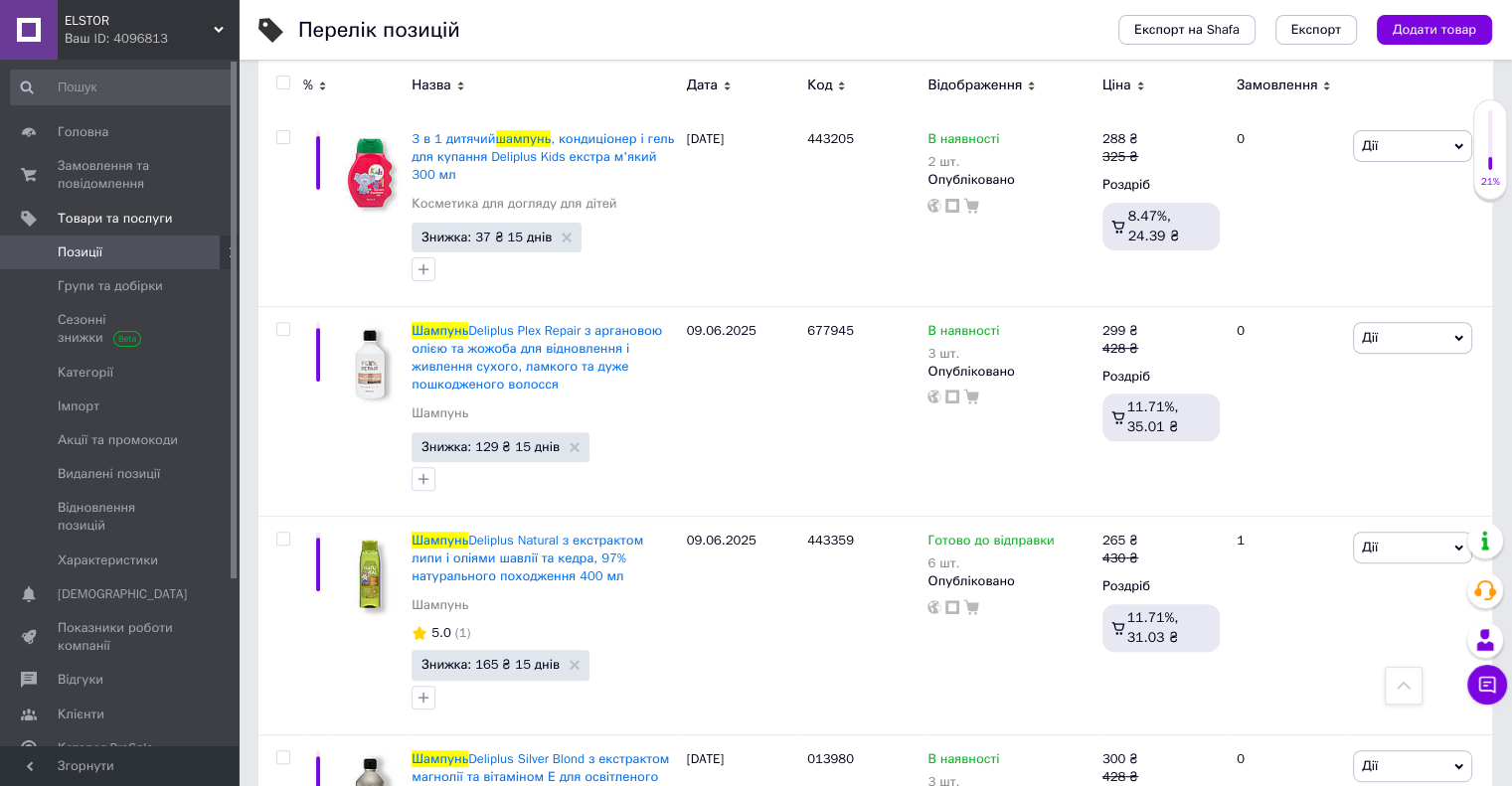 scroll, scrollTop: 0, scrollLeft: 0, axis: both 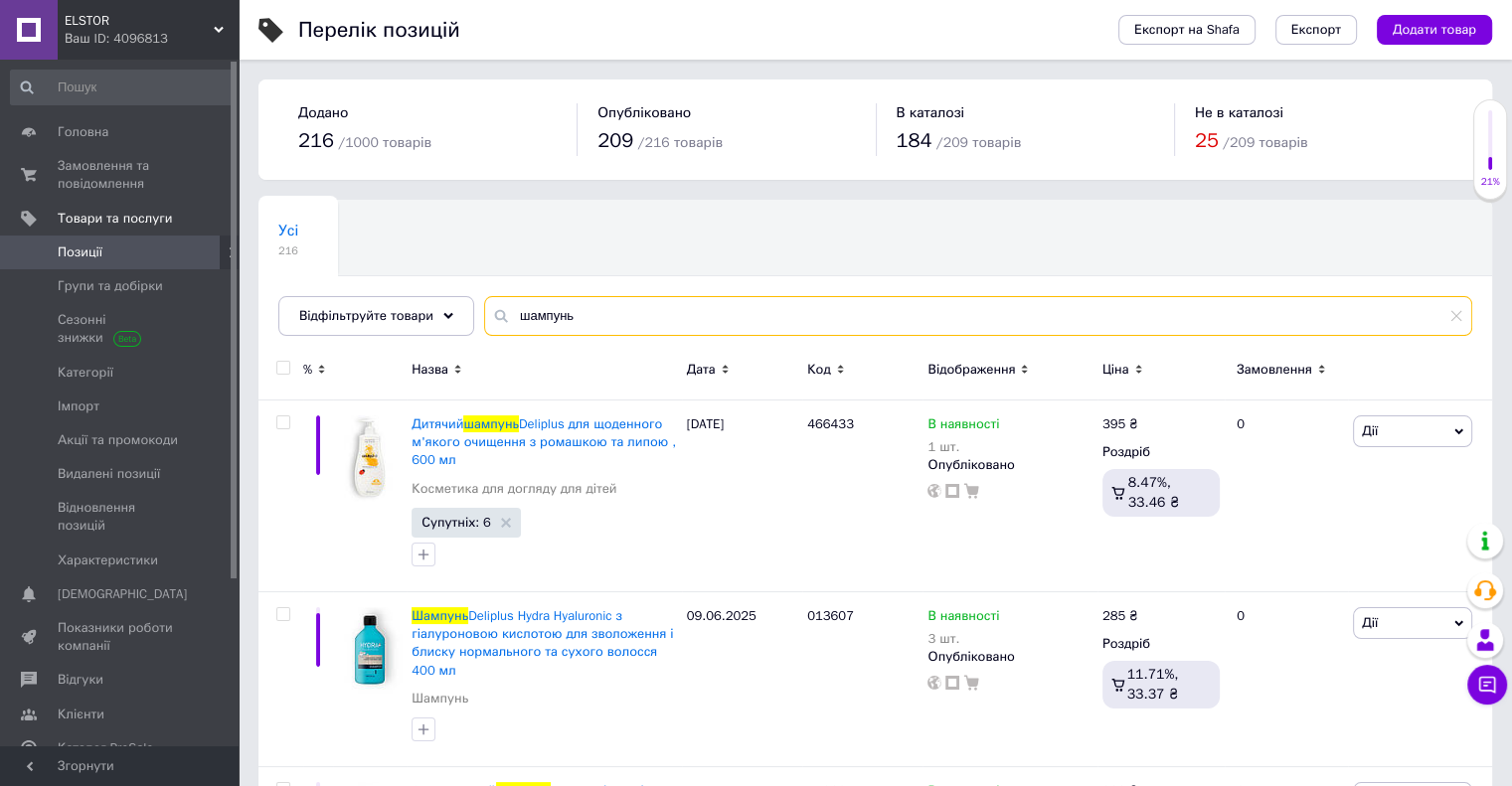drag, startPoint x: 596, startPoint y: 320, endPoint x: 508, endPoint y: 309, distance: 88.6848 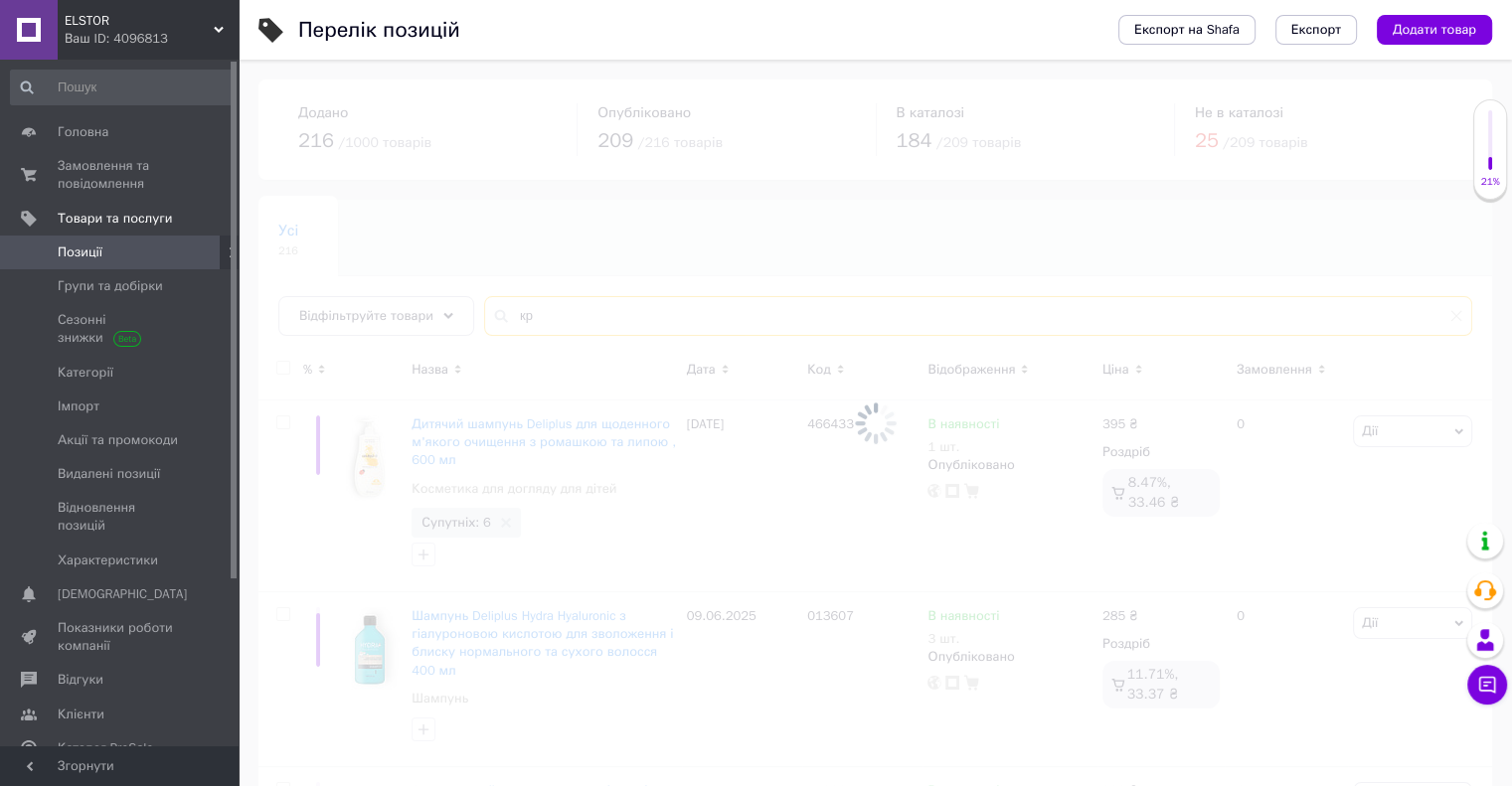 type on "к" 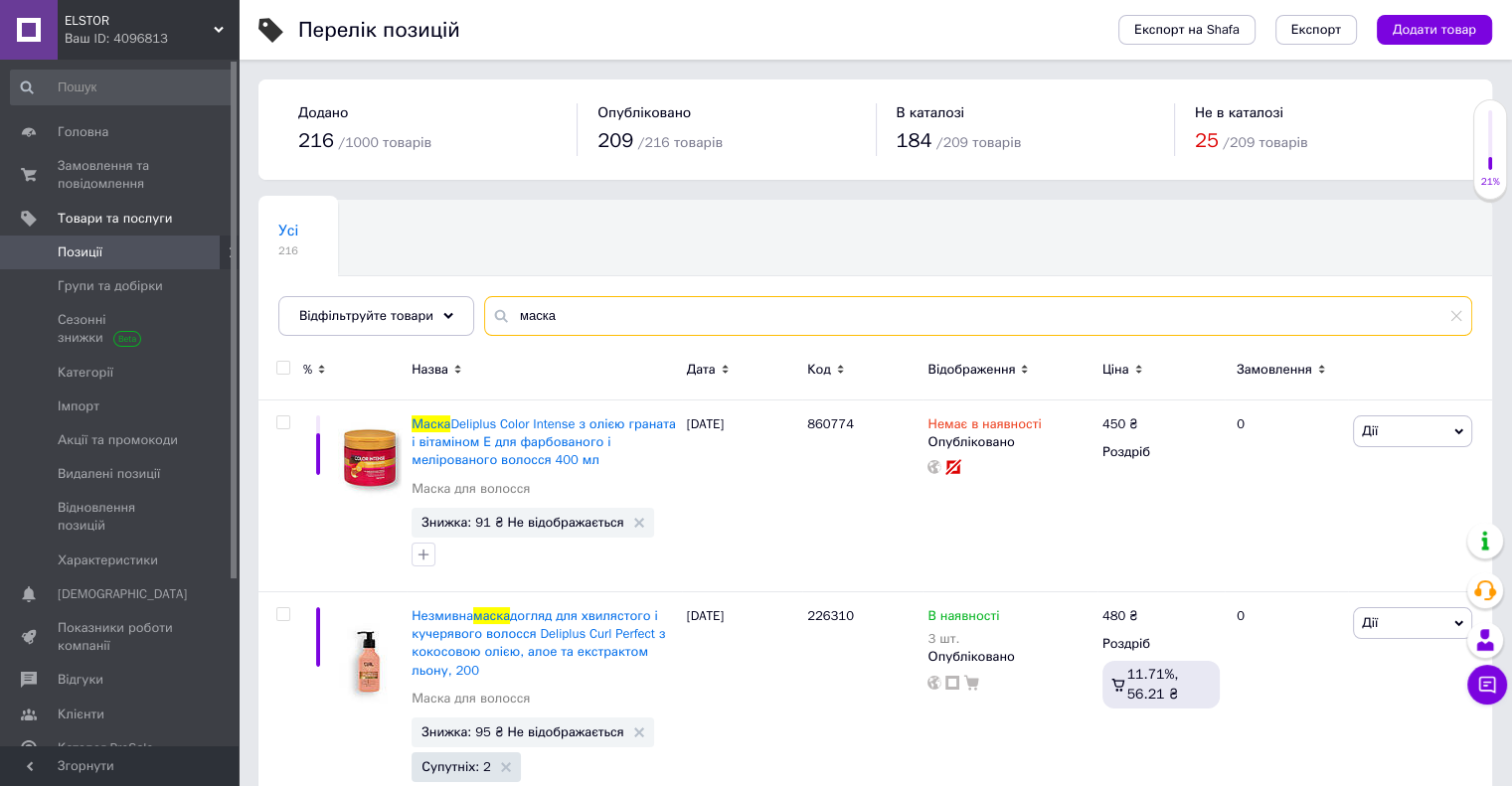 type on "маска" 